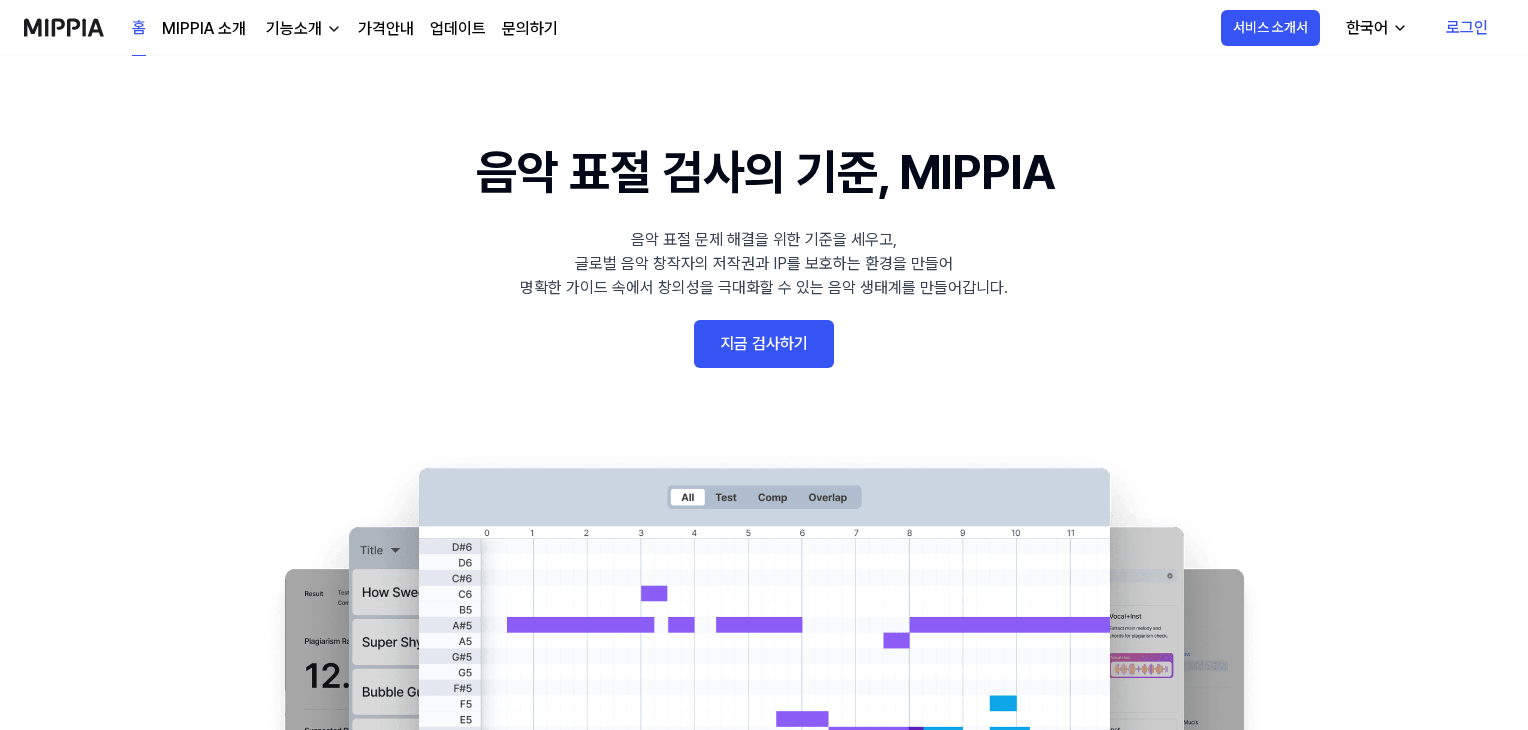 scroll, scrollTop: 0, scrollLeft: 0, axis: both 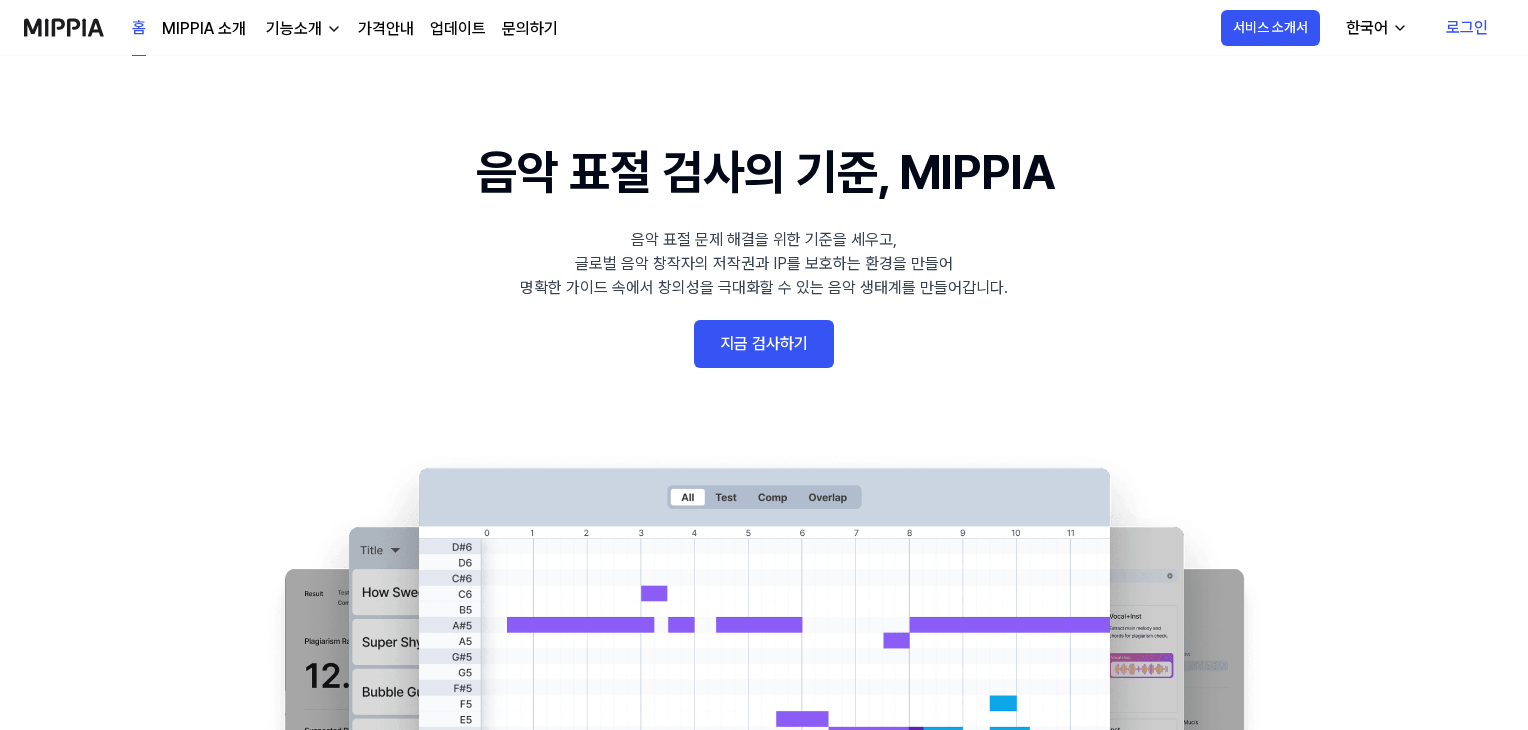click on "지금 검사하기" at bounding box center [764, 344] 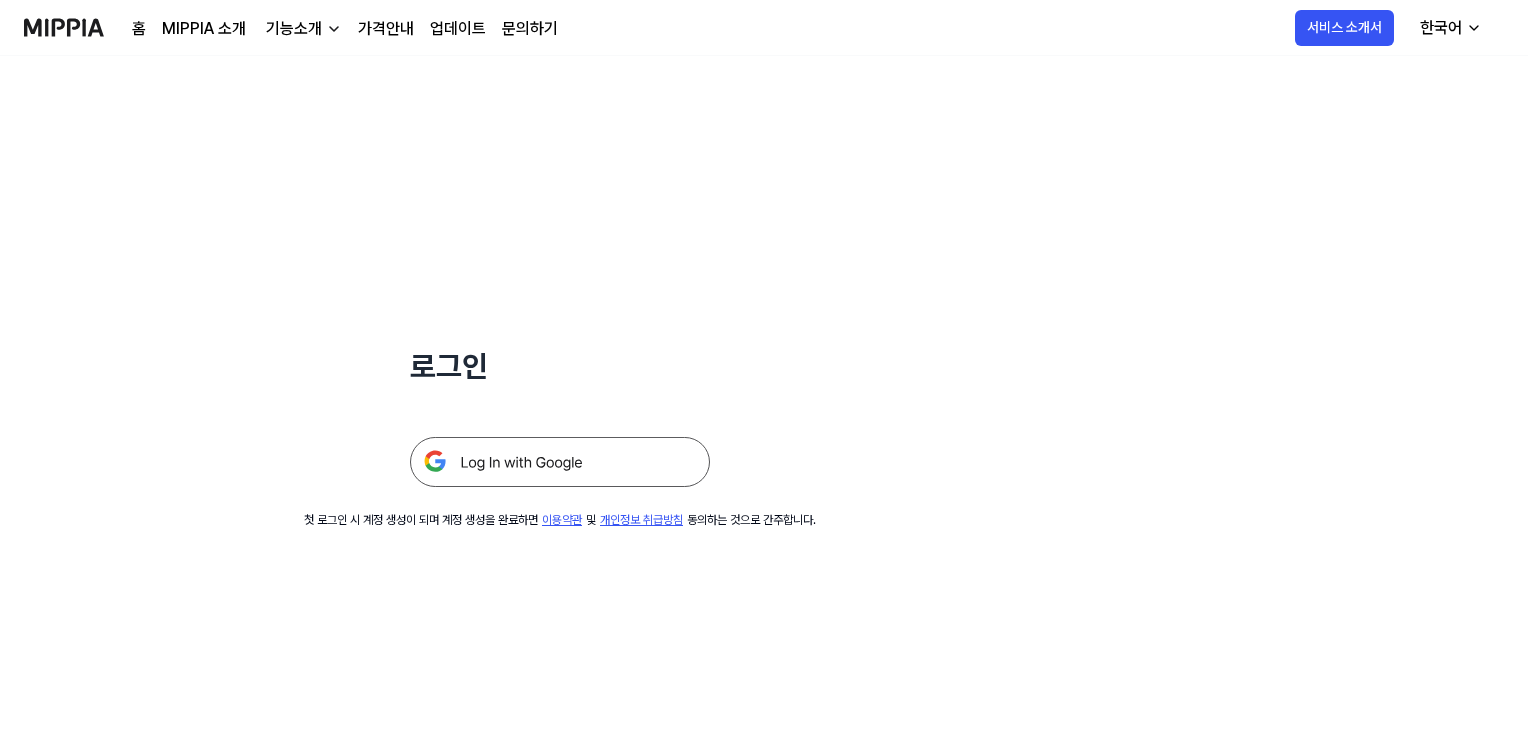 click at bounding box center (560, 462) 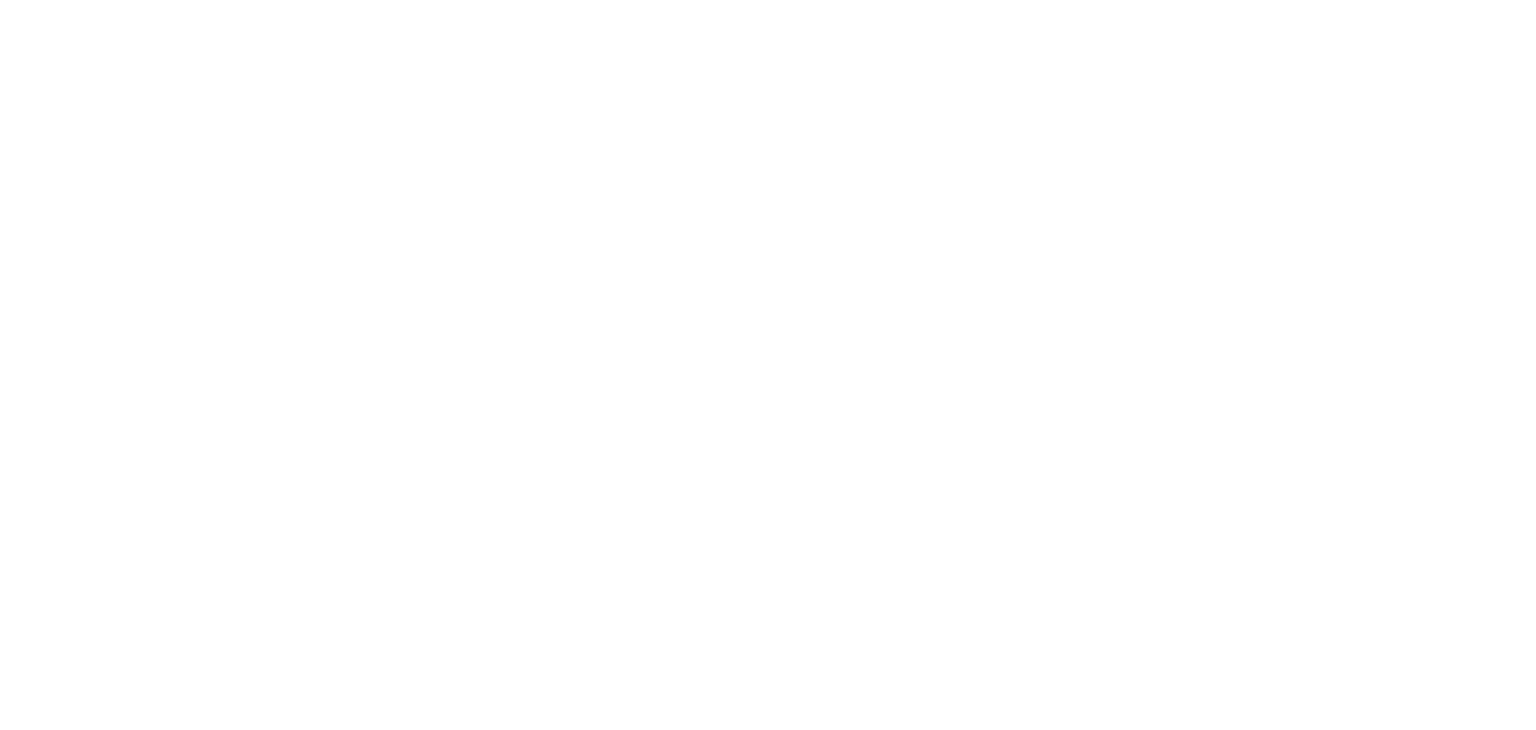 scroll, scrollTop: 0, scrollLeft: 0, axis: both 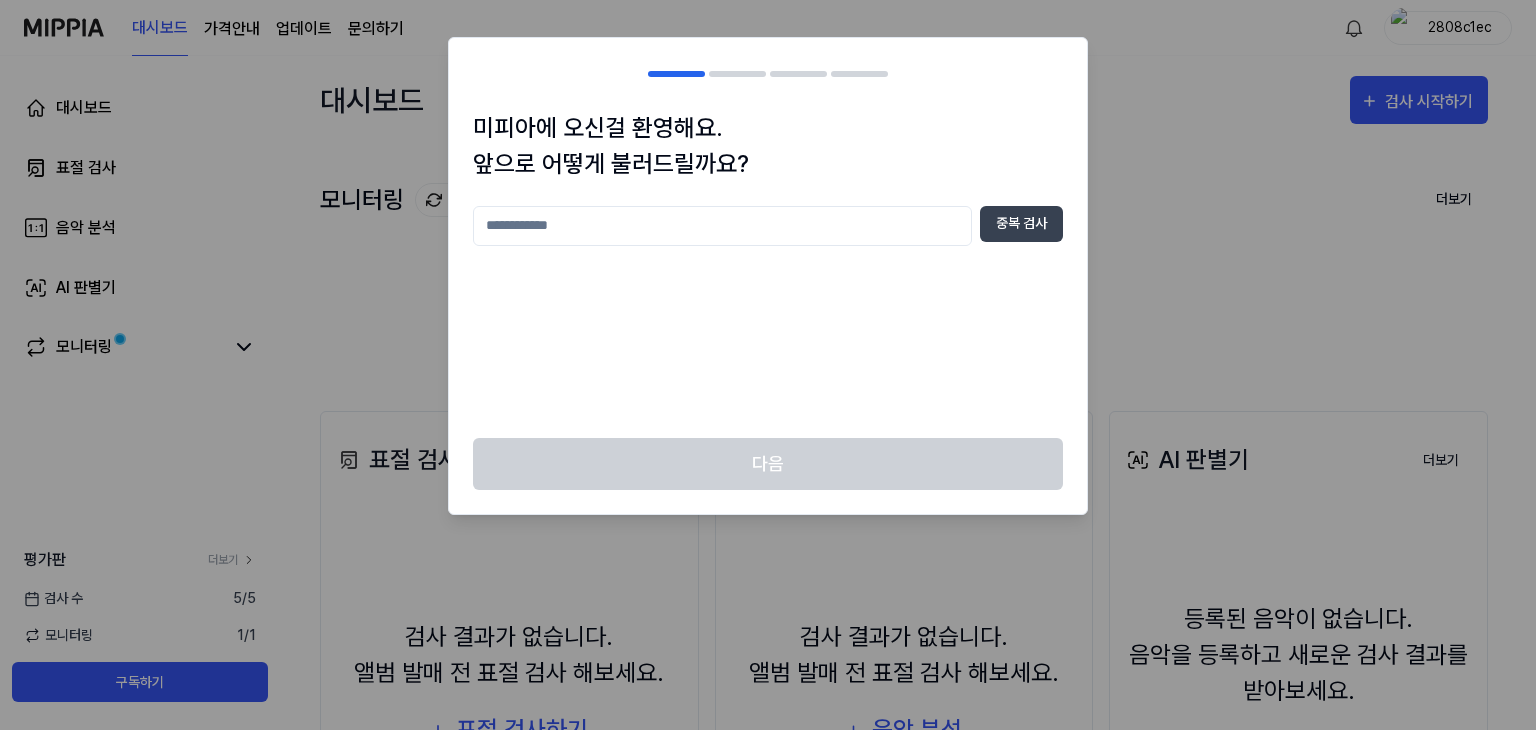 click at bounding box center [722, 226] 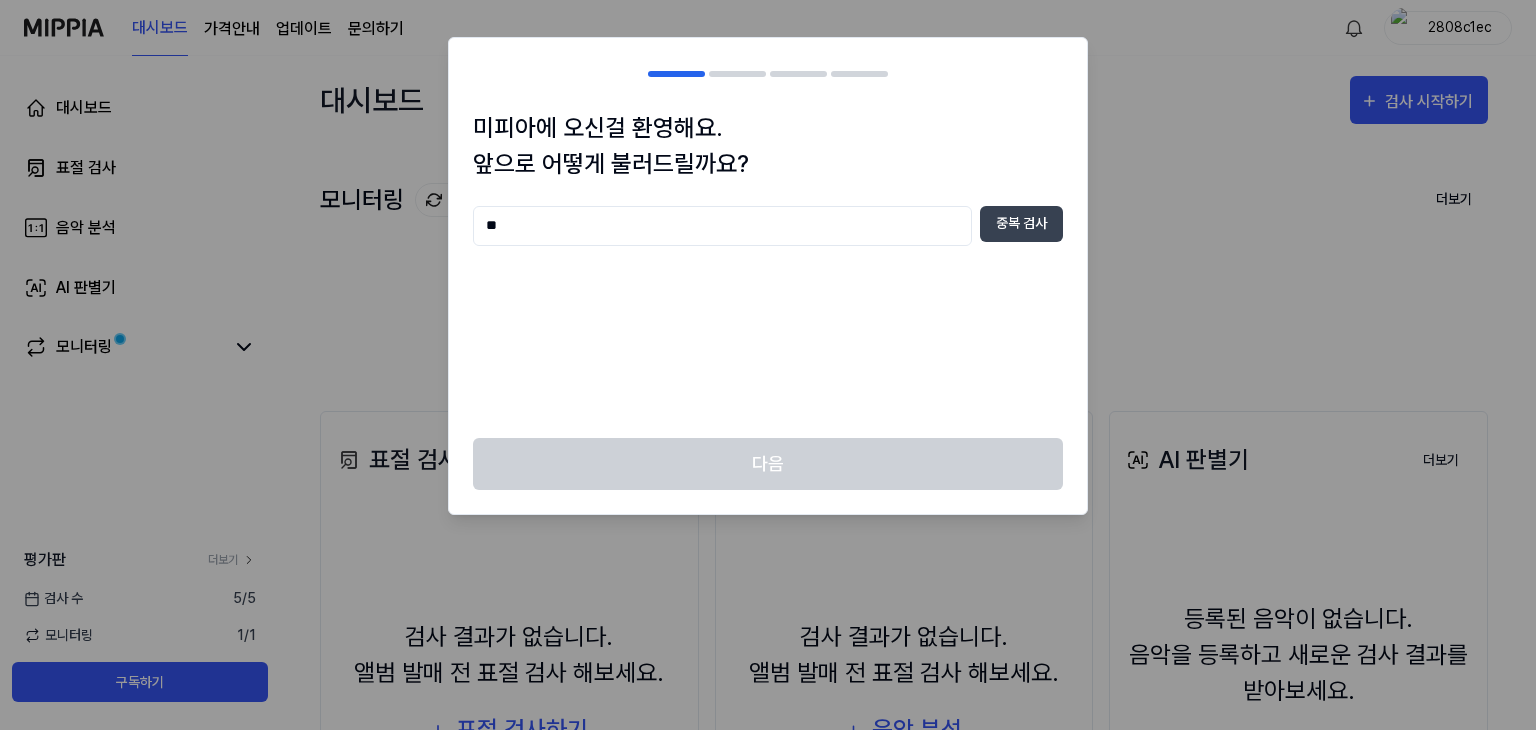 type on "*" 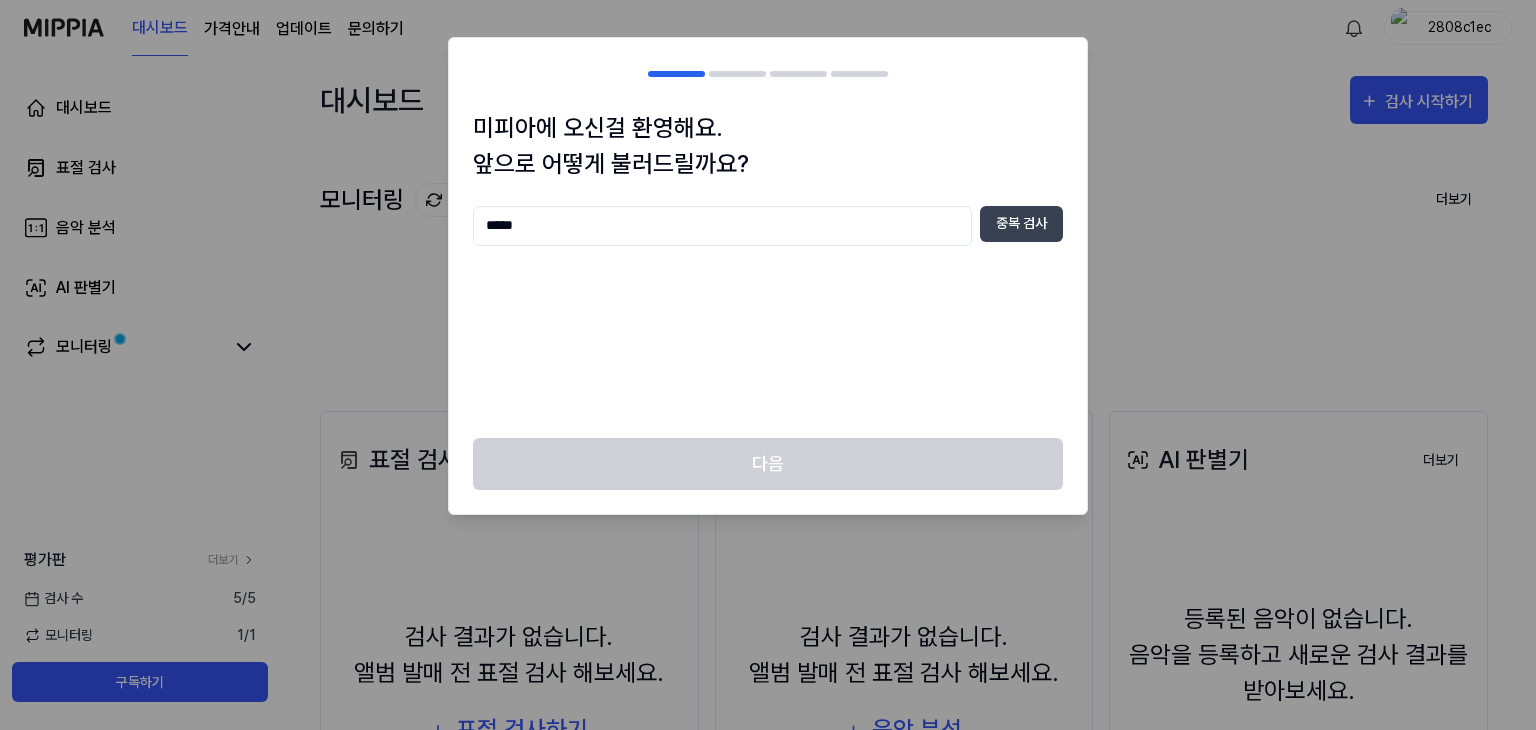 type on "*****" 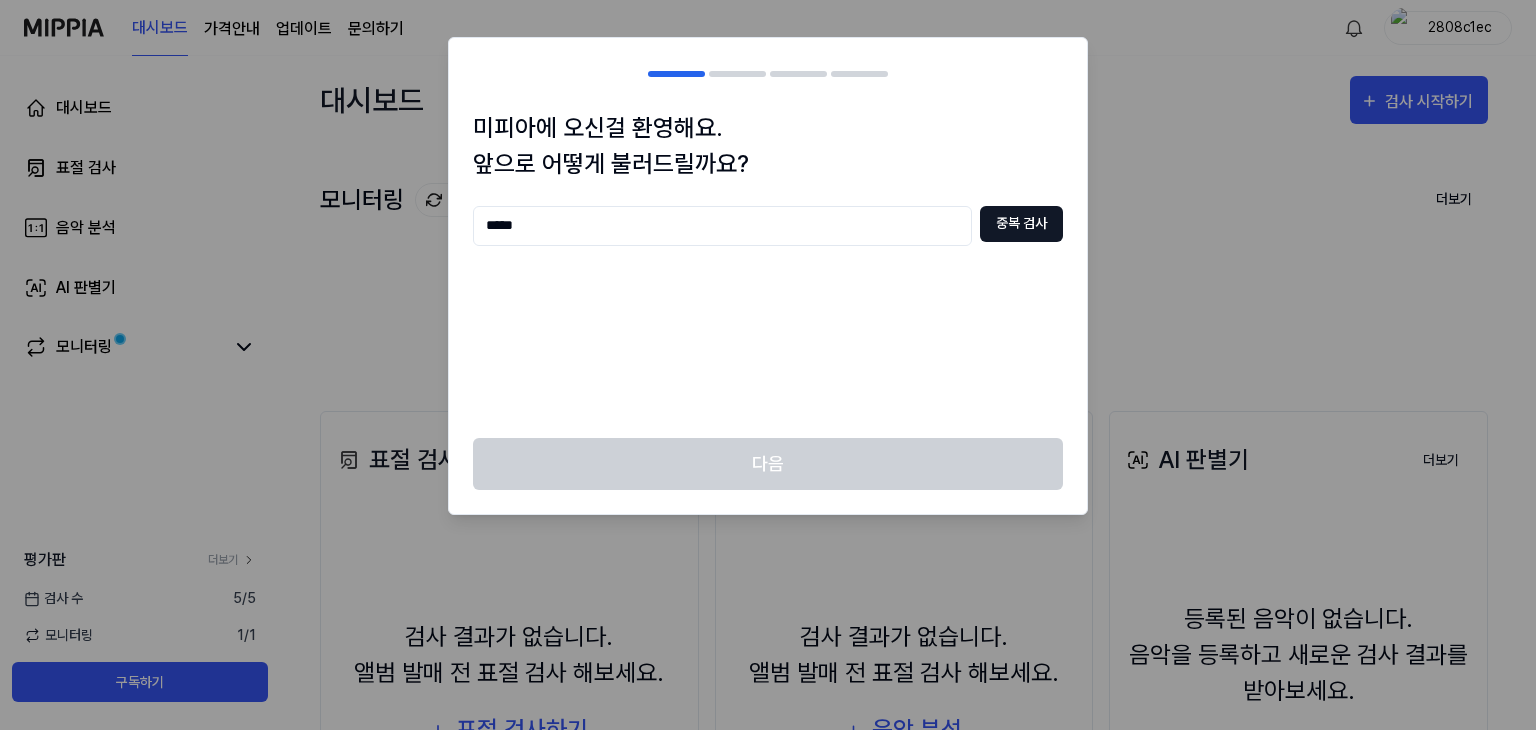 click on "중복 검사" at bounding box center (1021, 224) 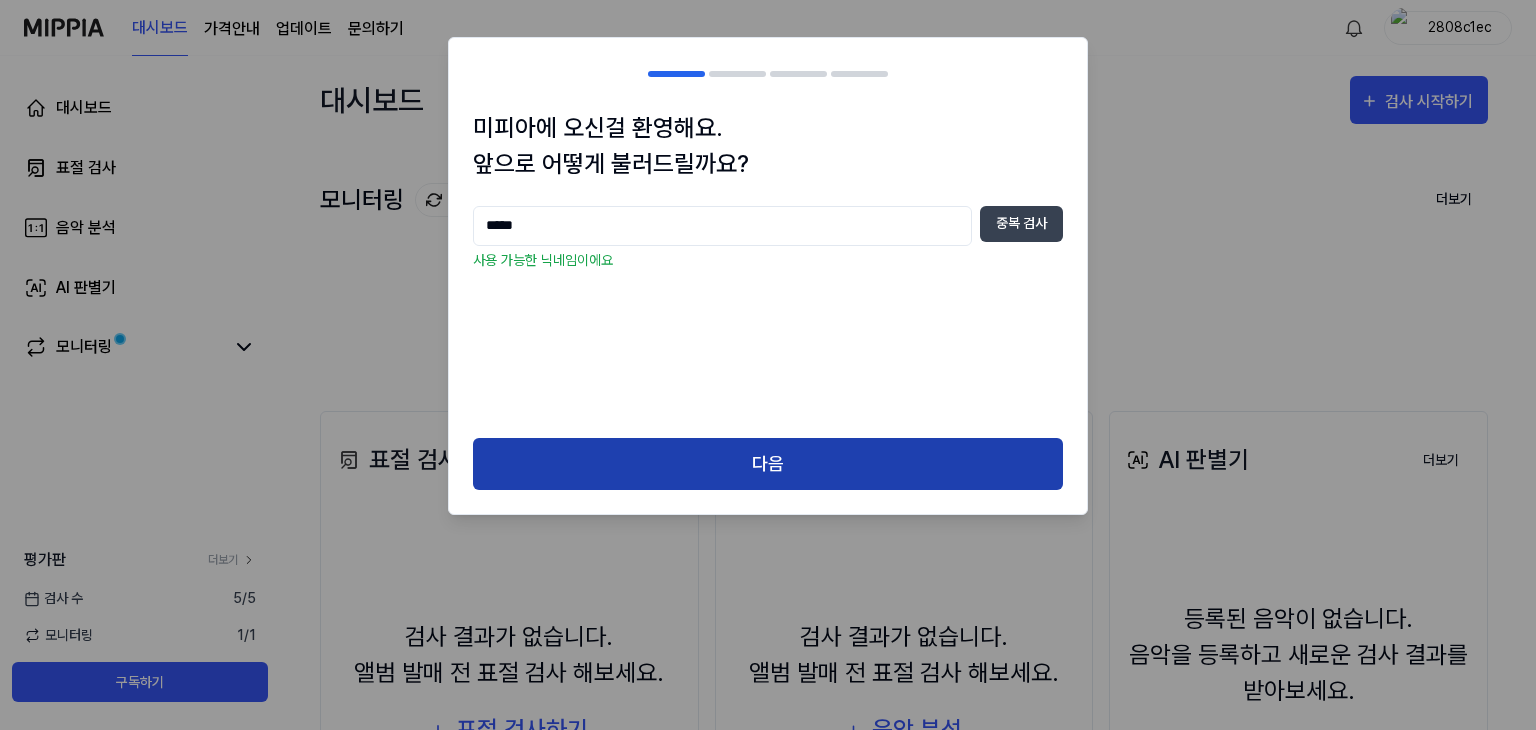 click on "다음" at bounding box center (768, 464) 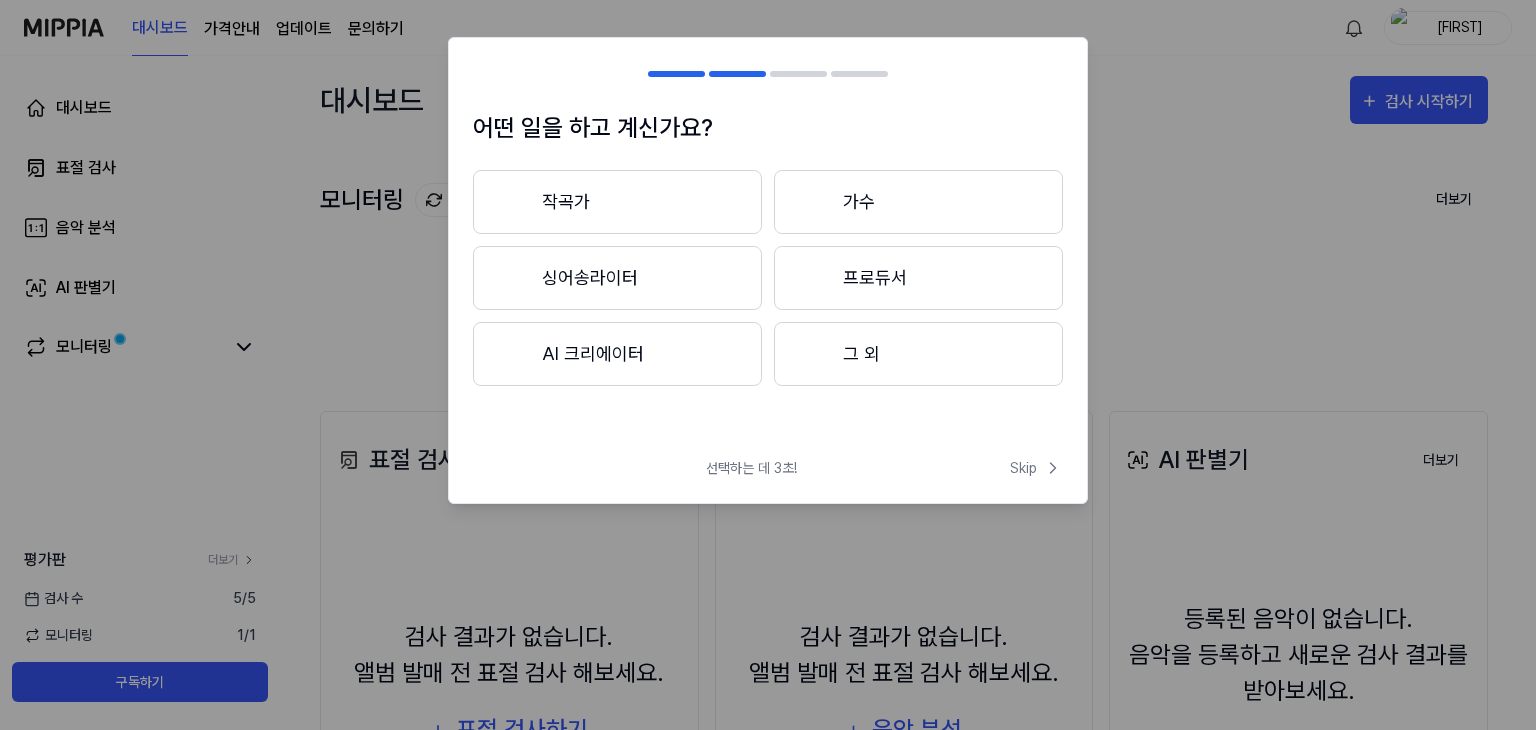 click on "작곡가" at bounding box center (617, 202) 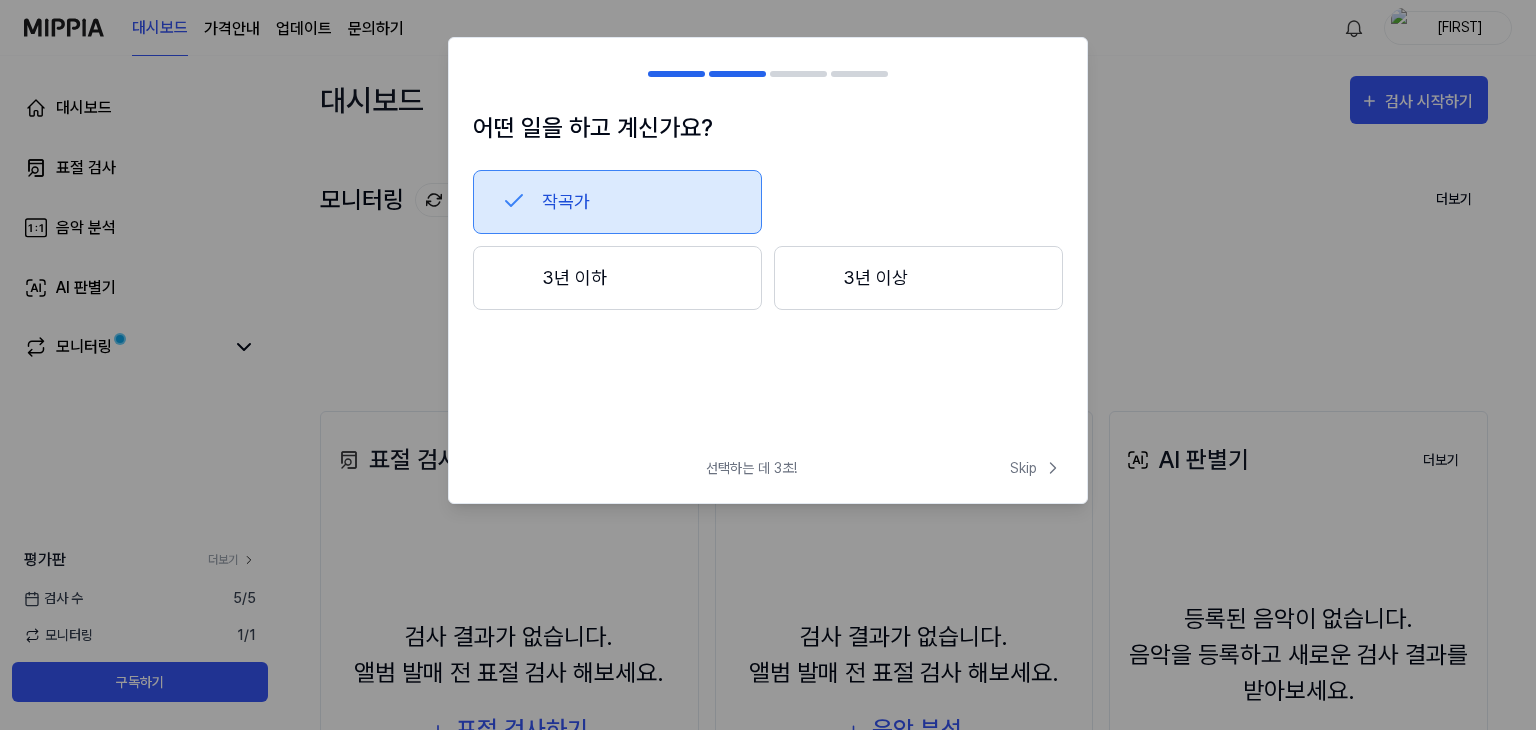 click on "작곡가" at bounding box center (768, 202) 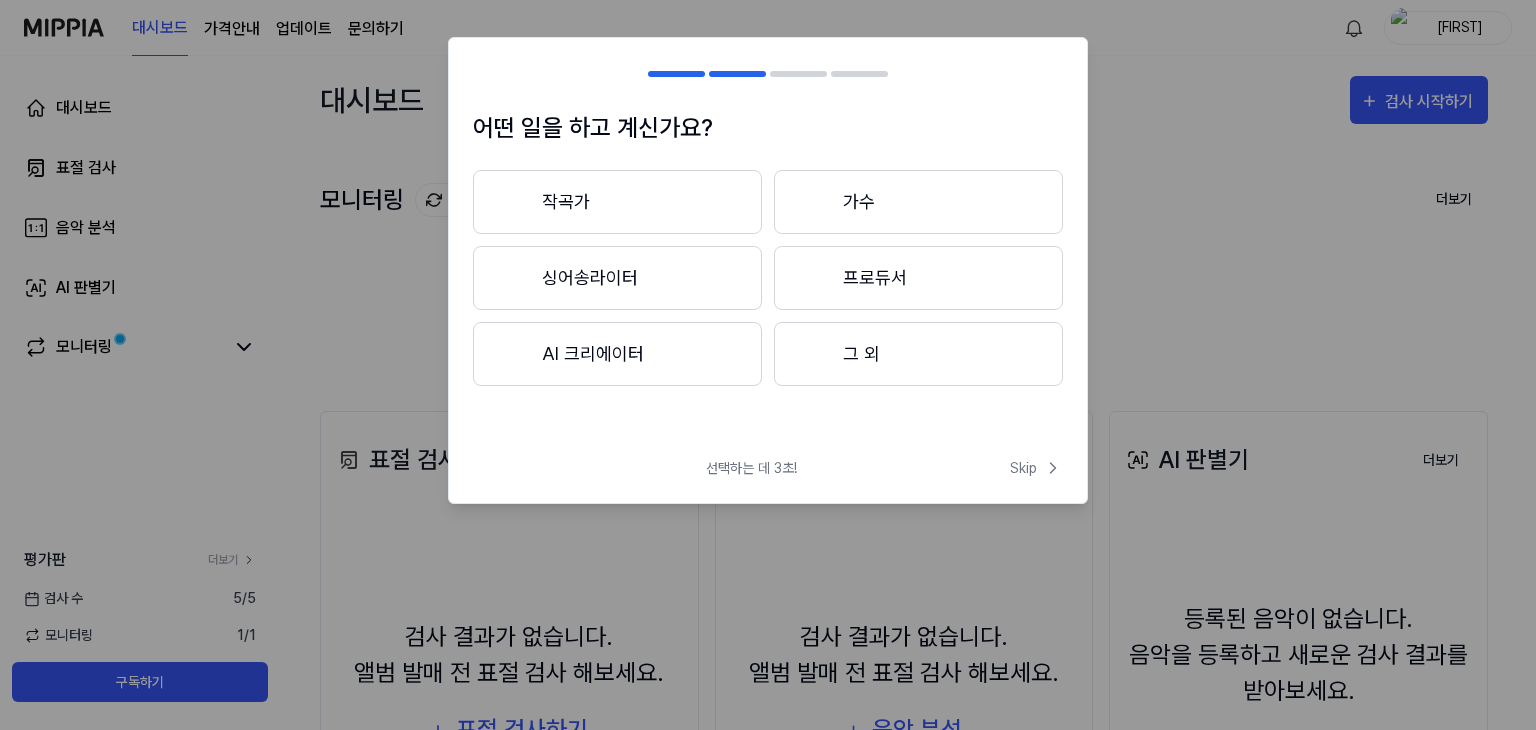 click on "어떤 일을 하고 계신가요? 작곡가 가수 싱어송라이터 프로듀서 AI 크리에이터 그 외" at bounding box center (768, 276) 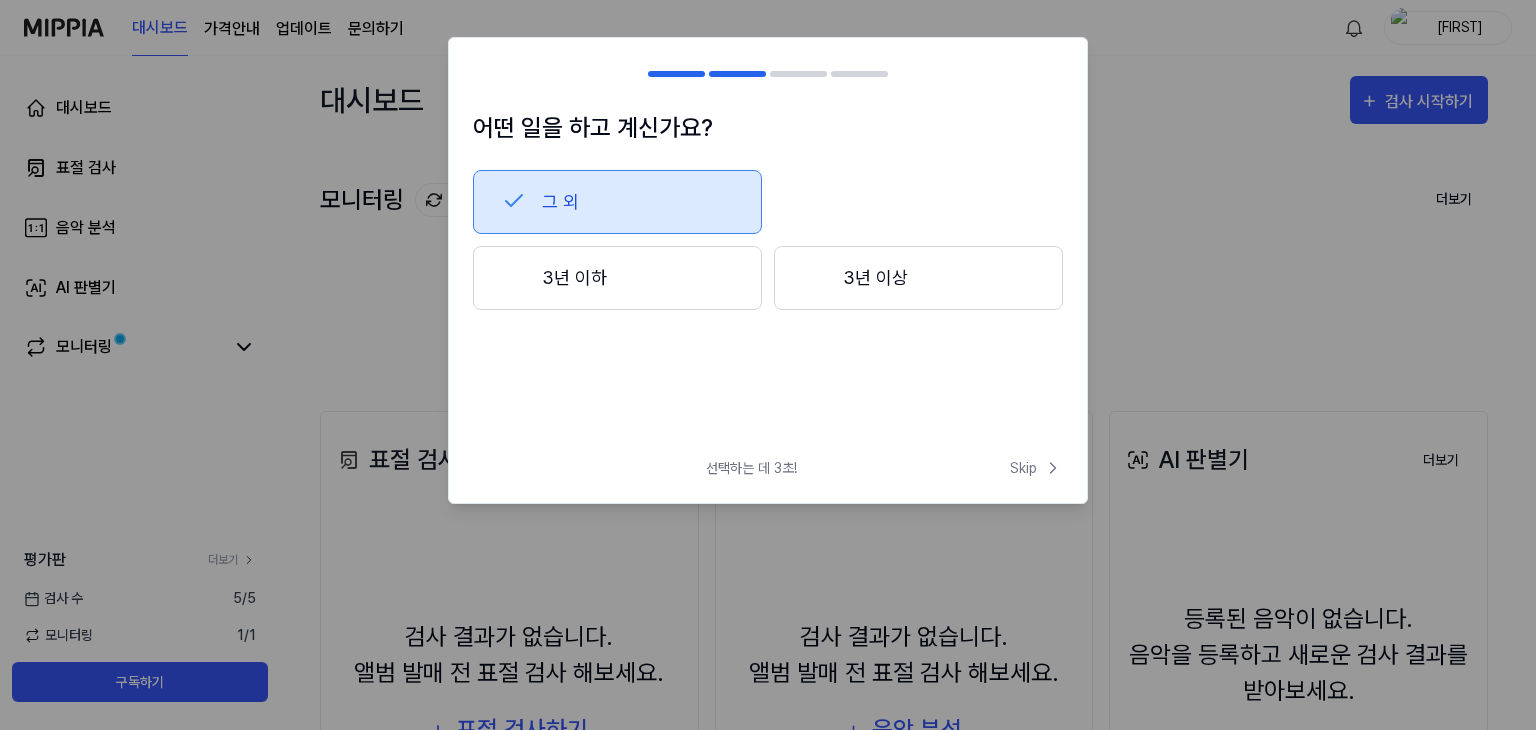 click on "3년 이상" at bounding box center (918, 278) 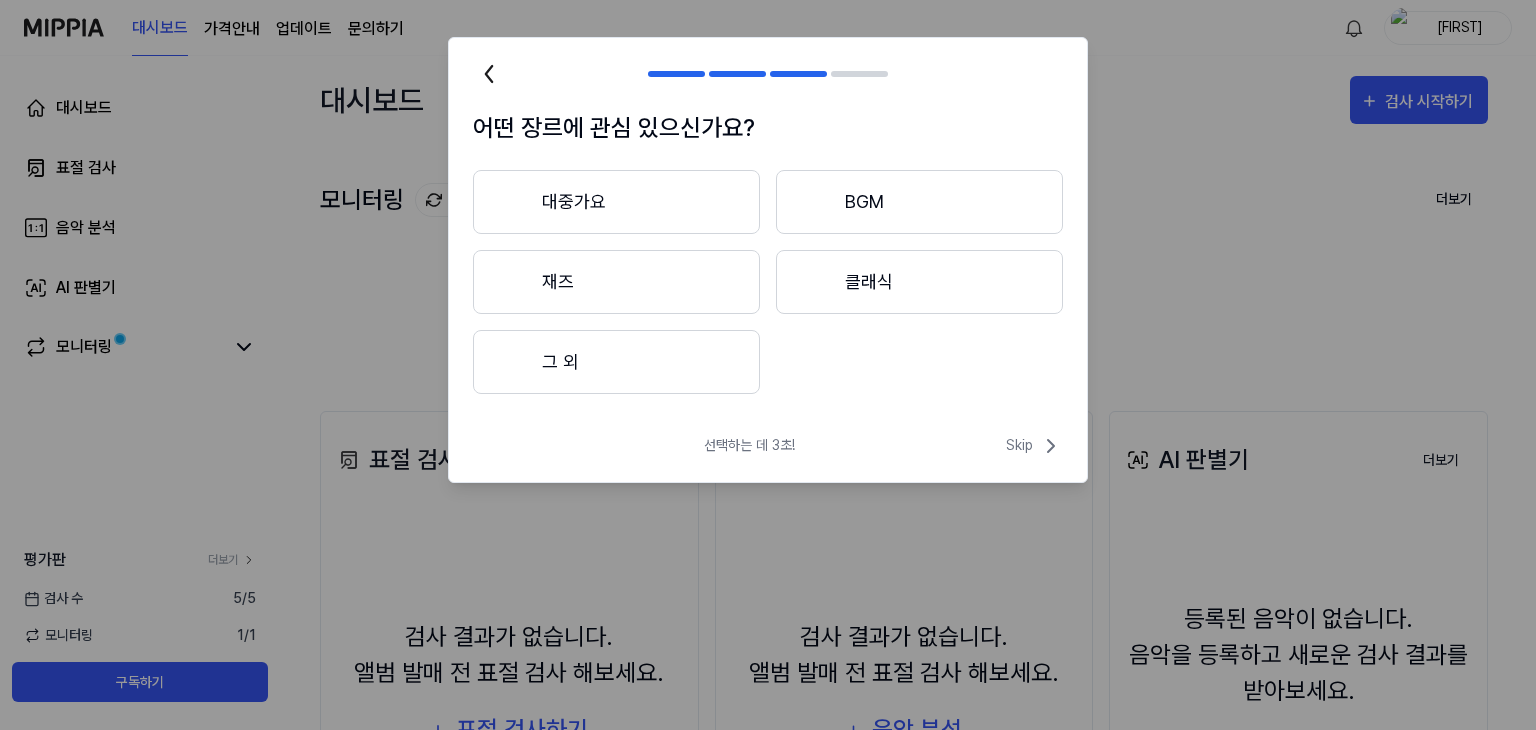 click on "대중가요" at bounding box center (616, 202) 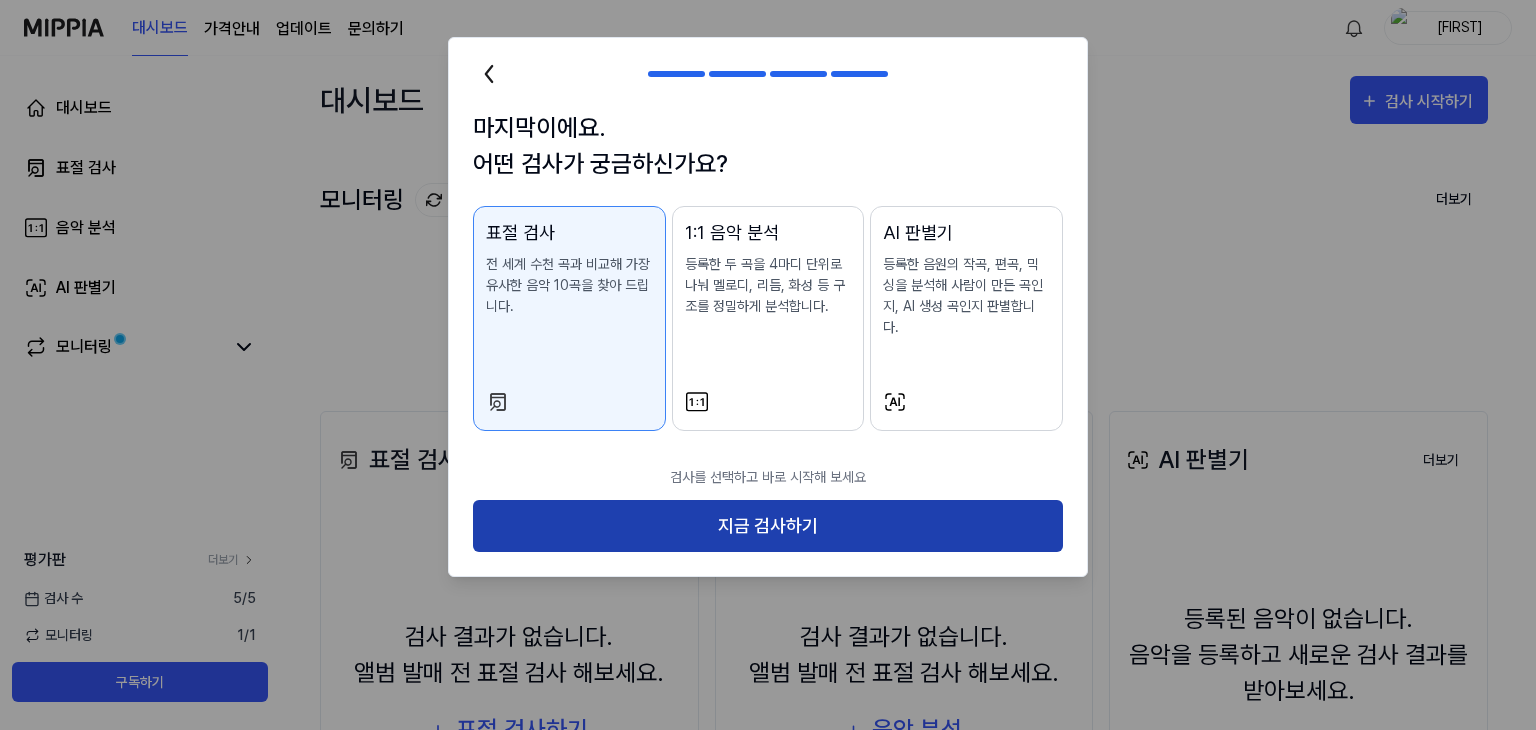 click on "지금 검사하기" at bounding box center [768, 526] 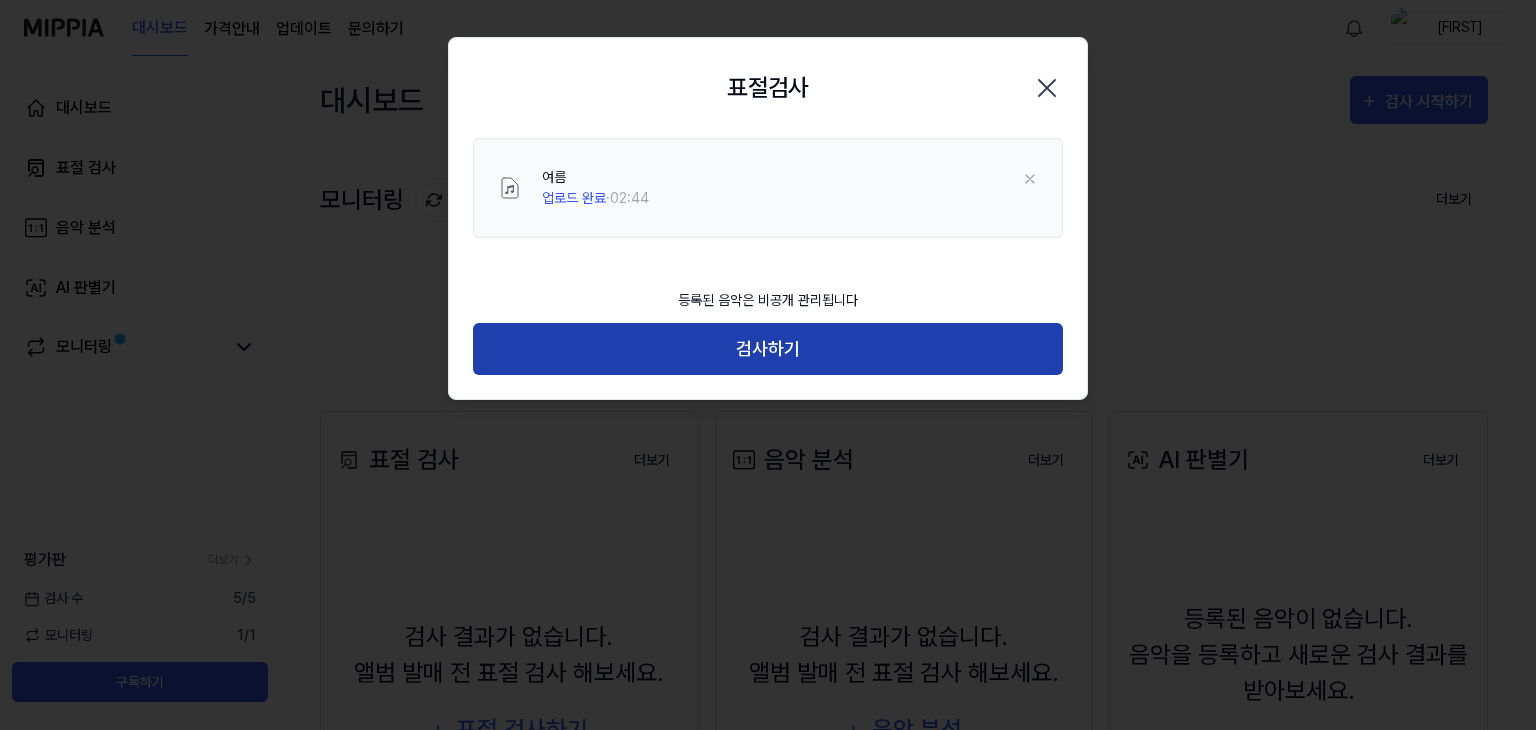 click on "검사하기" at bounding box center [768, 349] 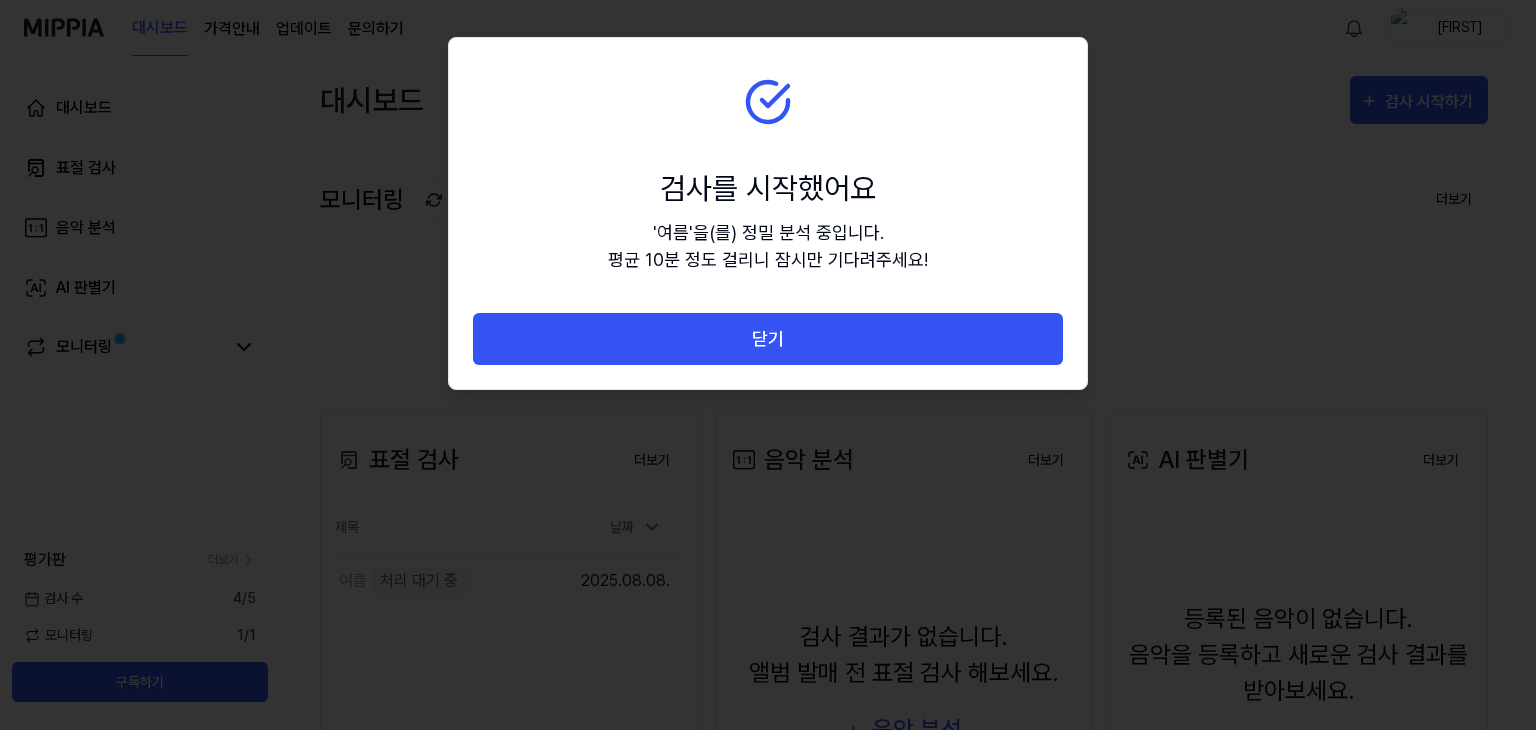 click on "닫기" at bounding box center (768, 339) 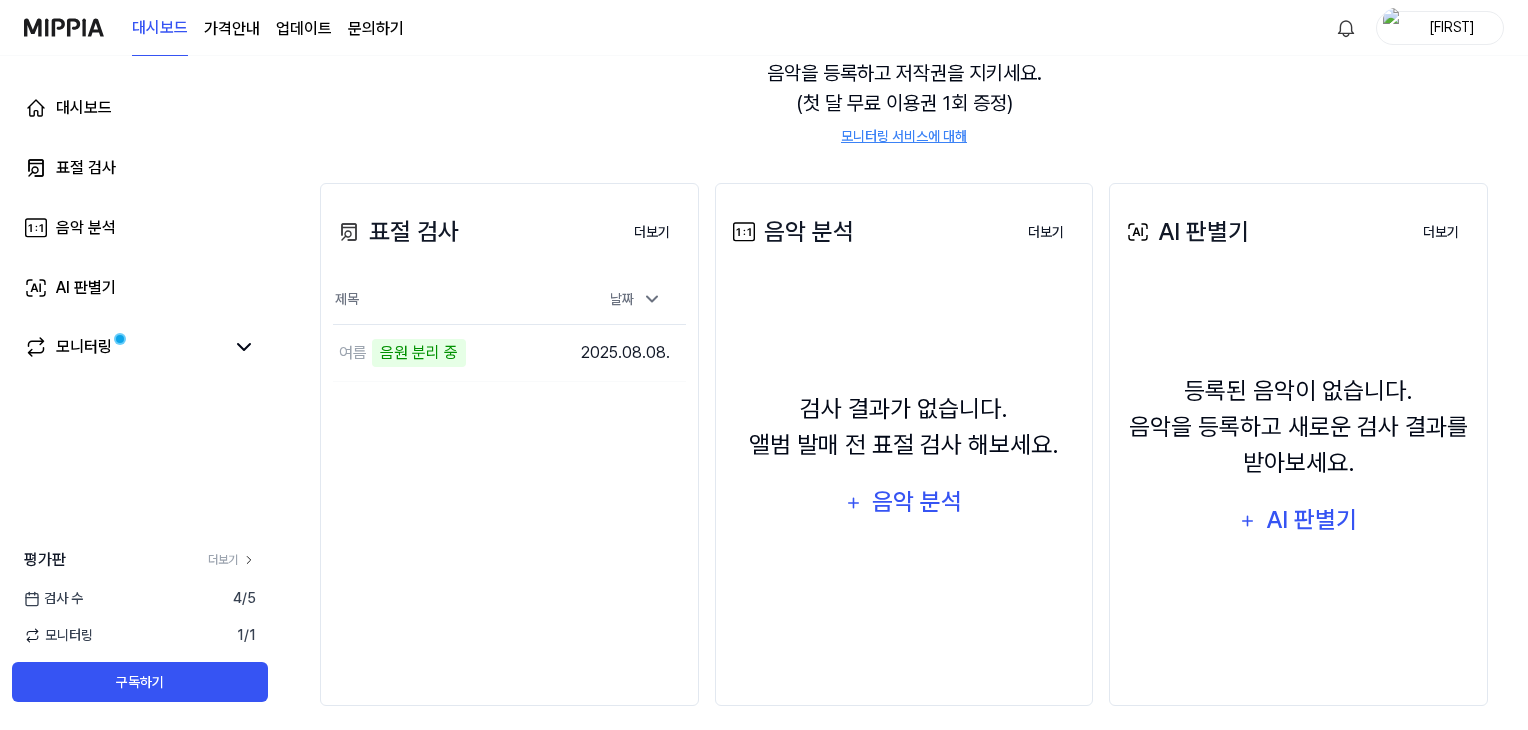 scroll, scrollTop: 244, scrollLeft: 0, axis: vertical 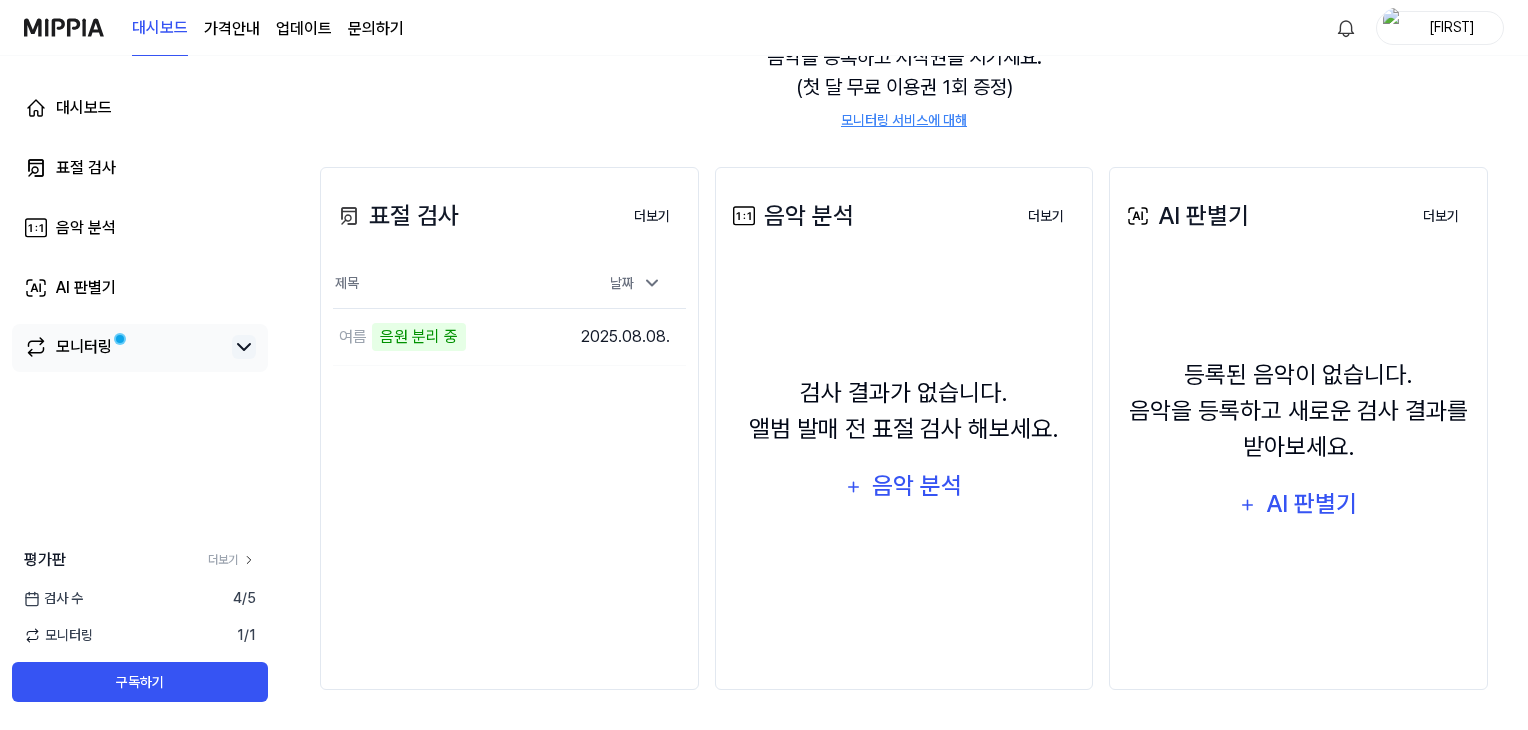 click 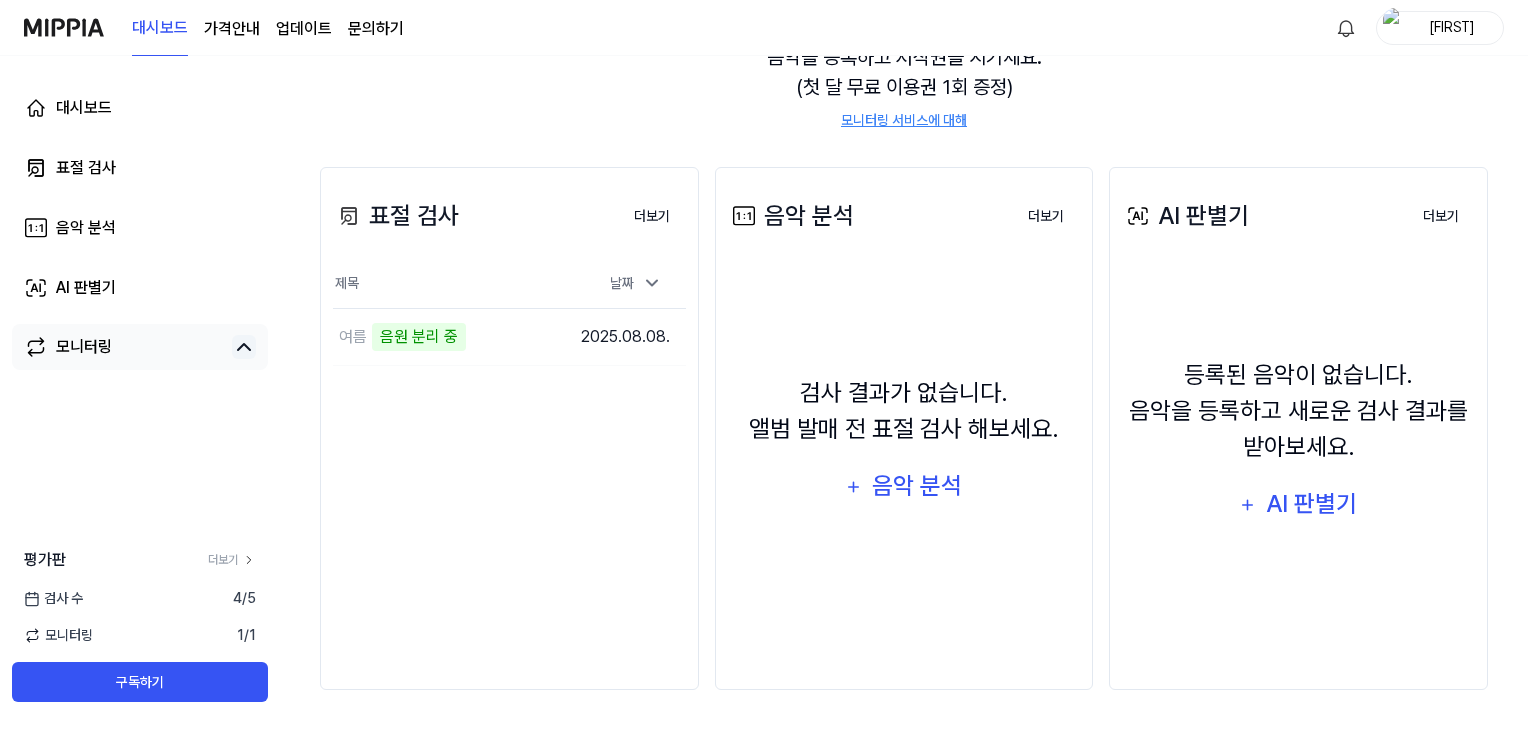 click on "모니터링" at bounding box center (84, 347) 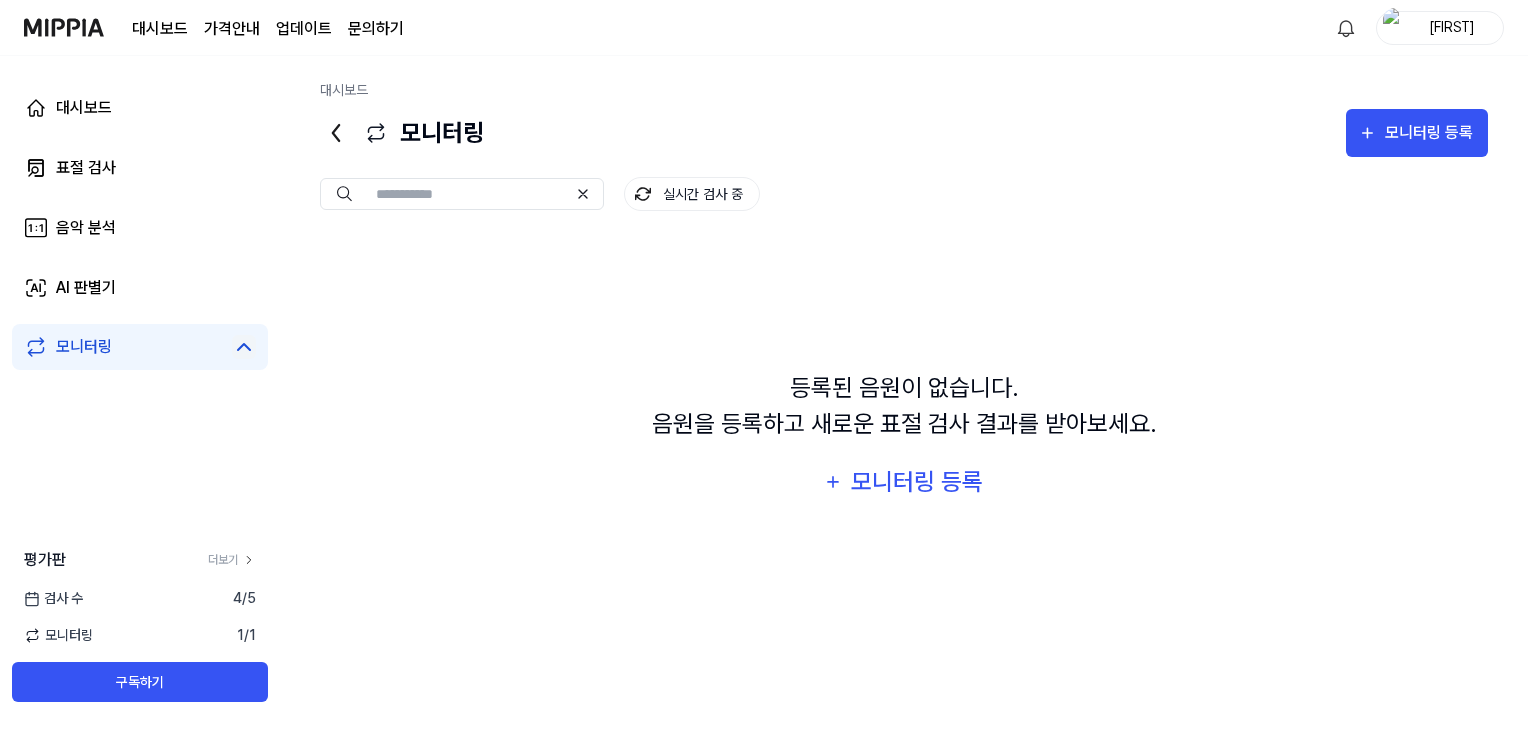scroll, scrollTop: 0, scrollLeft: 0, axis: both 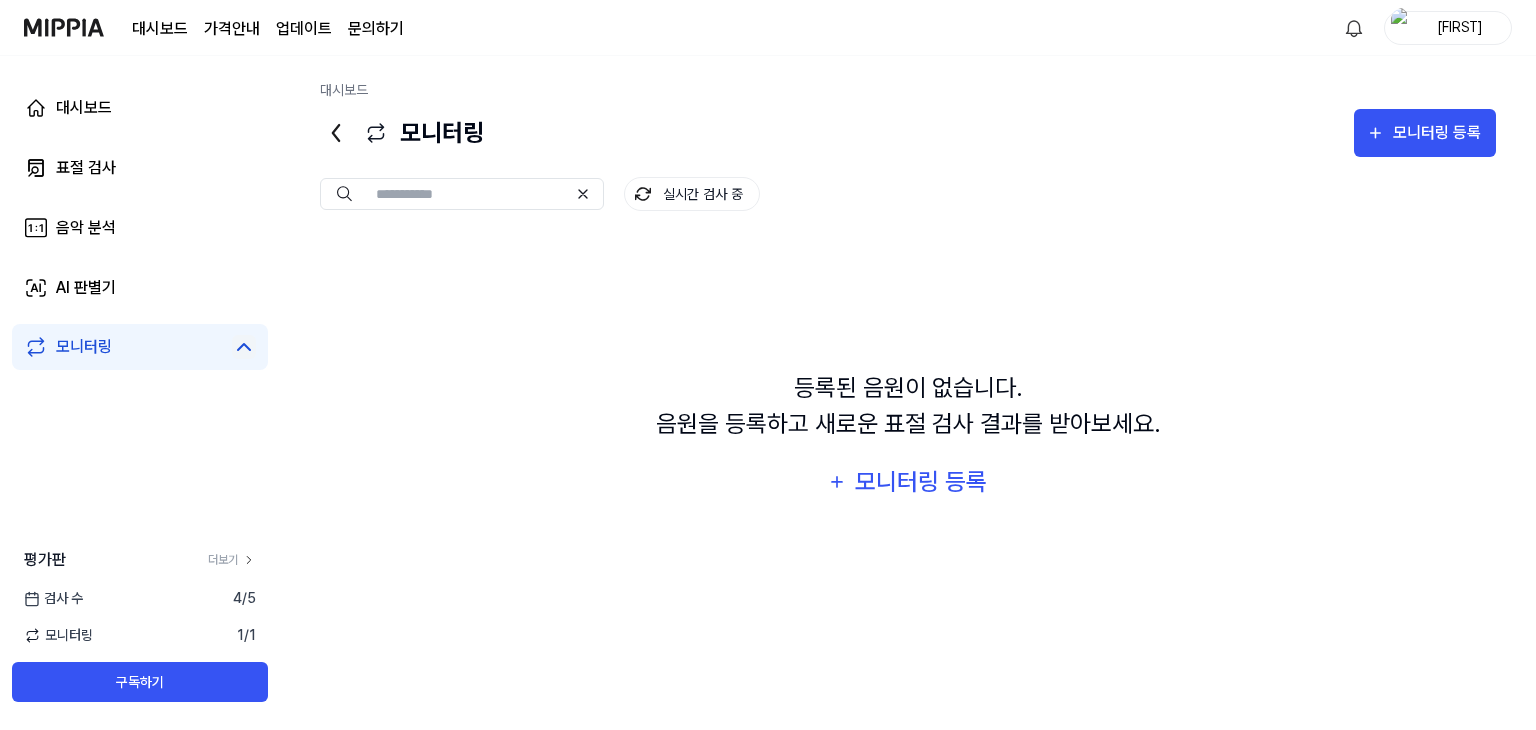 click 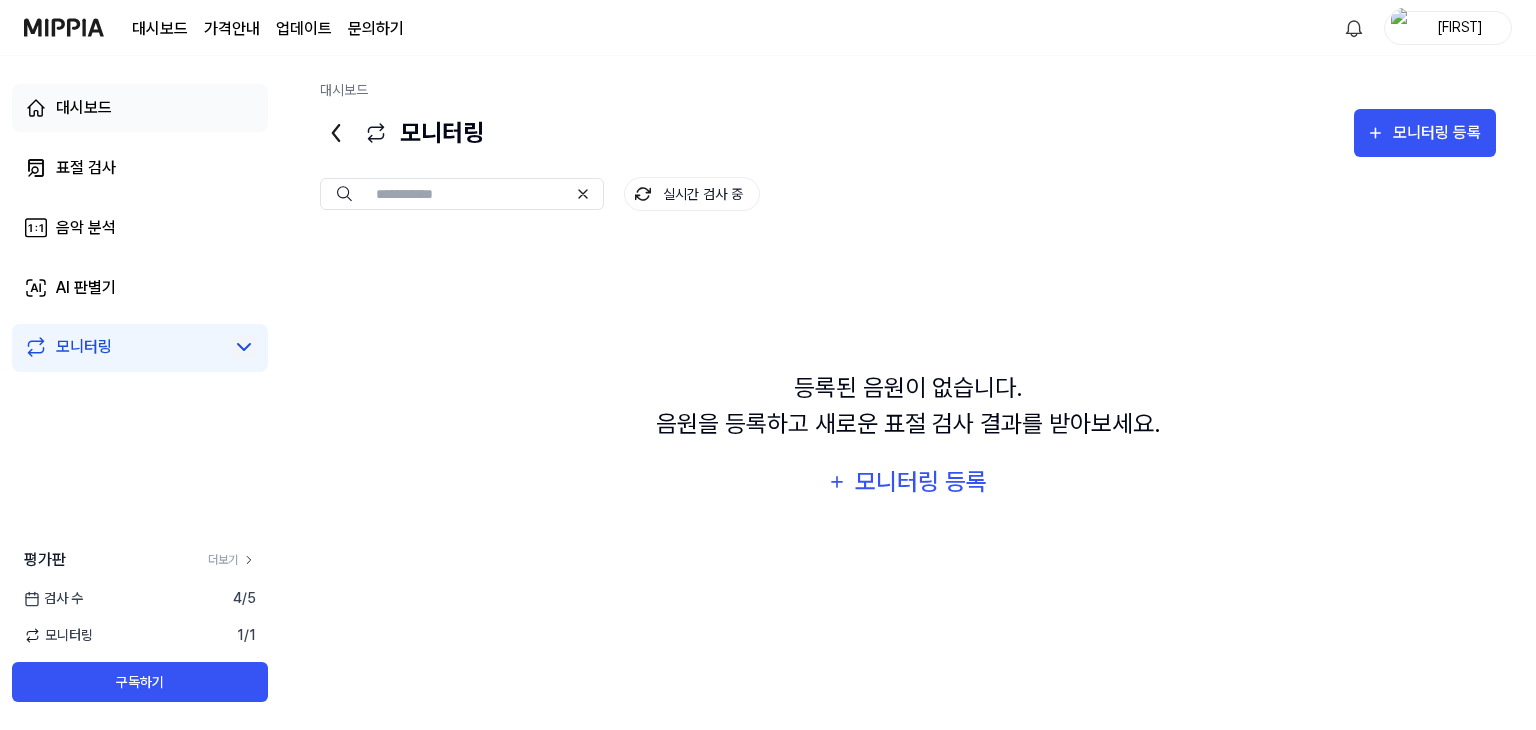click on "대시보드" at bounding box center [140, 108] 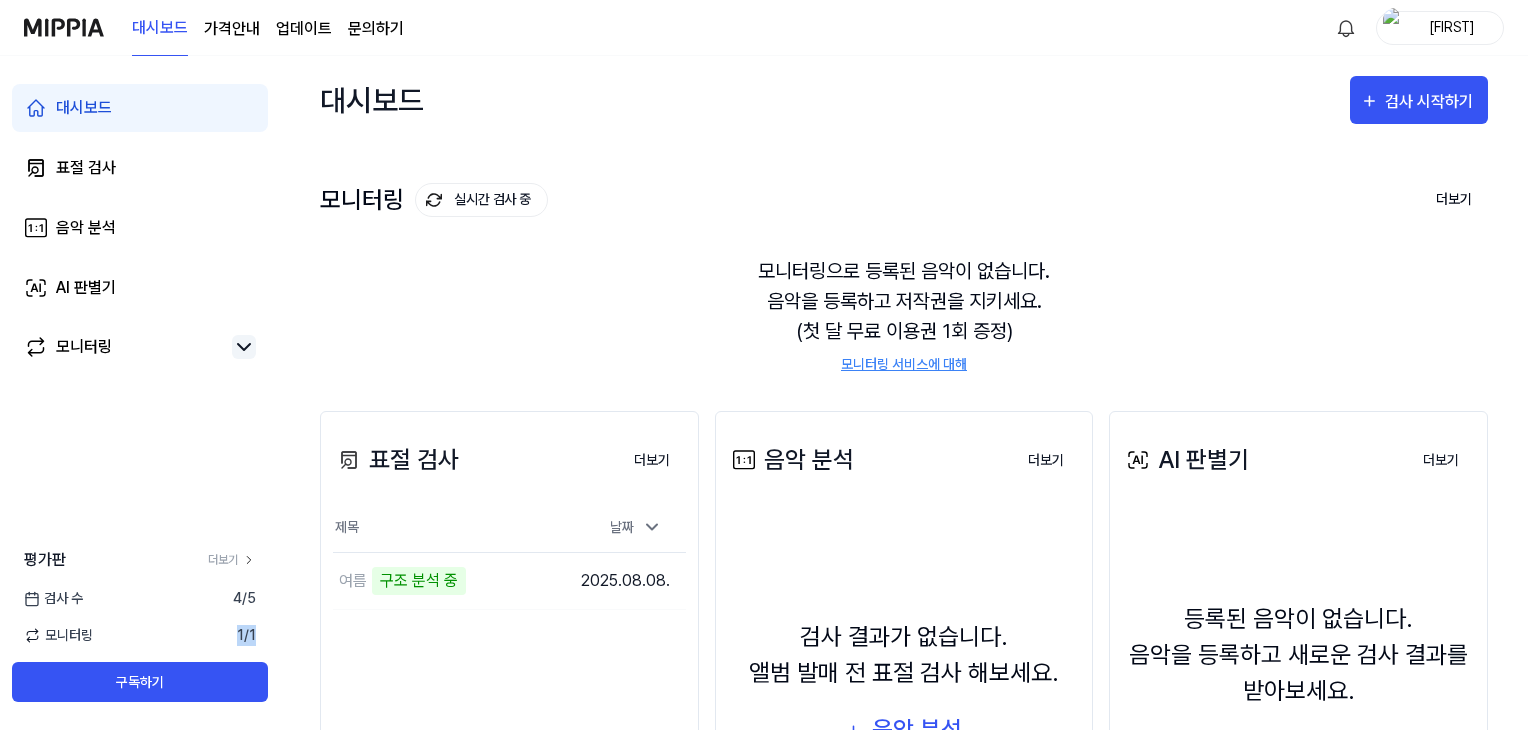 drag, startPoint x: 227, startPoint y: 633, endPoint x: 271, endPoint y: 631, distance: 44.04543 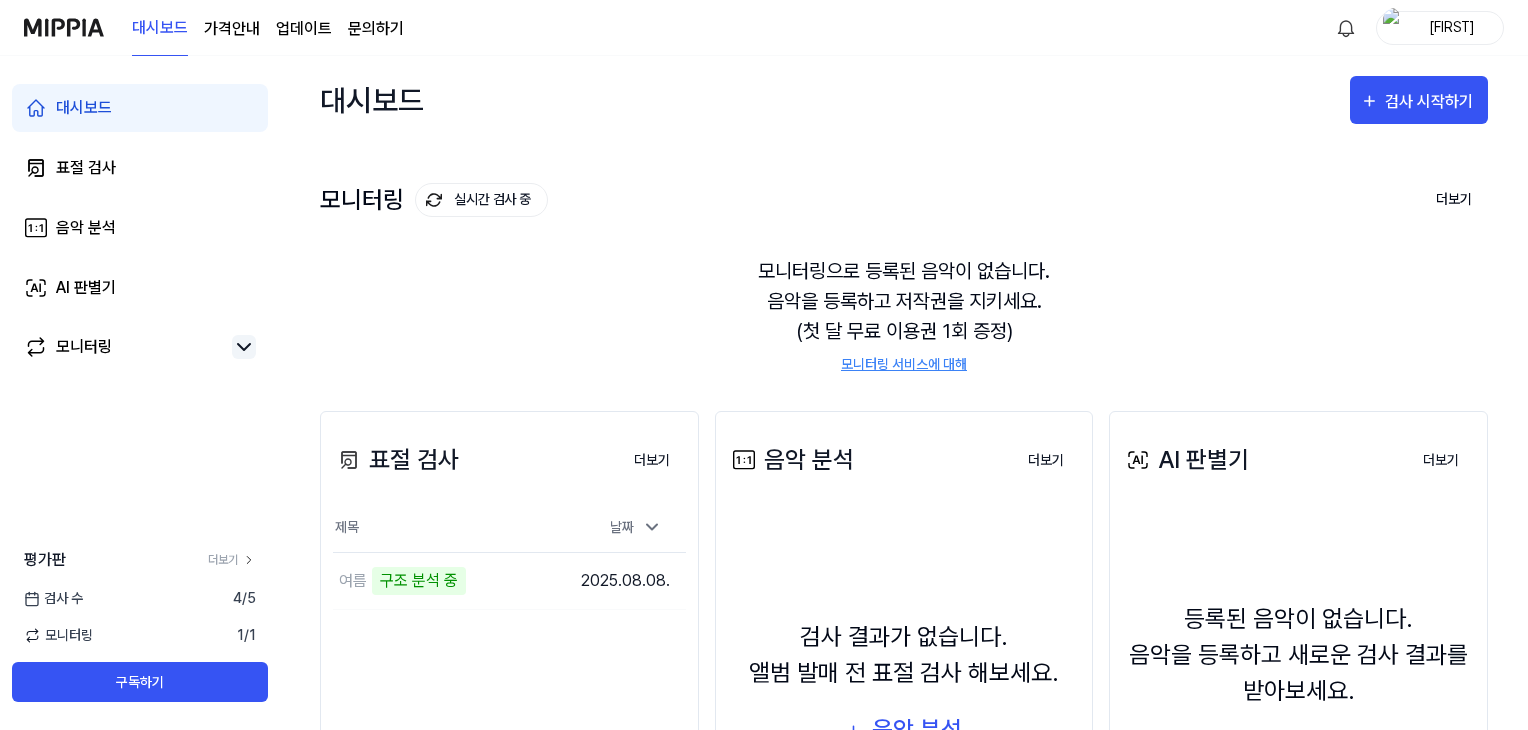 click on "대시보드 표절 검사 음악 분석 AI 판별기 모니터링 평가판 더보기 검사 수 4  /  5 모니터링 1  /  1 구독하기" at bounding box center [140, 393] 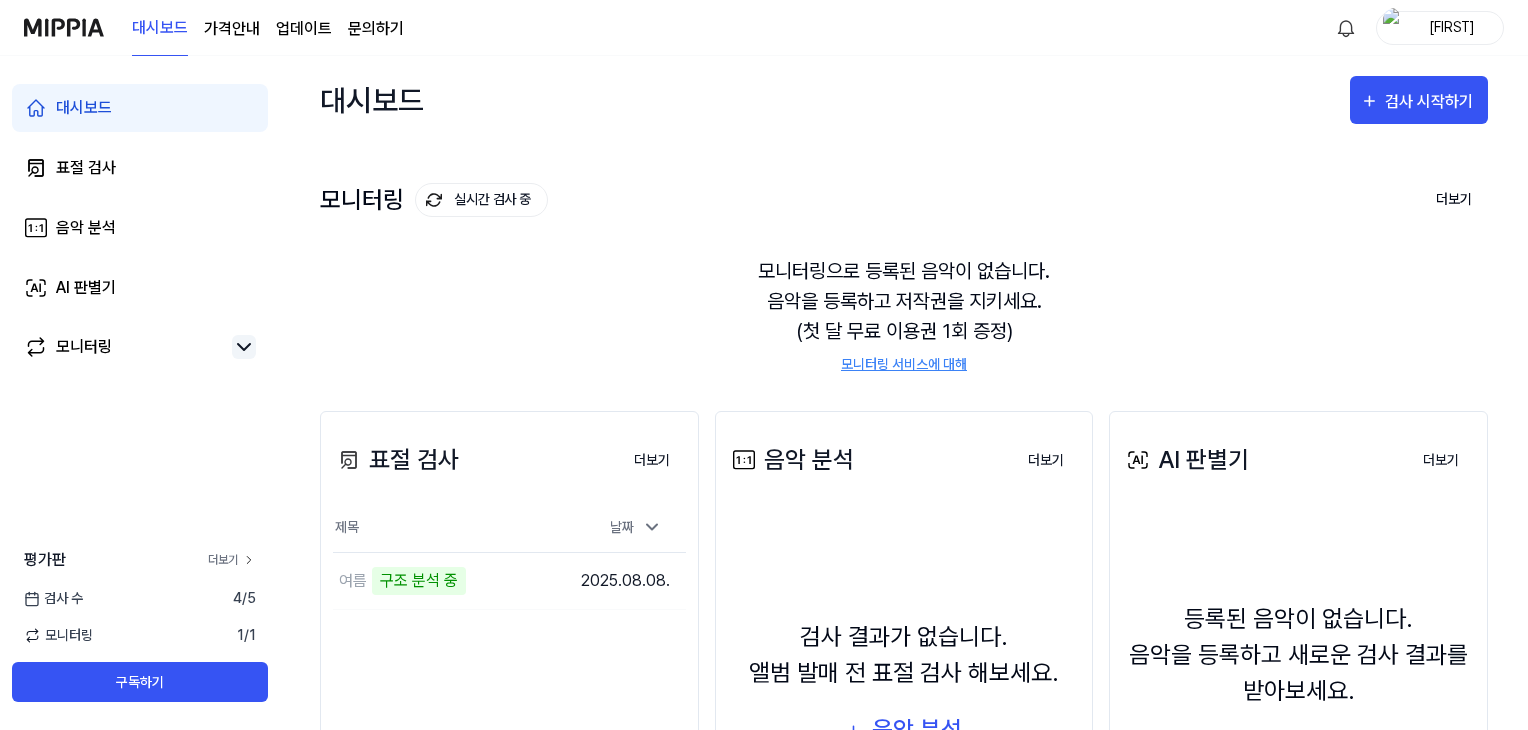 click 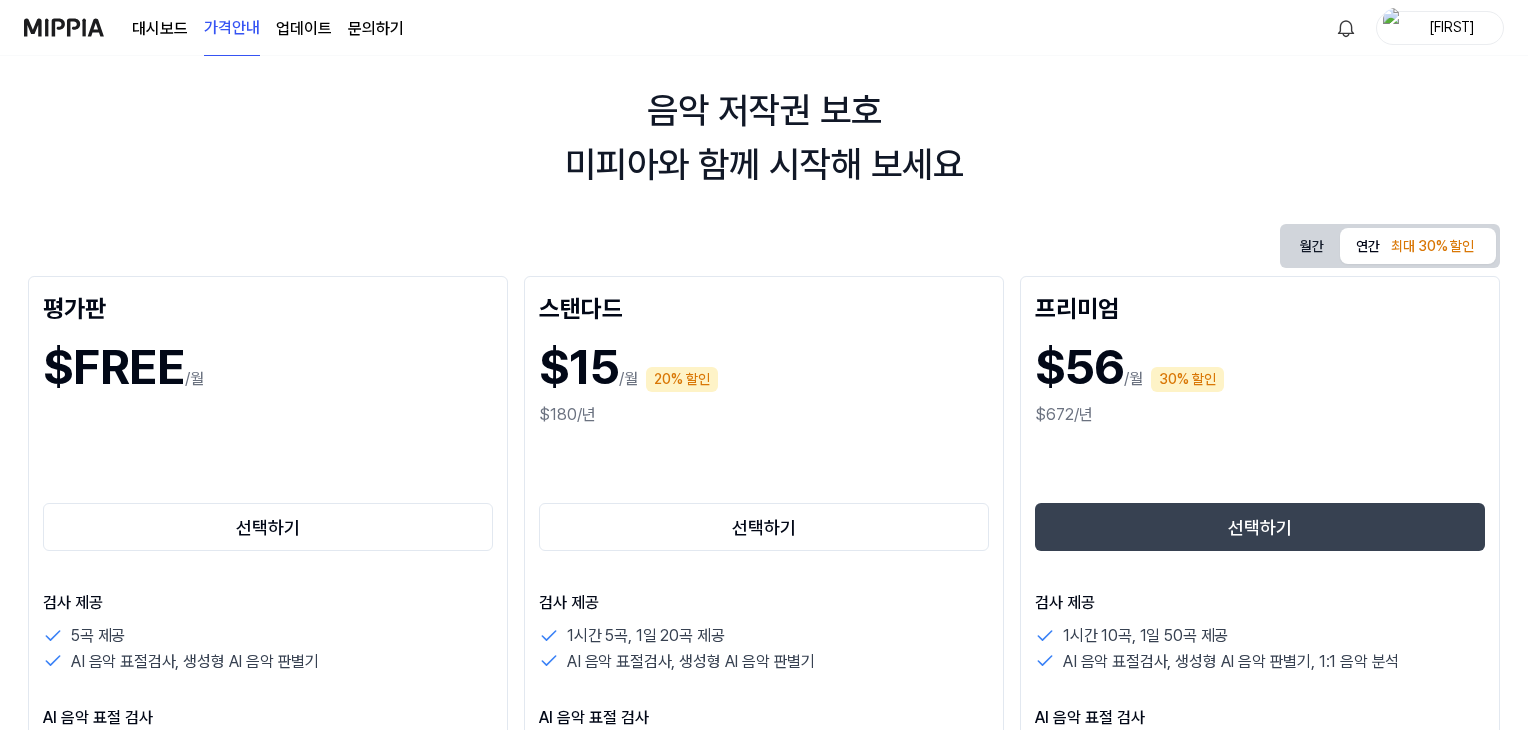scroll, scrollTop: 0, scrollLeft: 0, axis: both 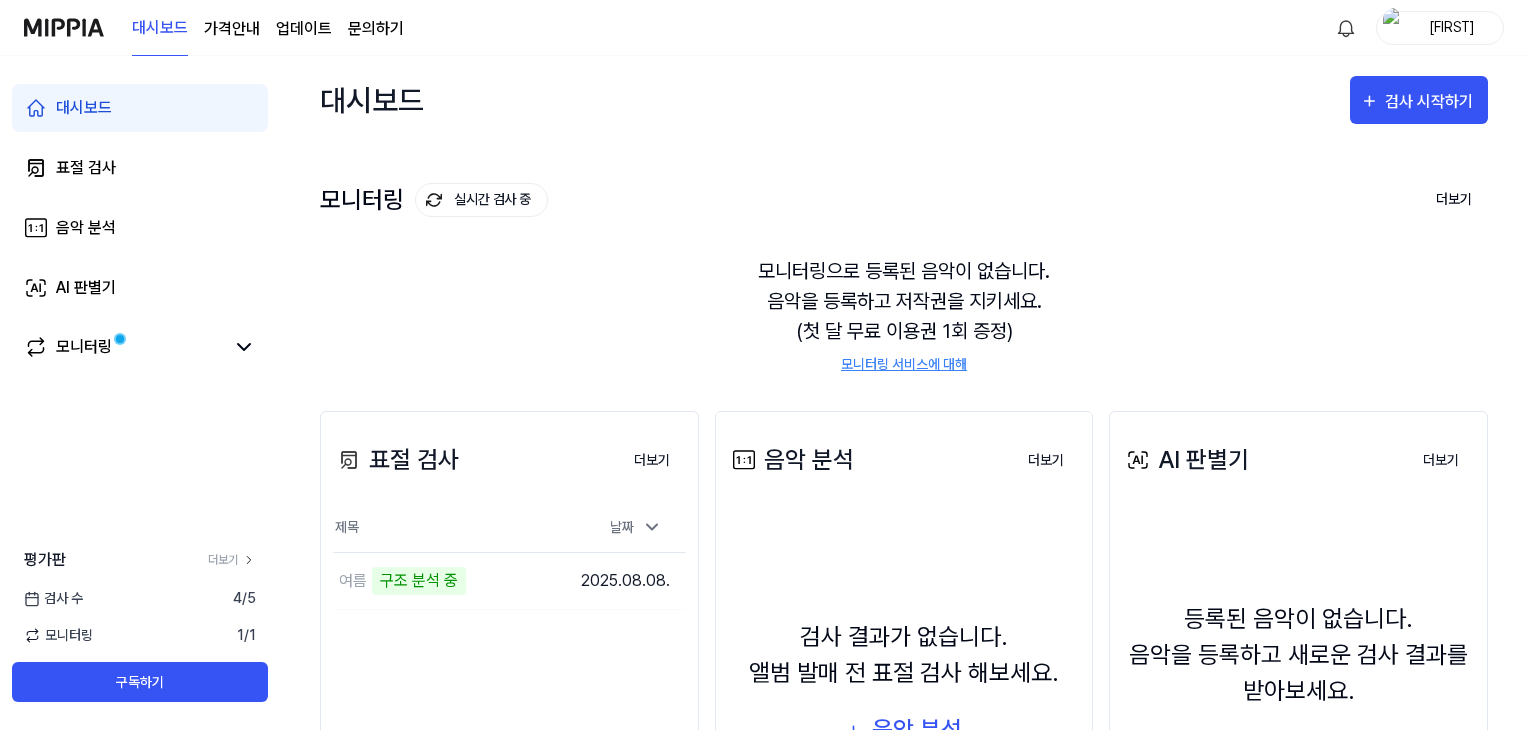click on "대시보드" at bounding box center [140, 108] 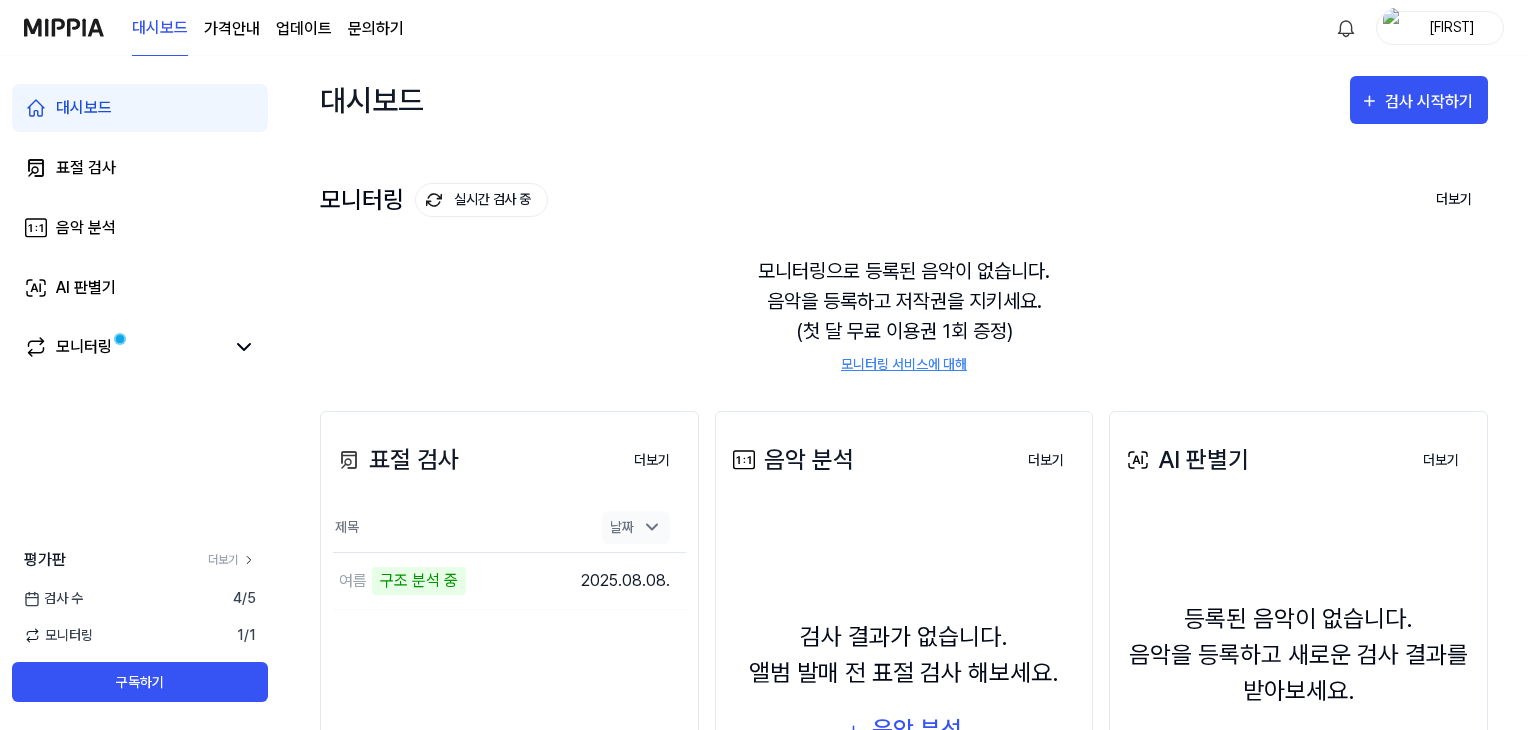 click 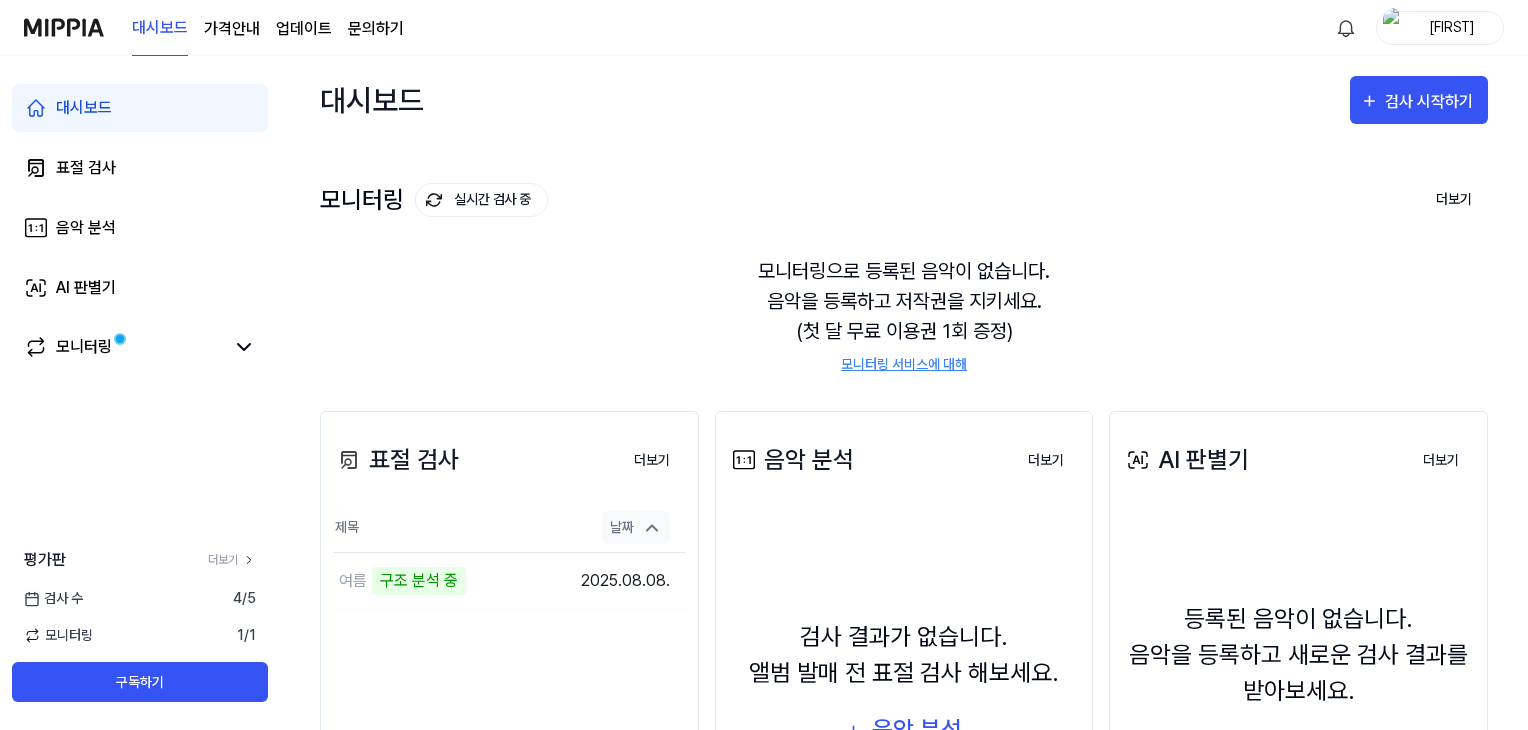 click 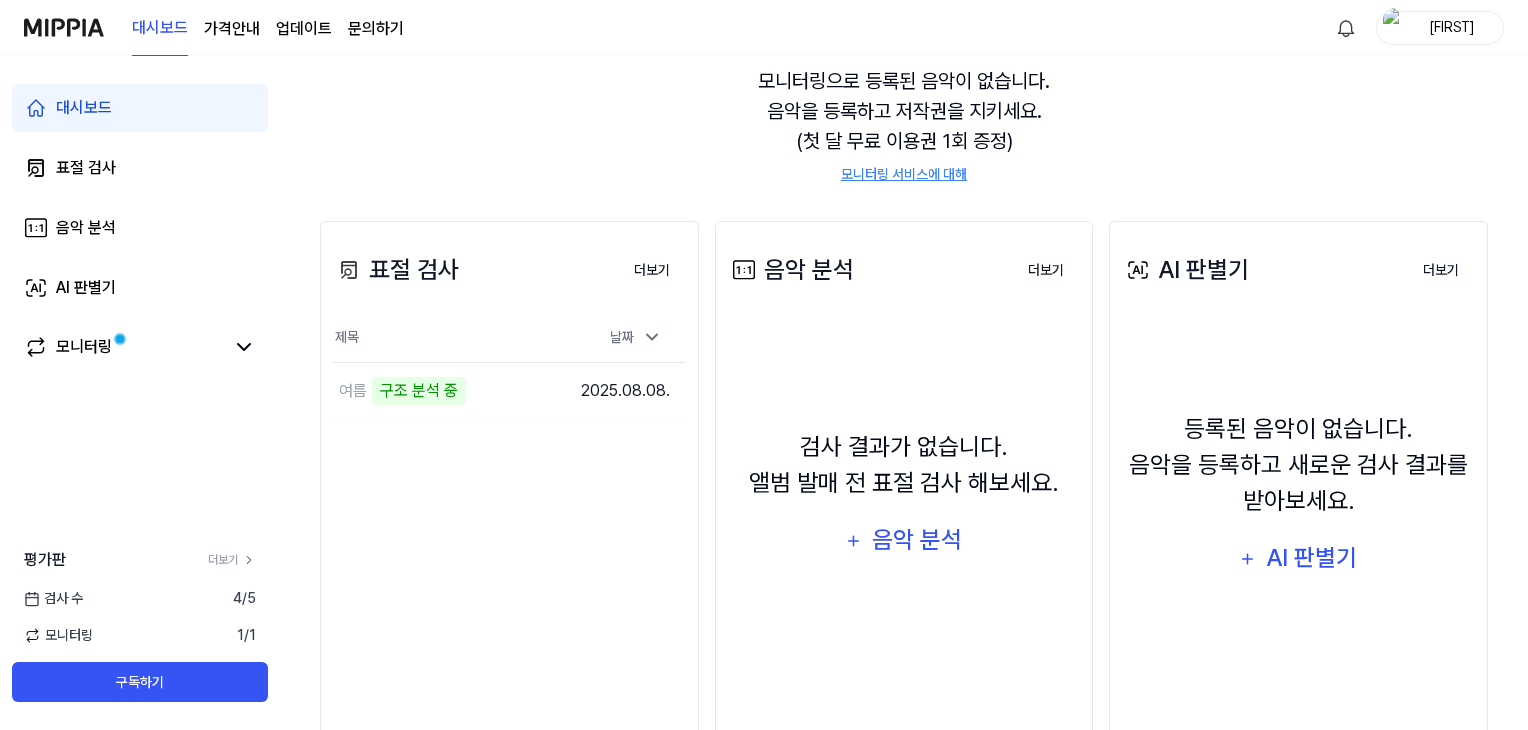 scroll, scrollTop: 200, scrollLeft: 0, axis: vertical 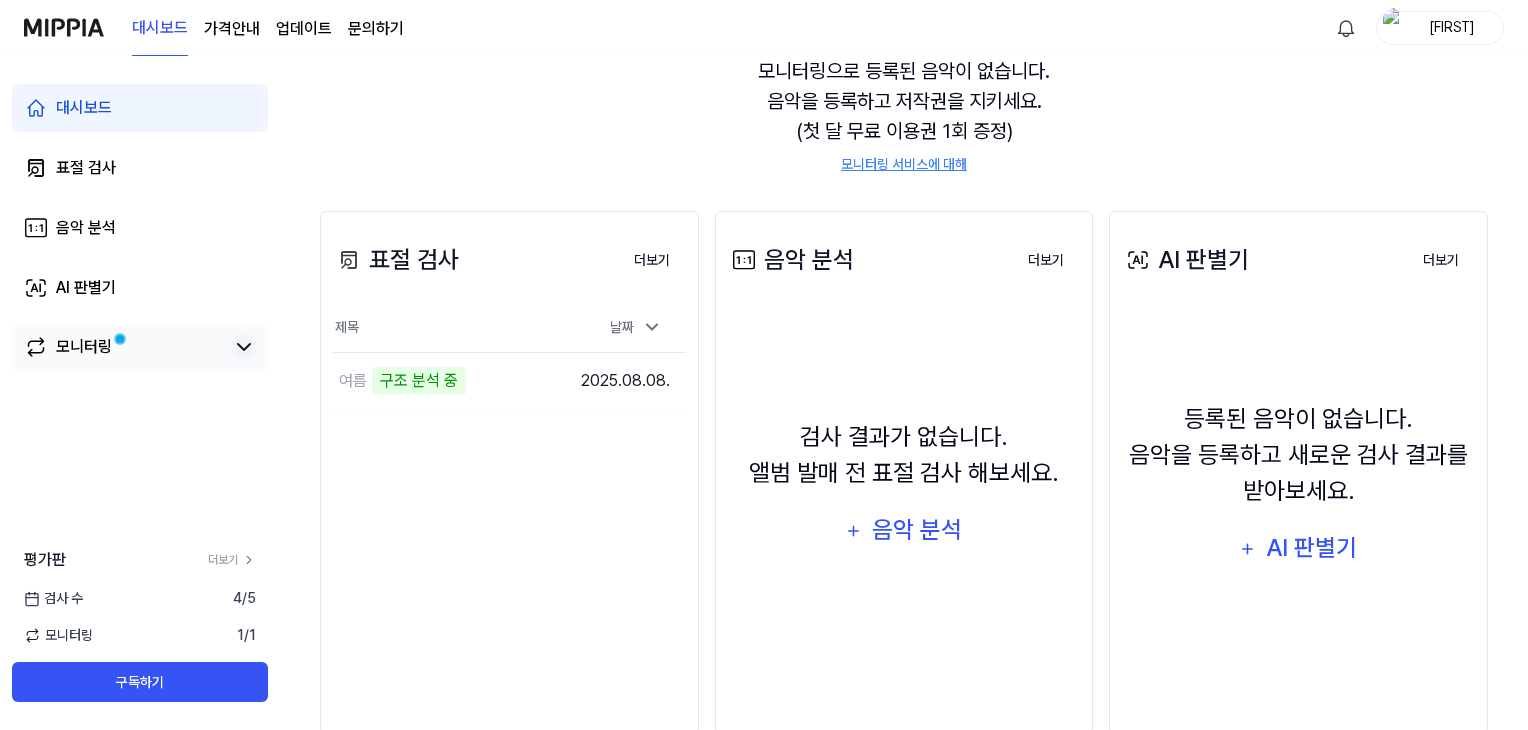 click 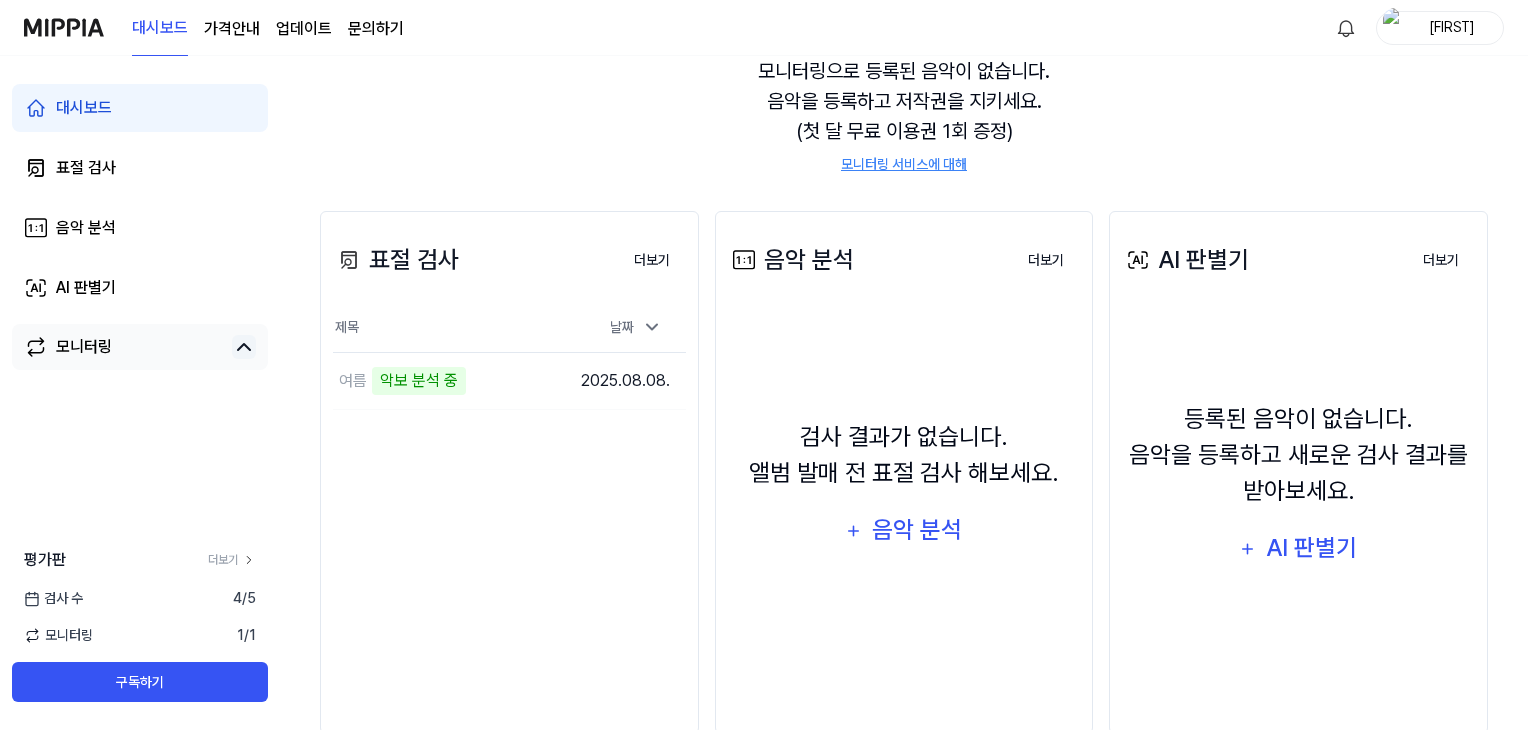 click 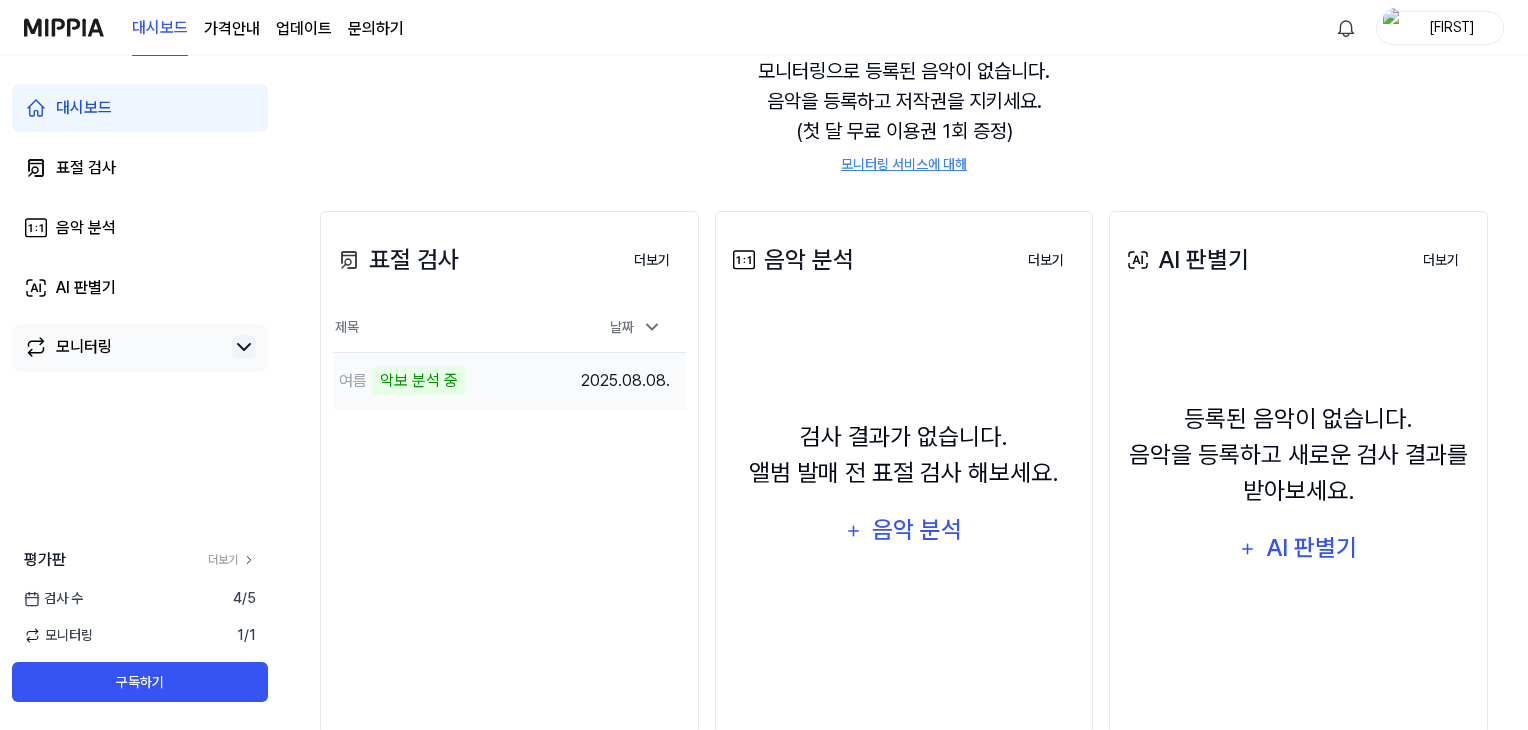click on "악보 분석 중" at bounding box center (419, 381) 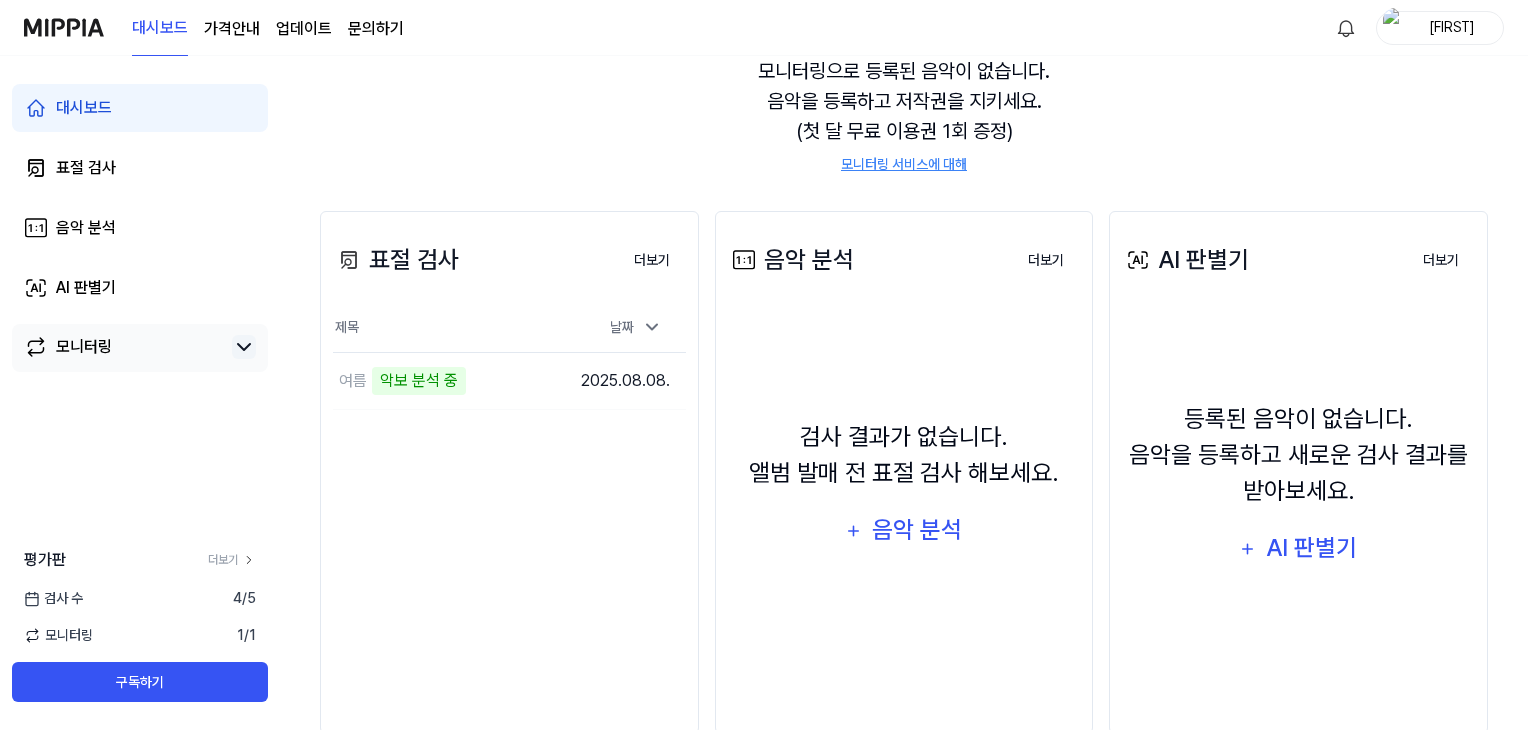 click on "모니터링으로 등록된 음악이 없습니다.
음악을 등록하고 저작권을 지키세요.
(첫 달 무료 이용권 1회 증정) 모니터링 서비스에 대해" at bounding box center [904, 115] 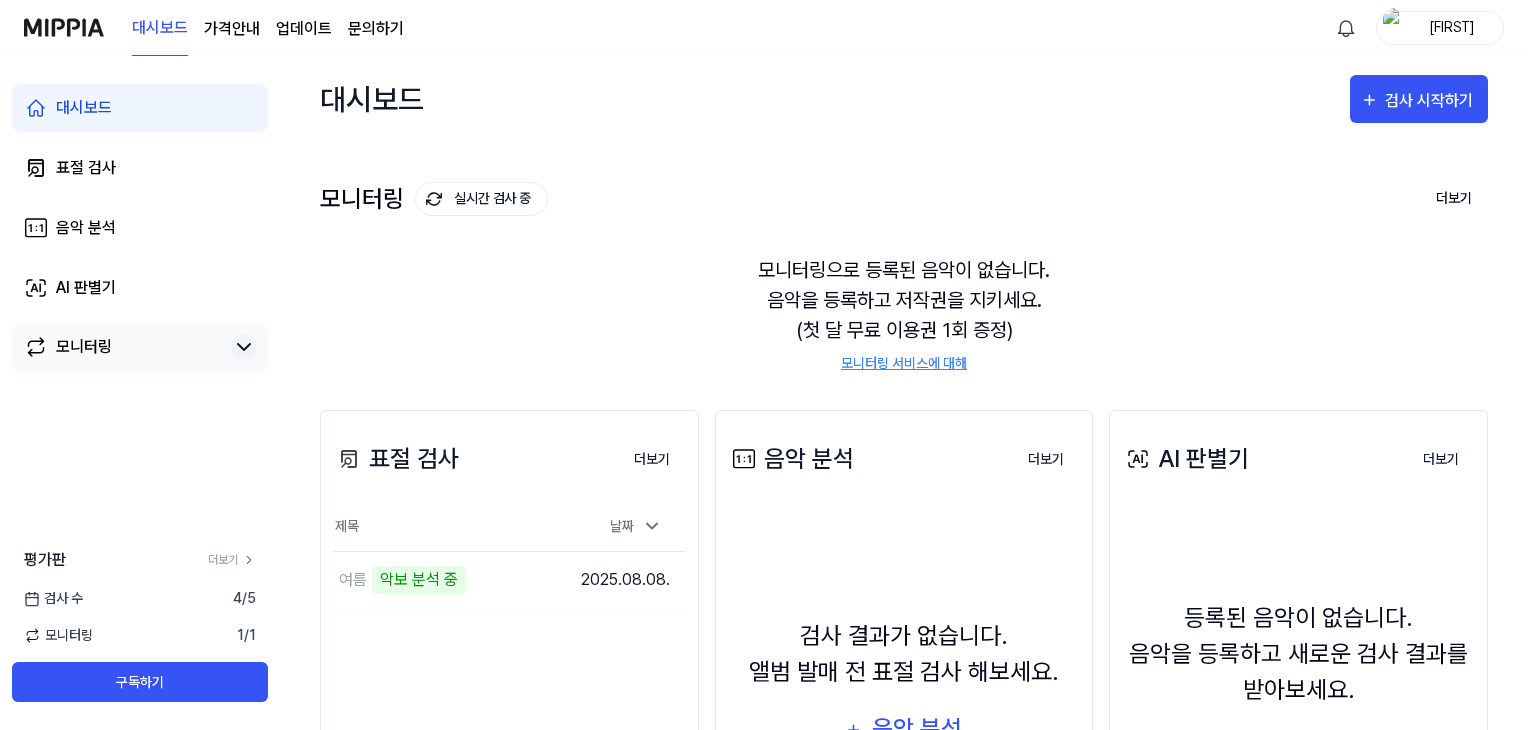 scroll, scrollTop: 0, scrollLeft: 0, axis: both 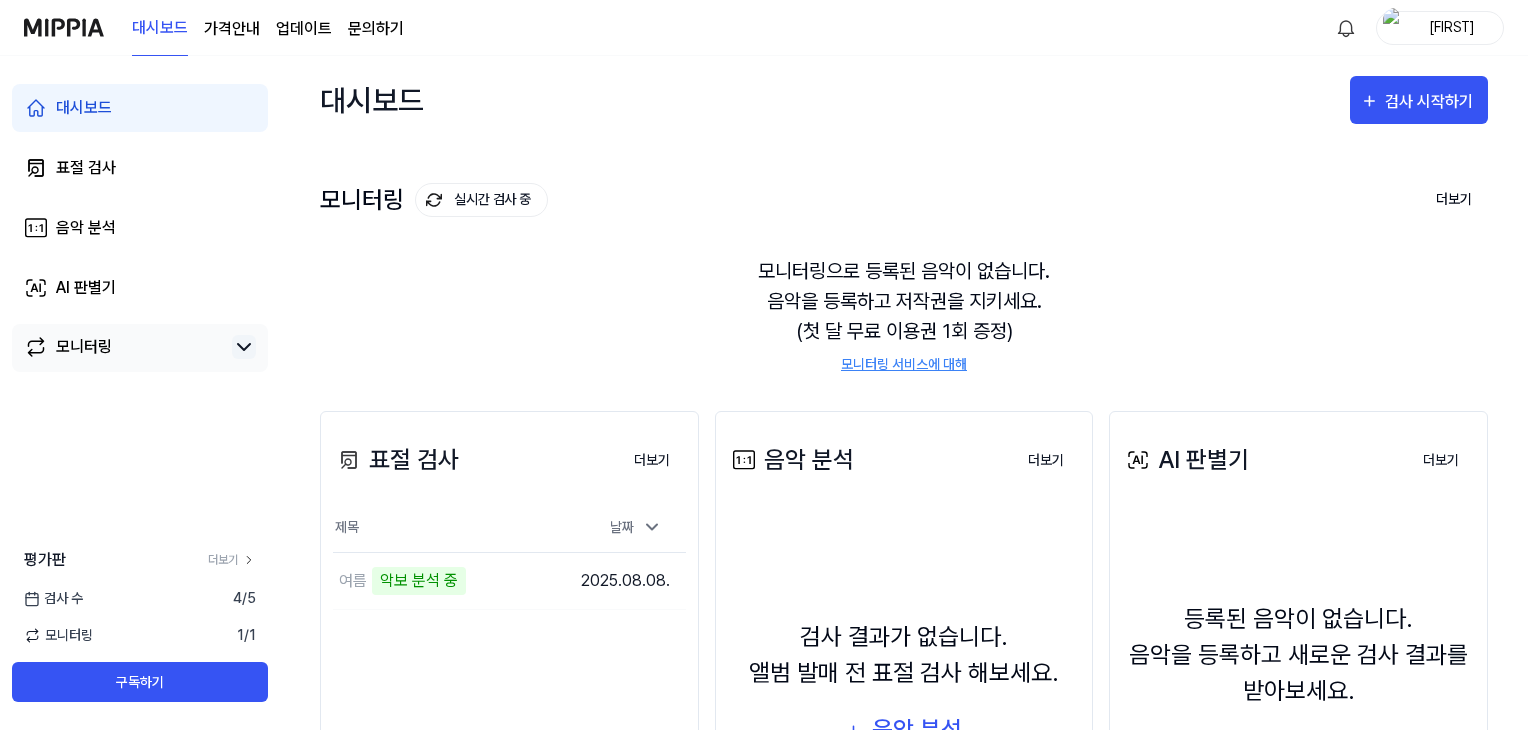 click on "모니터링 서비스에 대해" at bounding box center [904, 364] 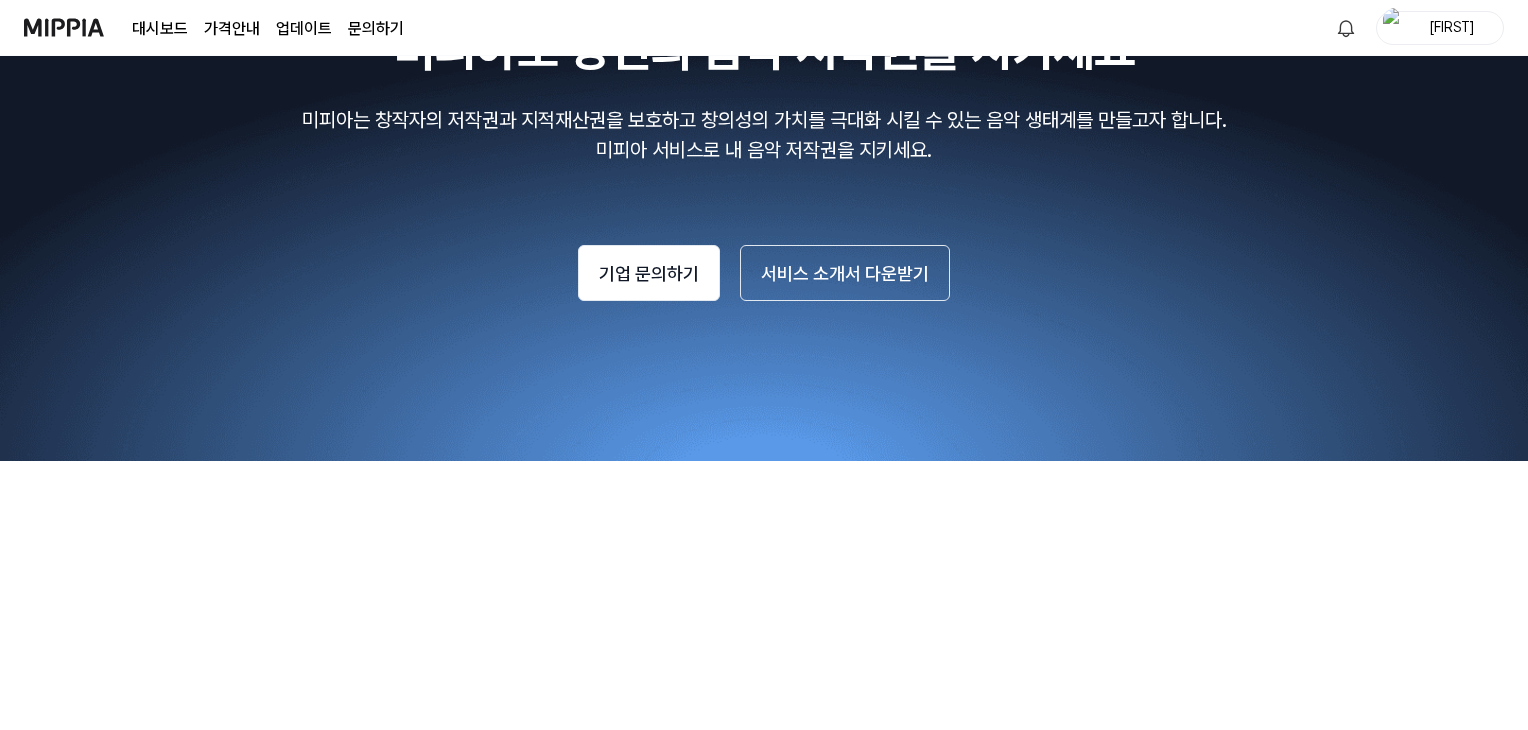 scroll, scrollTop: 1500, scrollLeft: 0, axis: vertical 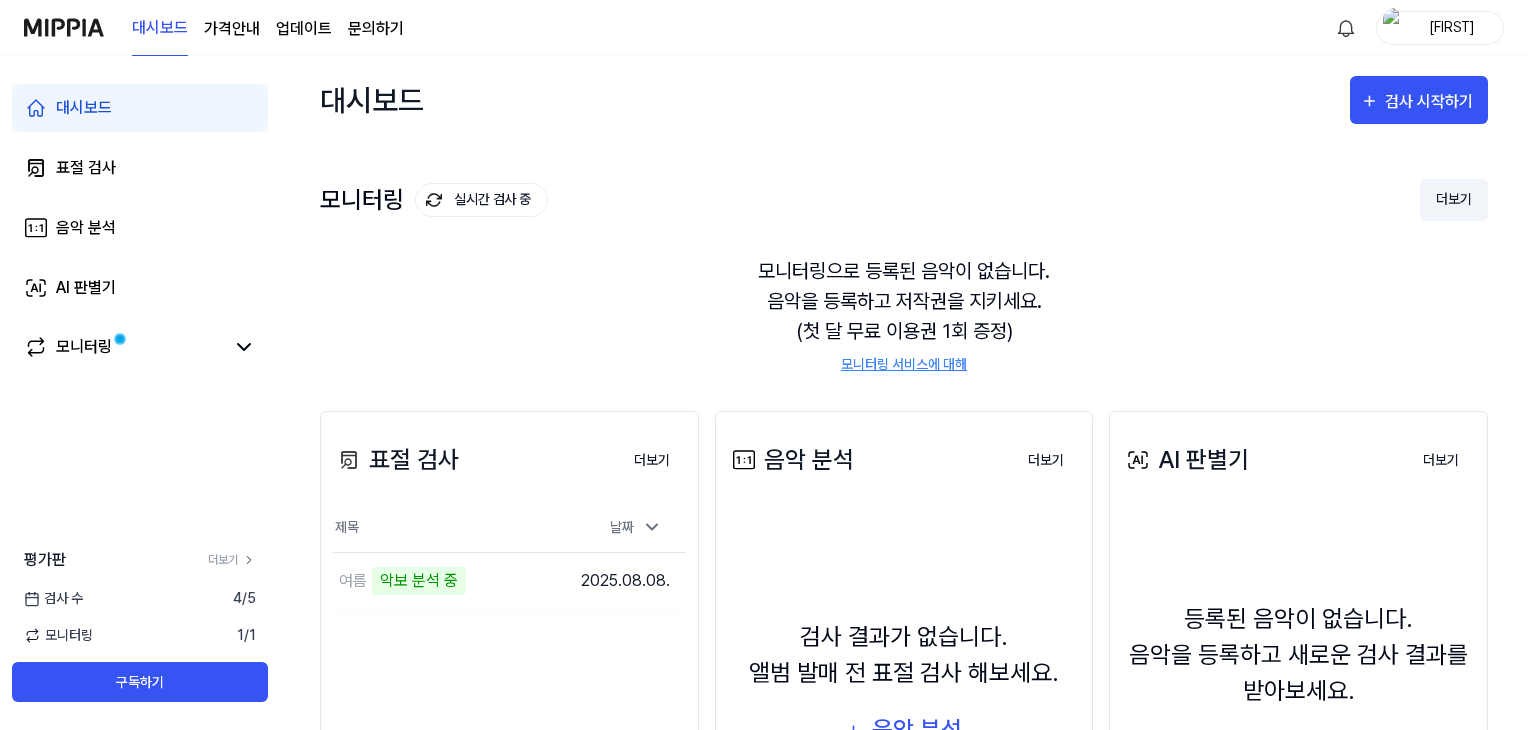 click on "더보기" at bounding box center [1454, 200] 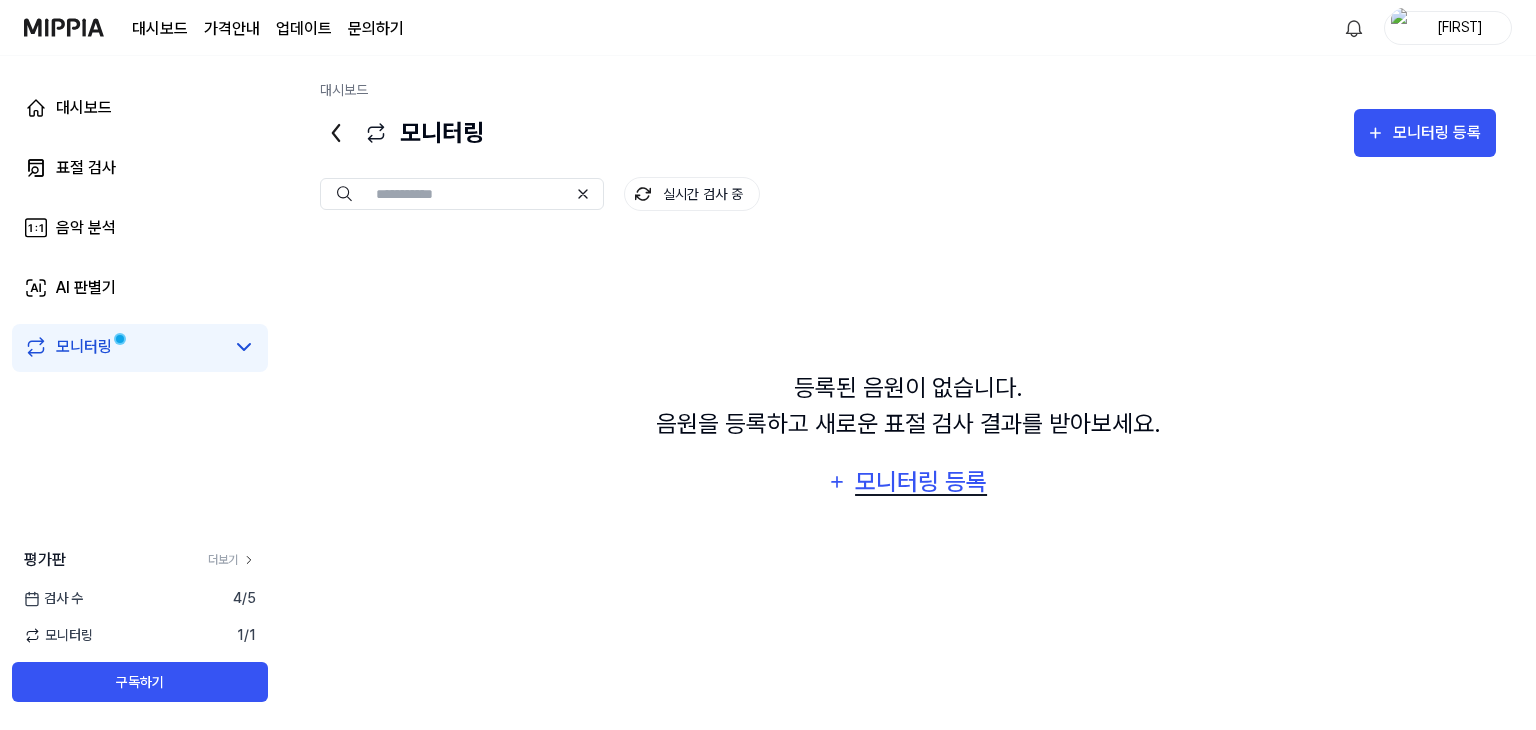 click on "모니터링 등록" at bounding box center (921, 482) 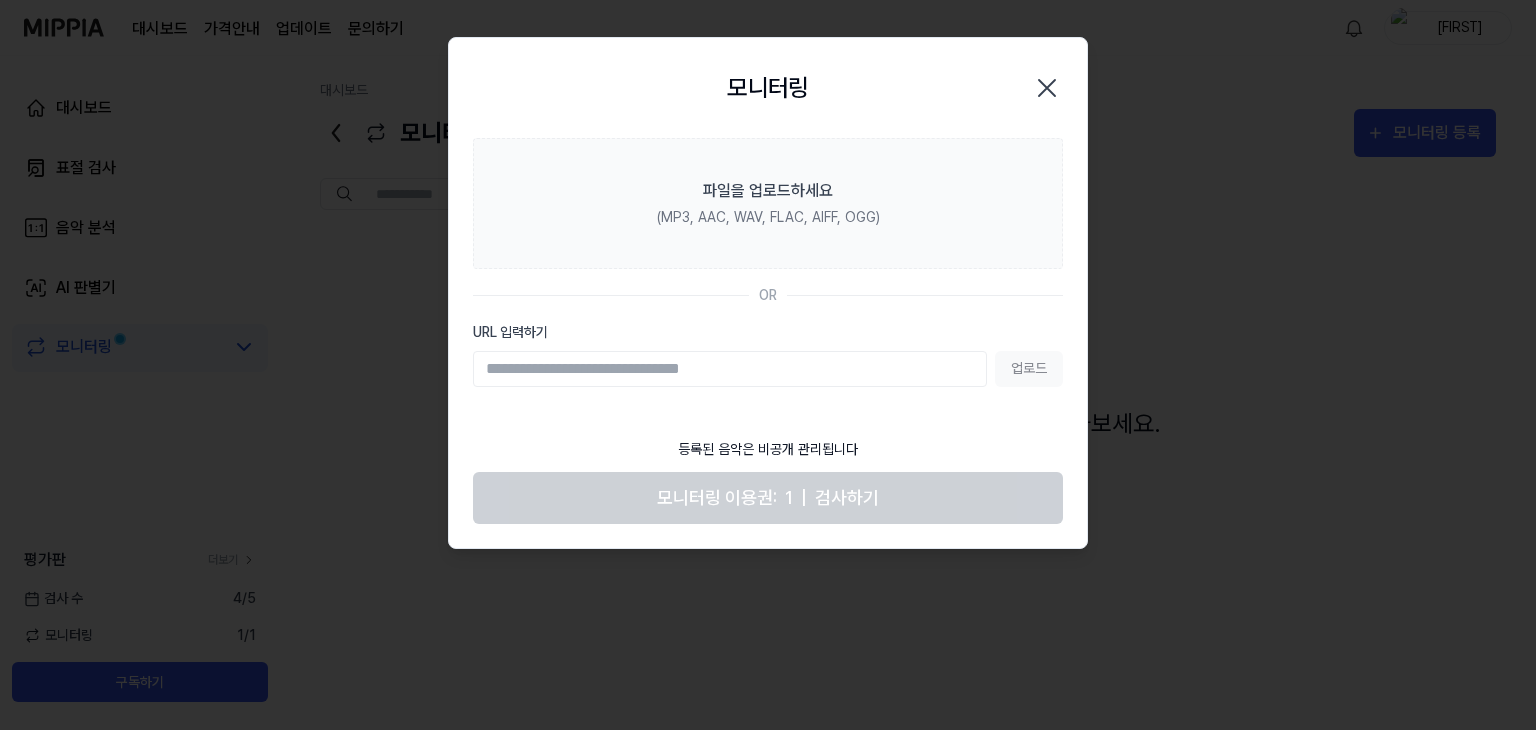 click on "URL 입력하기" at bounding box center (730, 369) 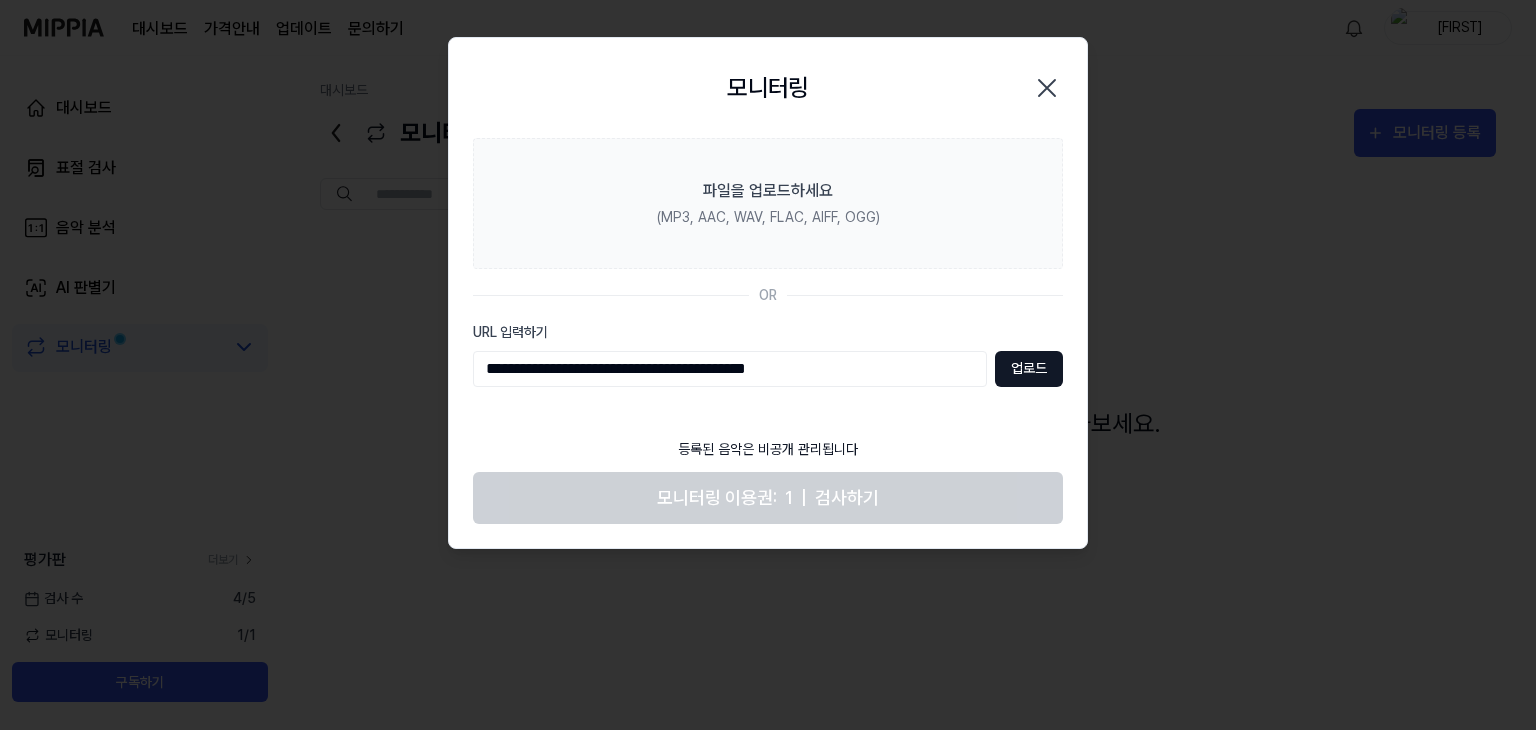 type on "**********" 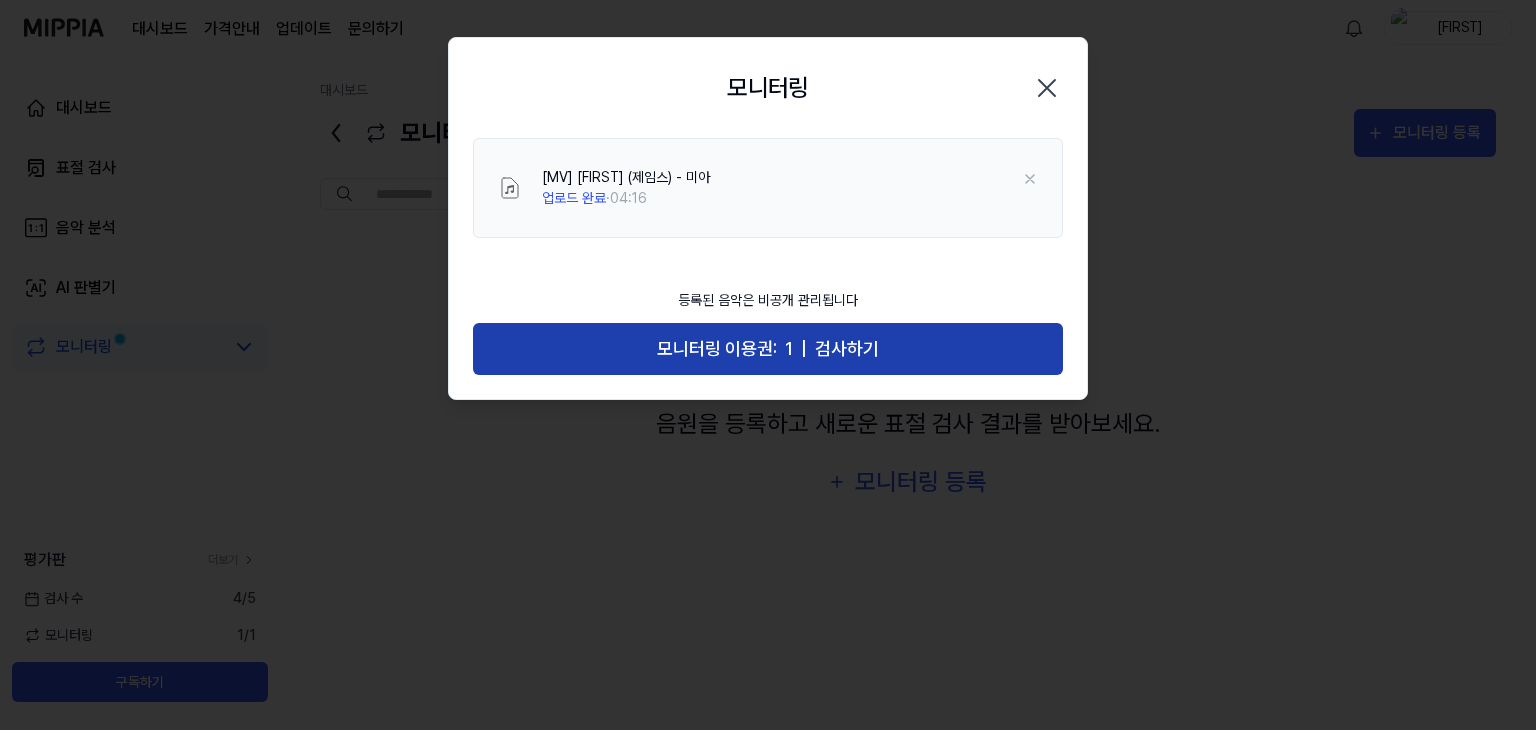 click on "모니터링 이용권:  1 | 검사하기" at bounding box center (768, 349) 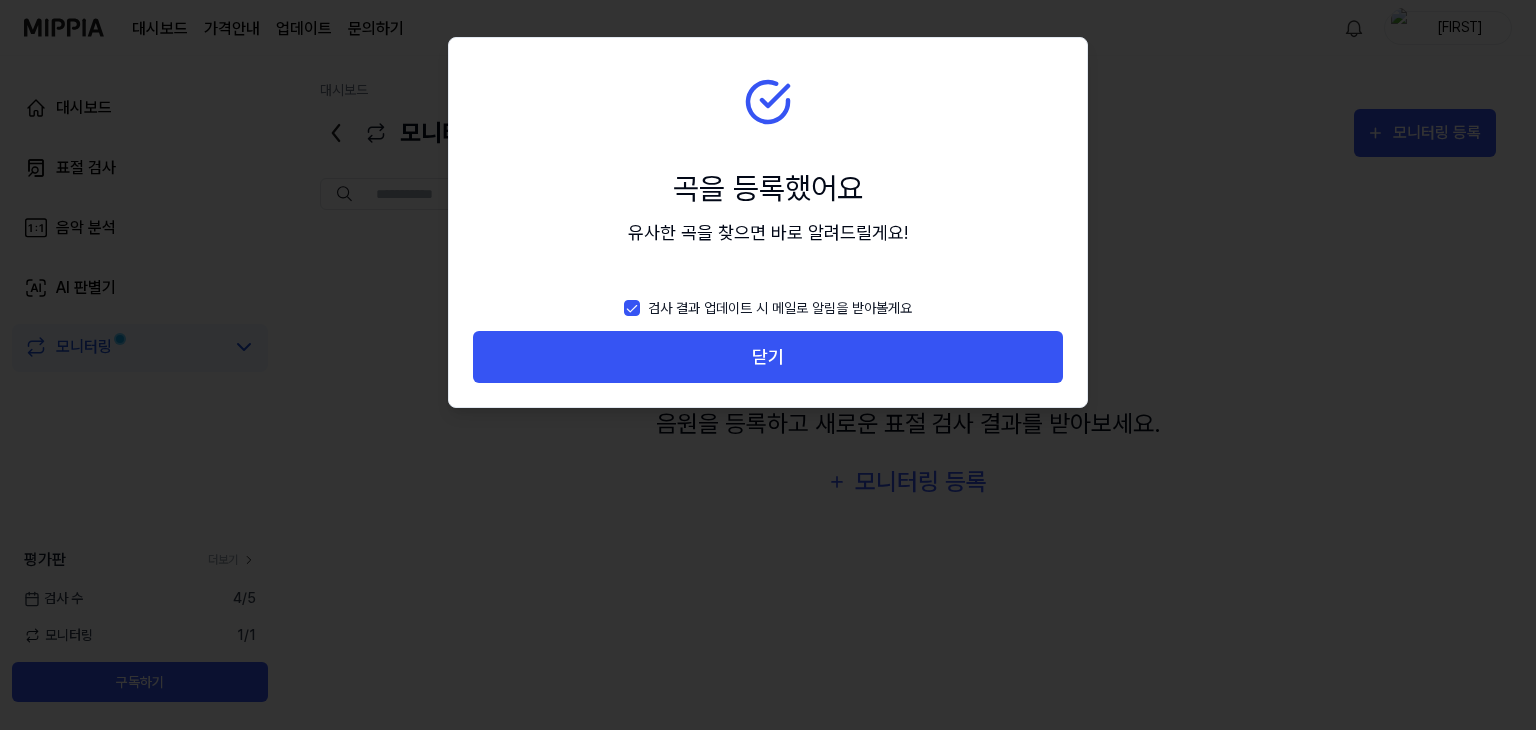 click on "닫기" at bounding box center (768, 357) 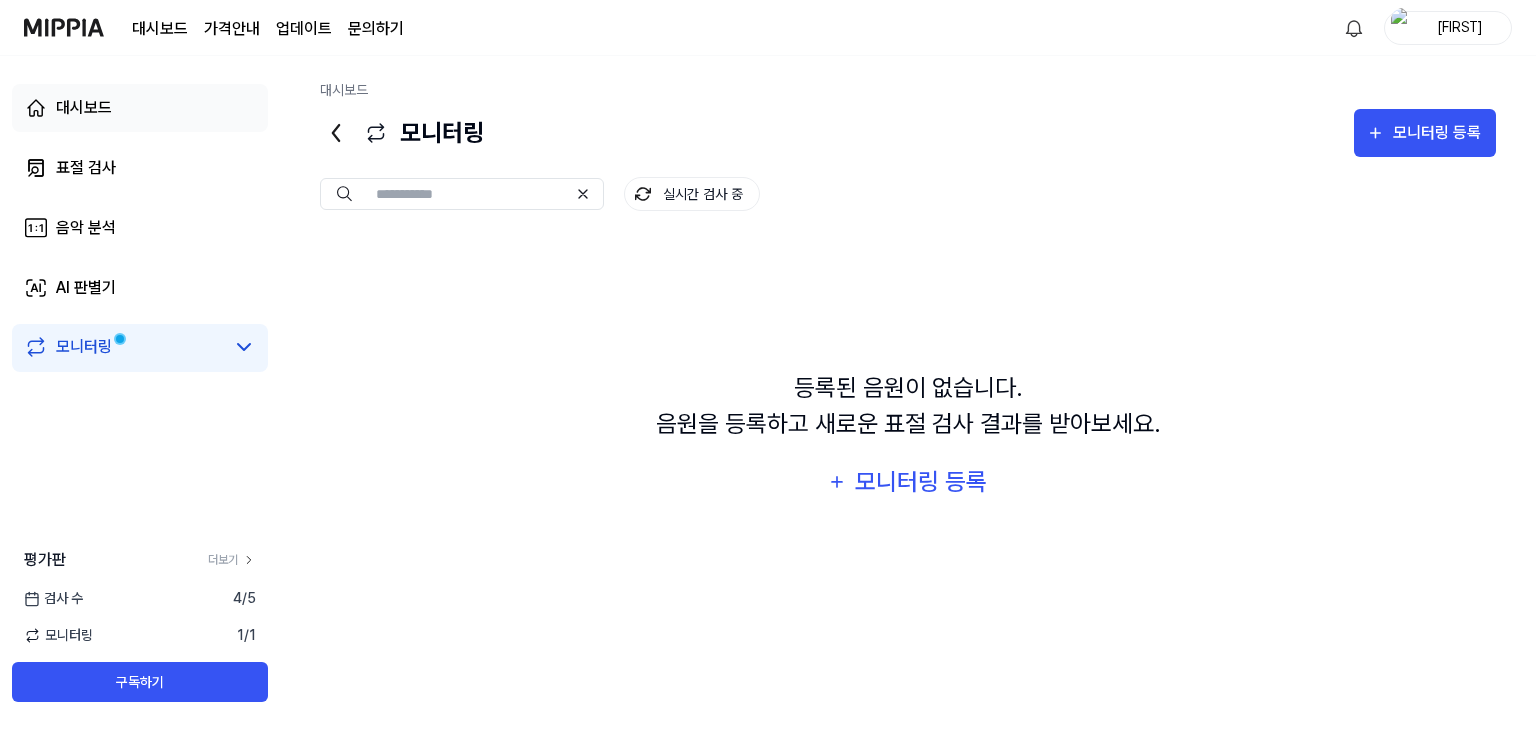 click on "대시보드" at bounding box center [140, 108] 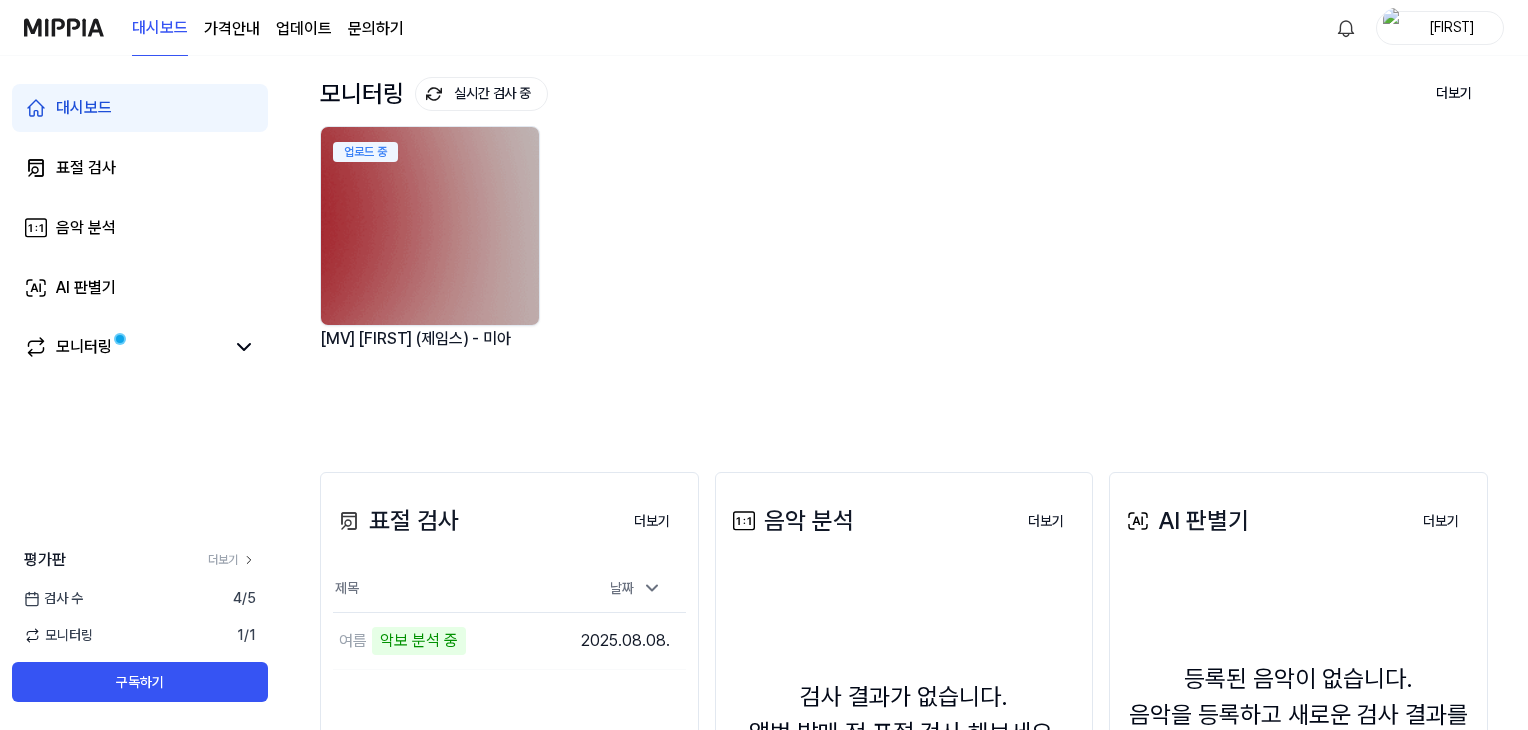 scroll, scrollTop: 0, scrollLeft: 0, axis: both 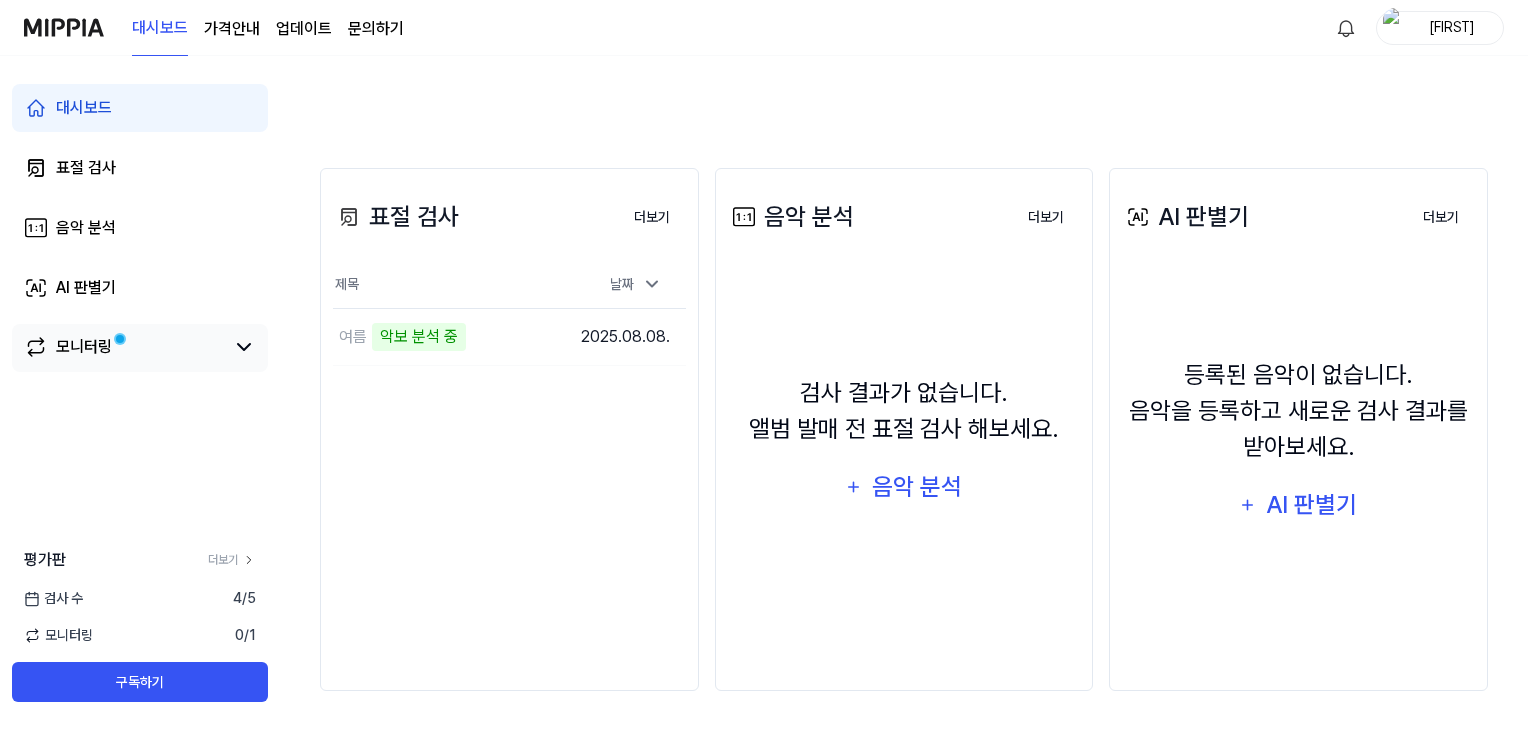 click on "모니터링" at bounding box center [84, 347] 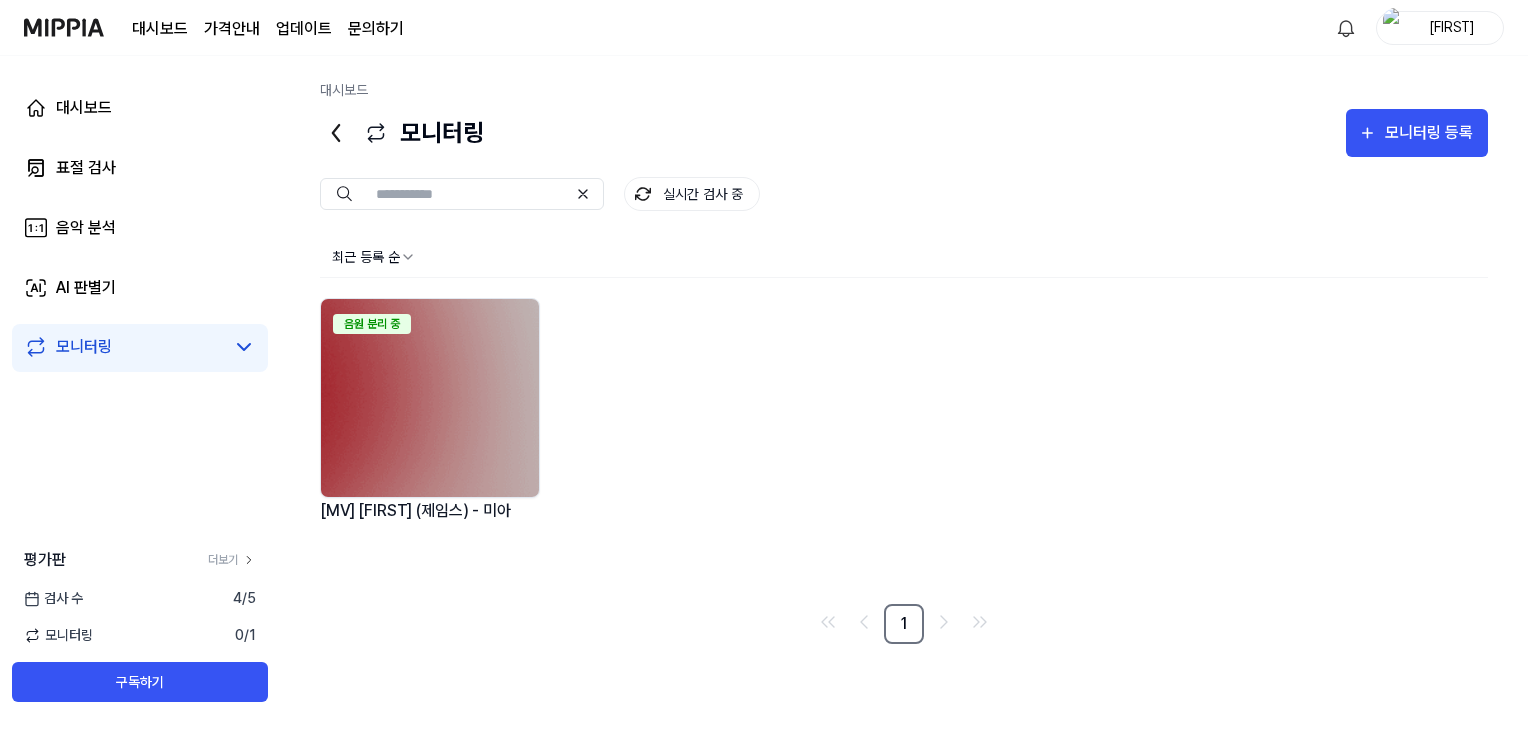 scroll, scrollTop: 0, scrollLeft: 0, axis: both 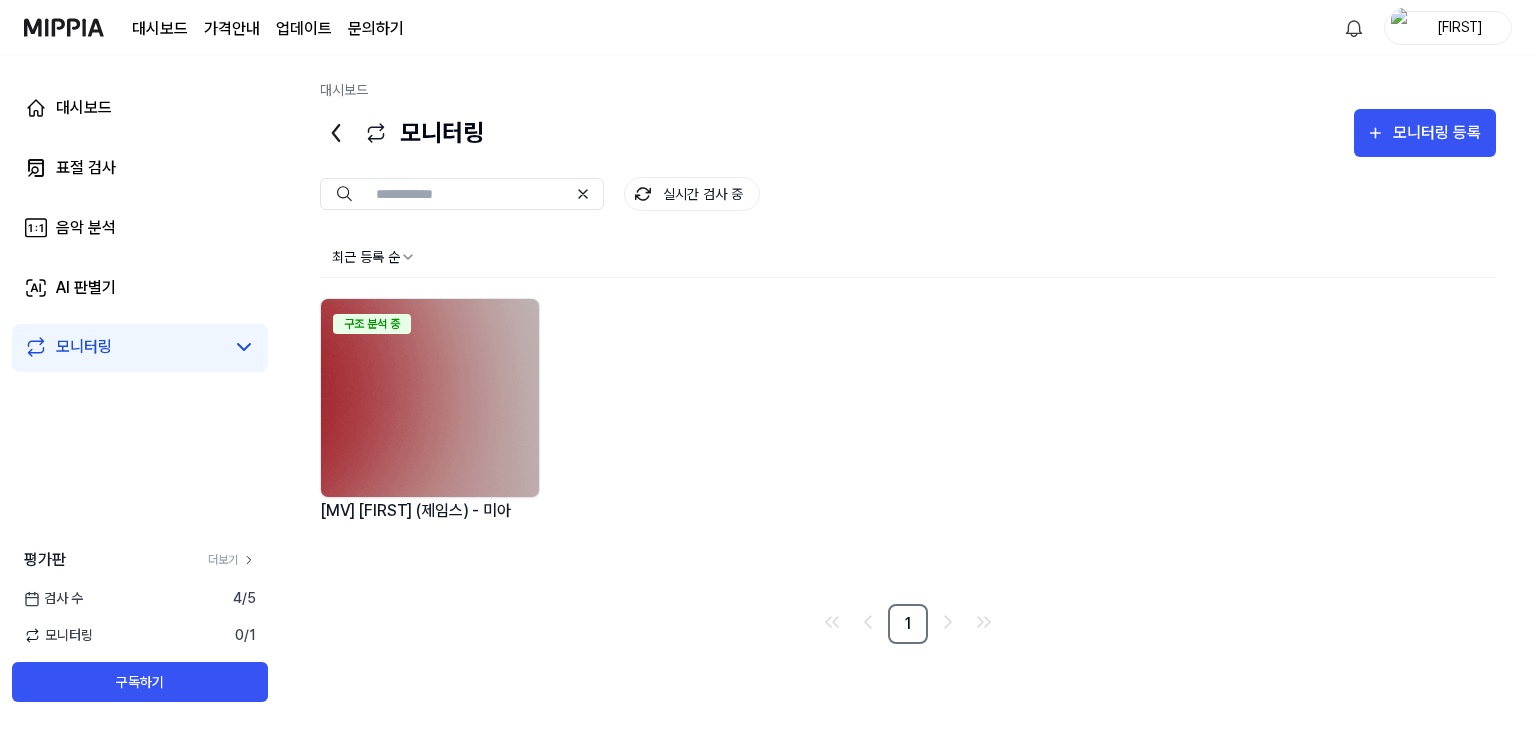 click on "모니터링" at bounding box center (84, 347) 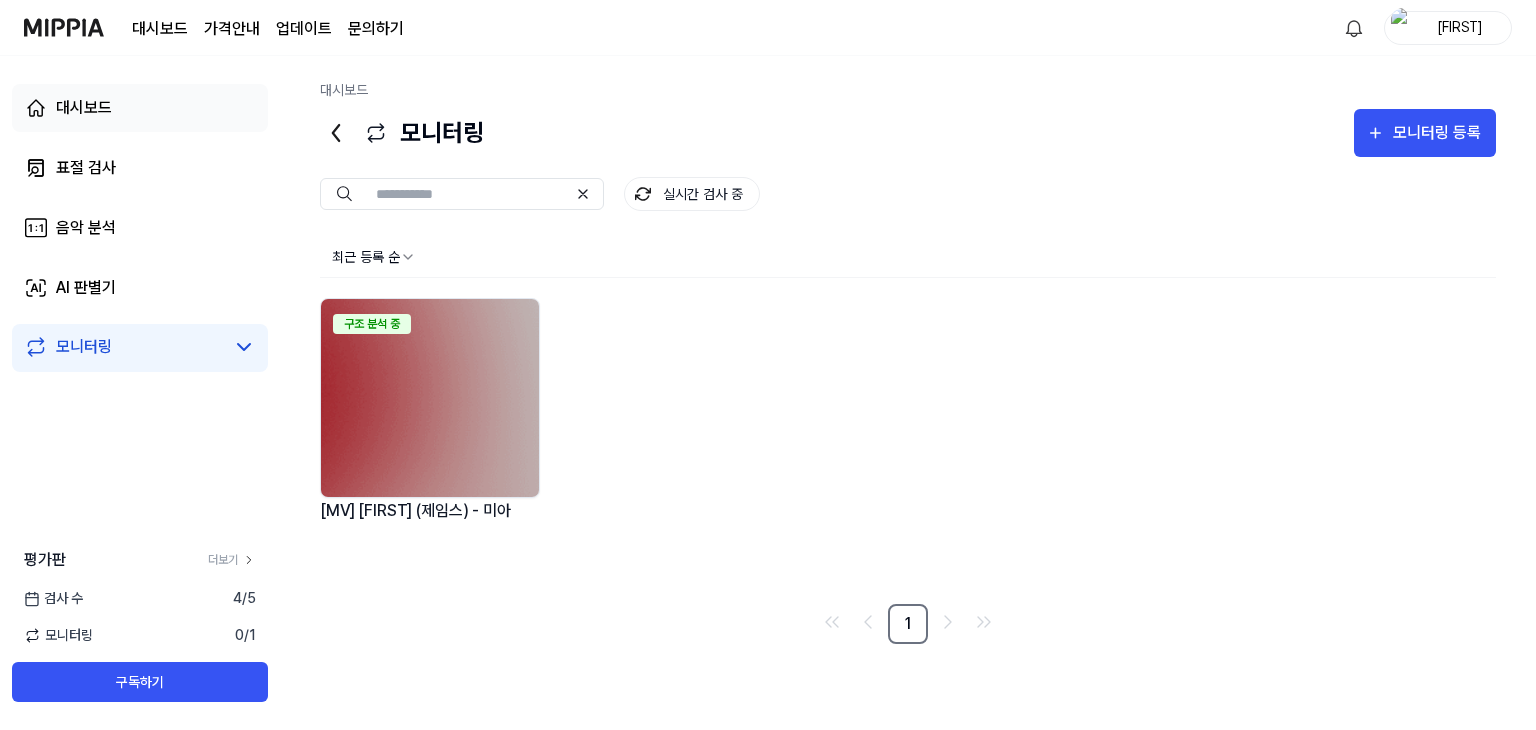 click on "대시보드" at bounding box center (140, 108) 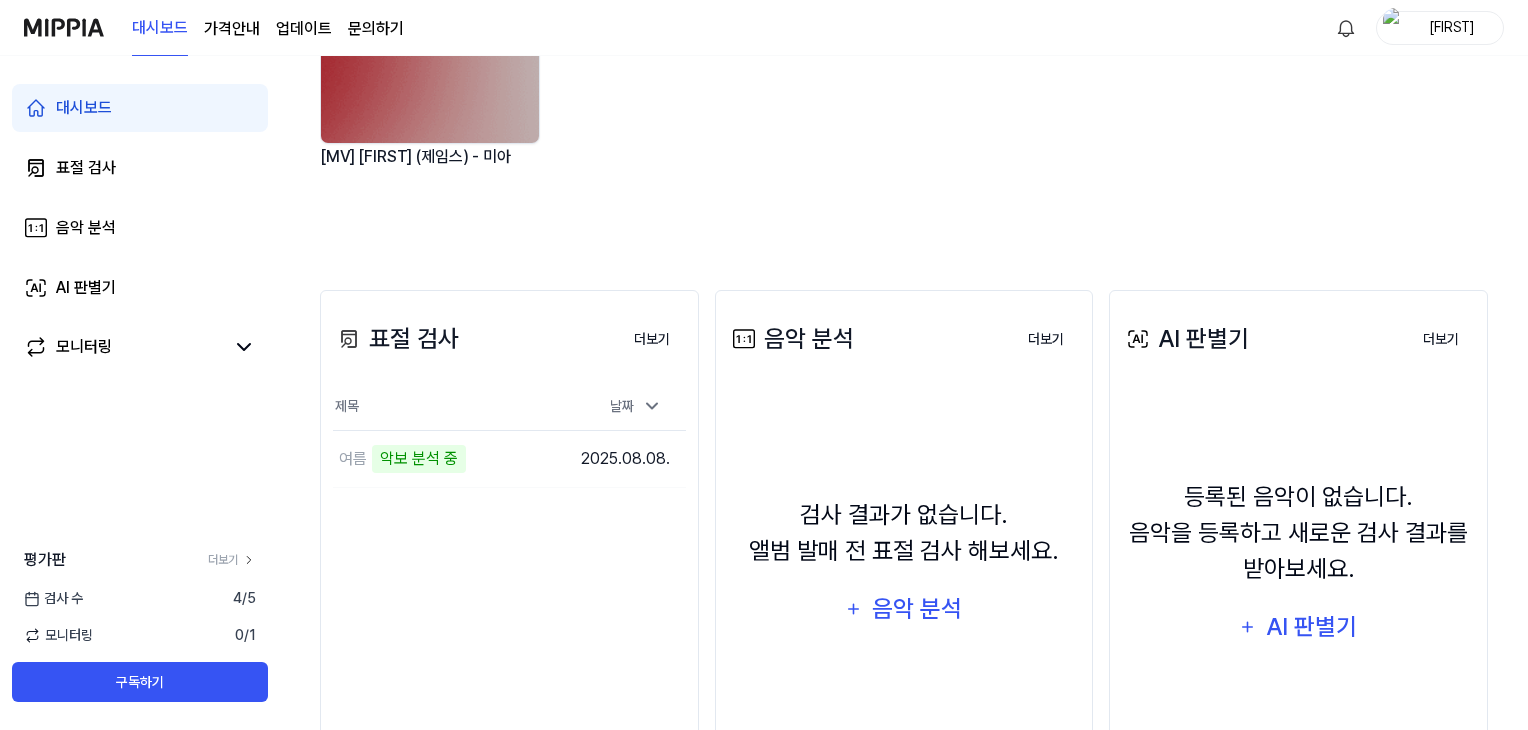 scroll, scrollTop: 410, scrollLeft: 0, axis: vertical 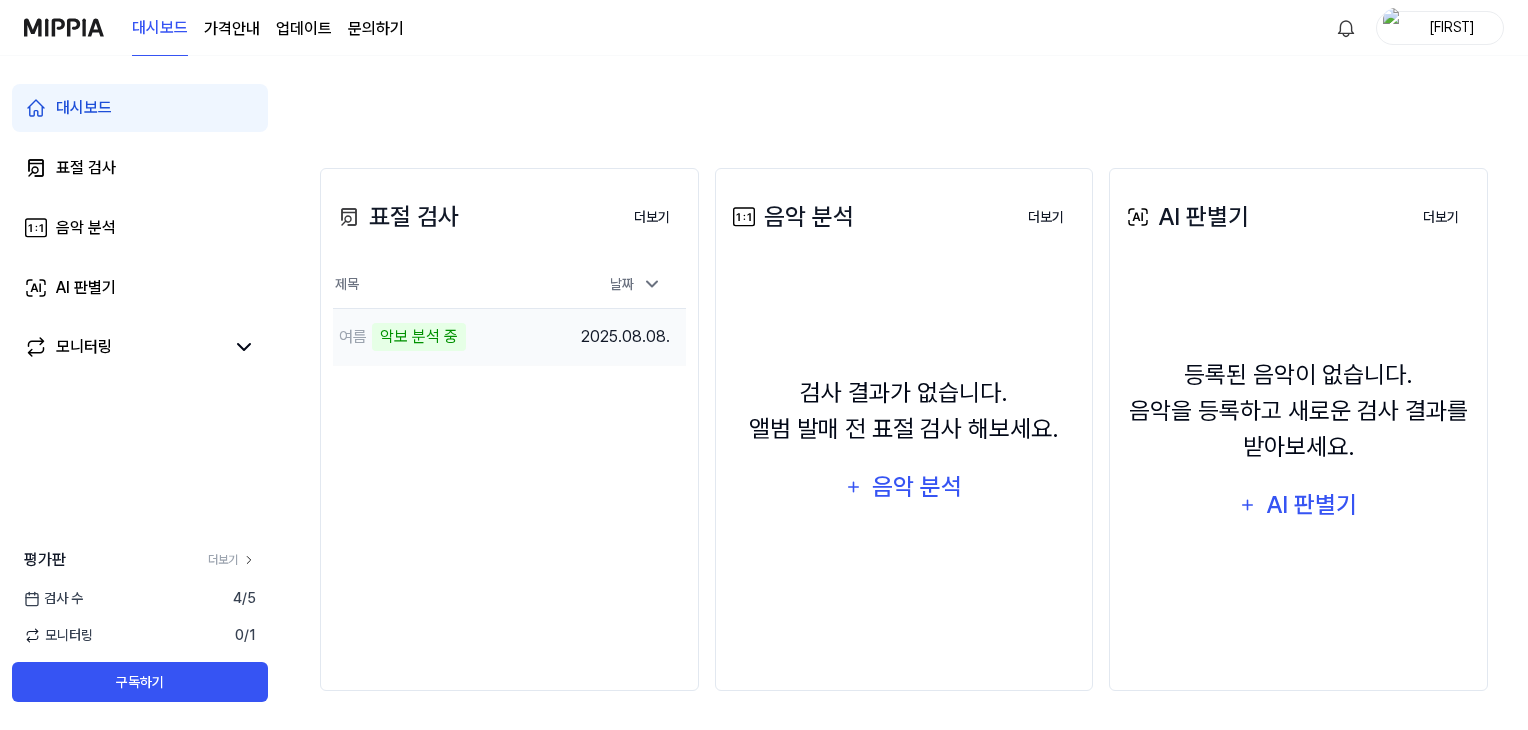 click on "2025.08.08." at bounding box center (625, 337) 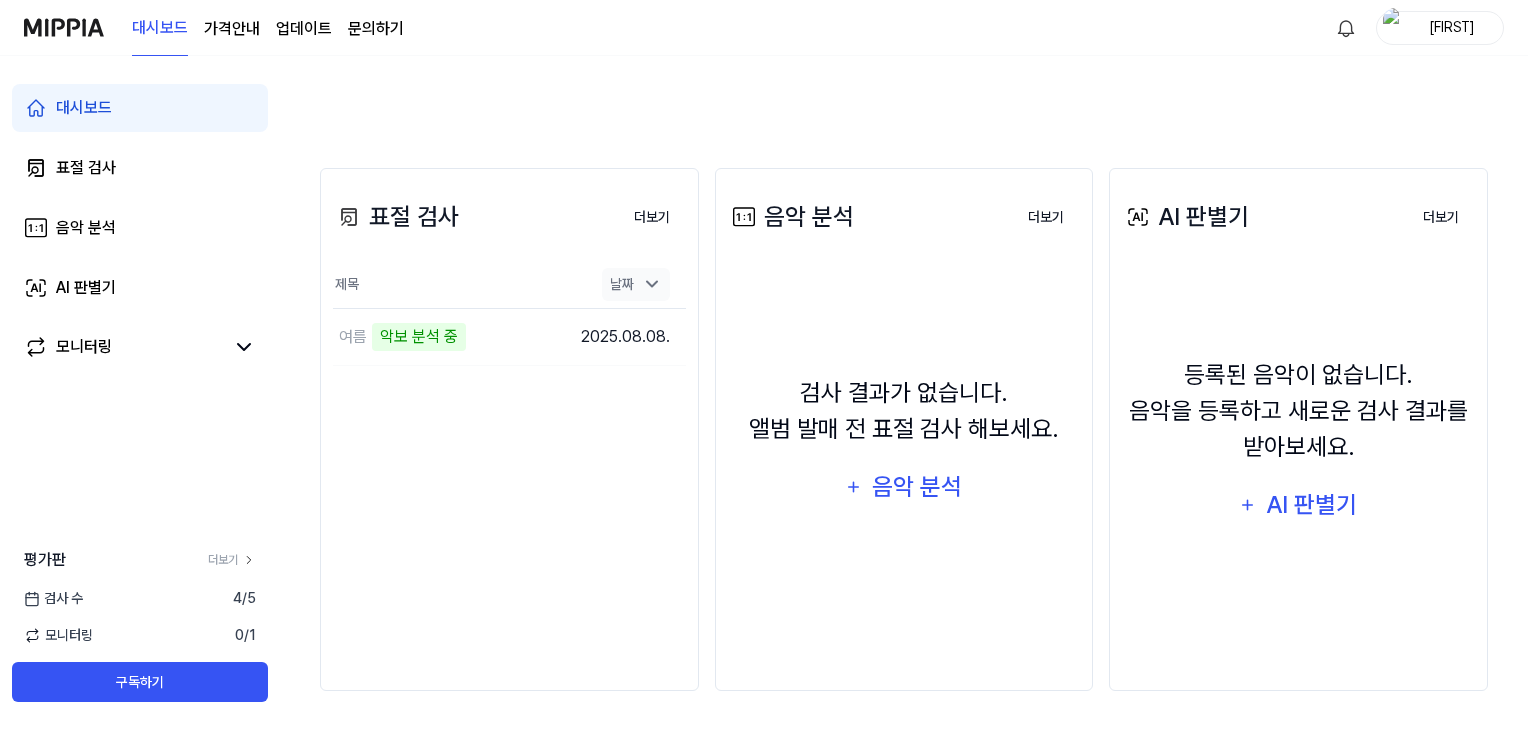 click 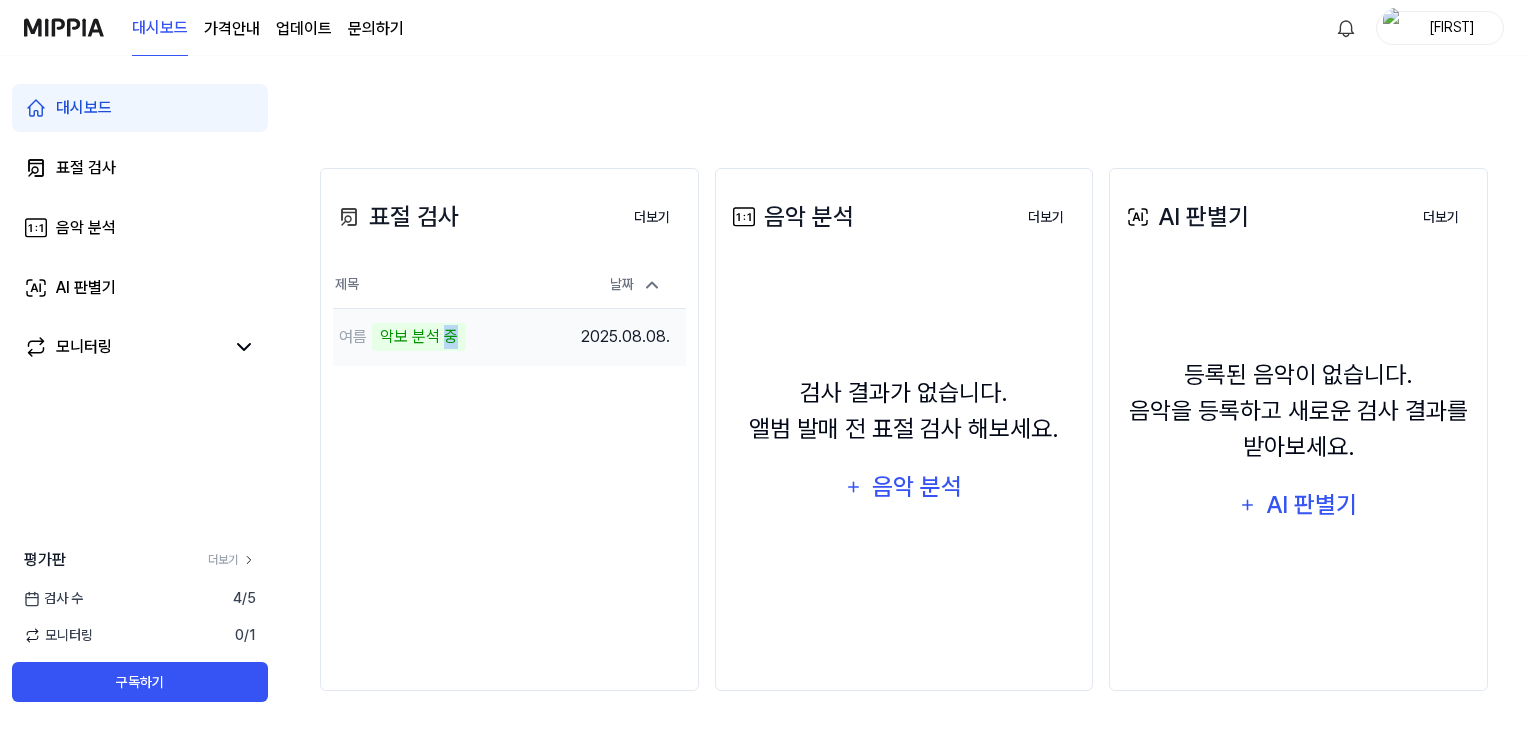 click on "악보 분석 중" at bounding box center [419, 337] 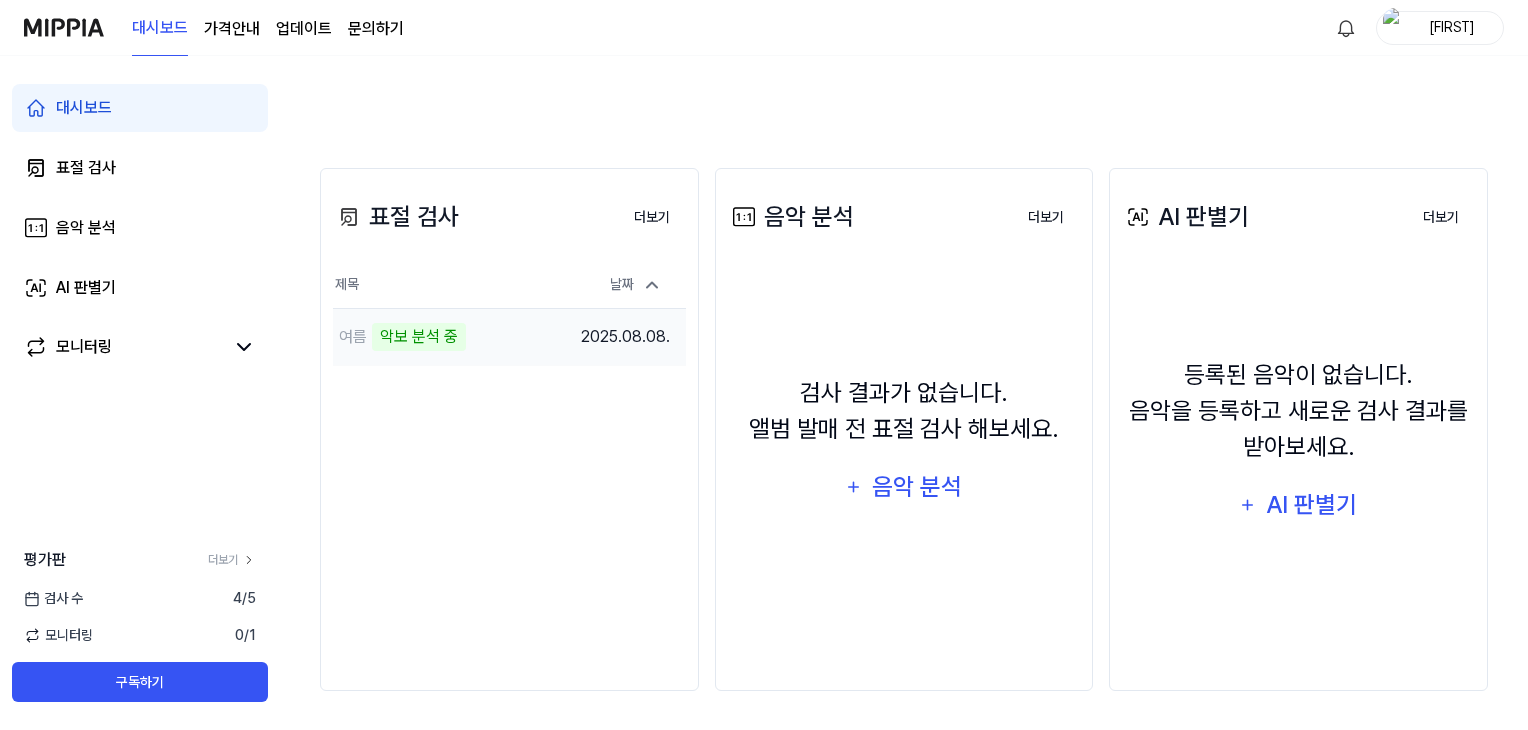 click on "악보 분석 중" at bounding box center [419, 337] 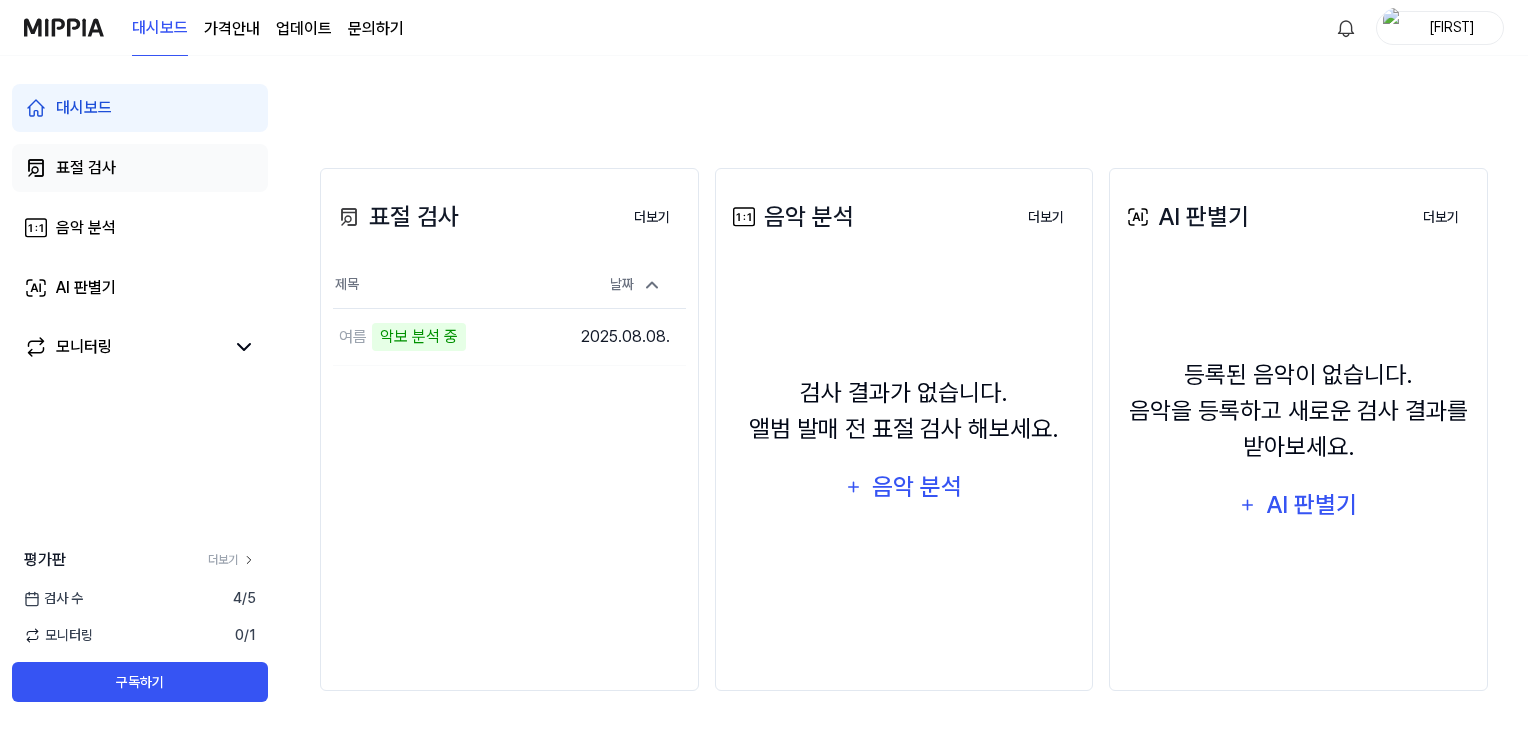 click on "표절 검사" at bounding box center [140, 168] 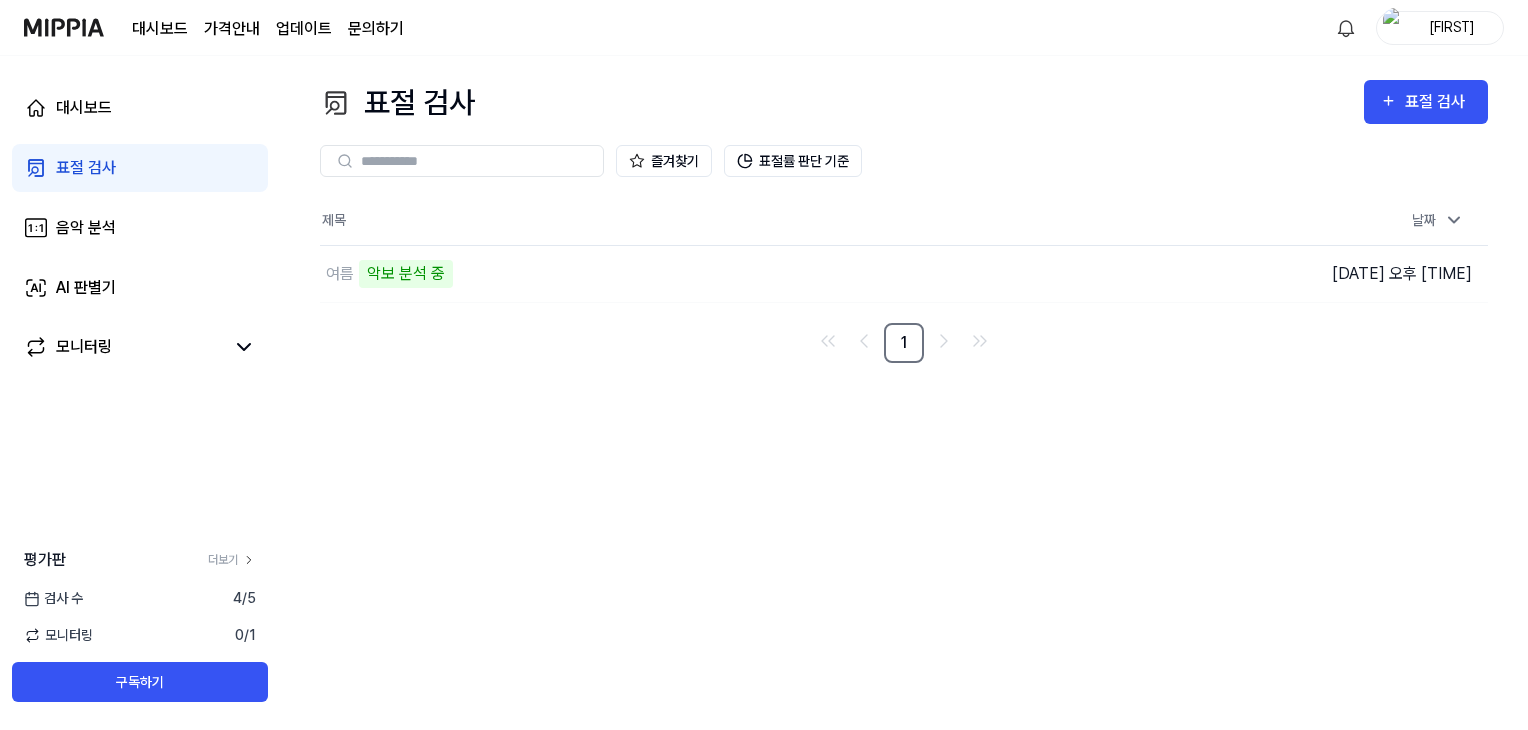 scroll, scrollTop: 0, scrollLeft: 0, axis: both 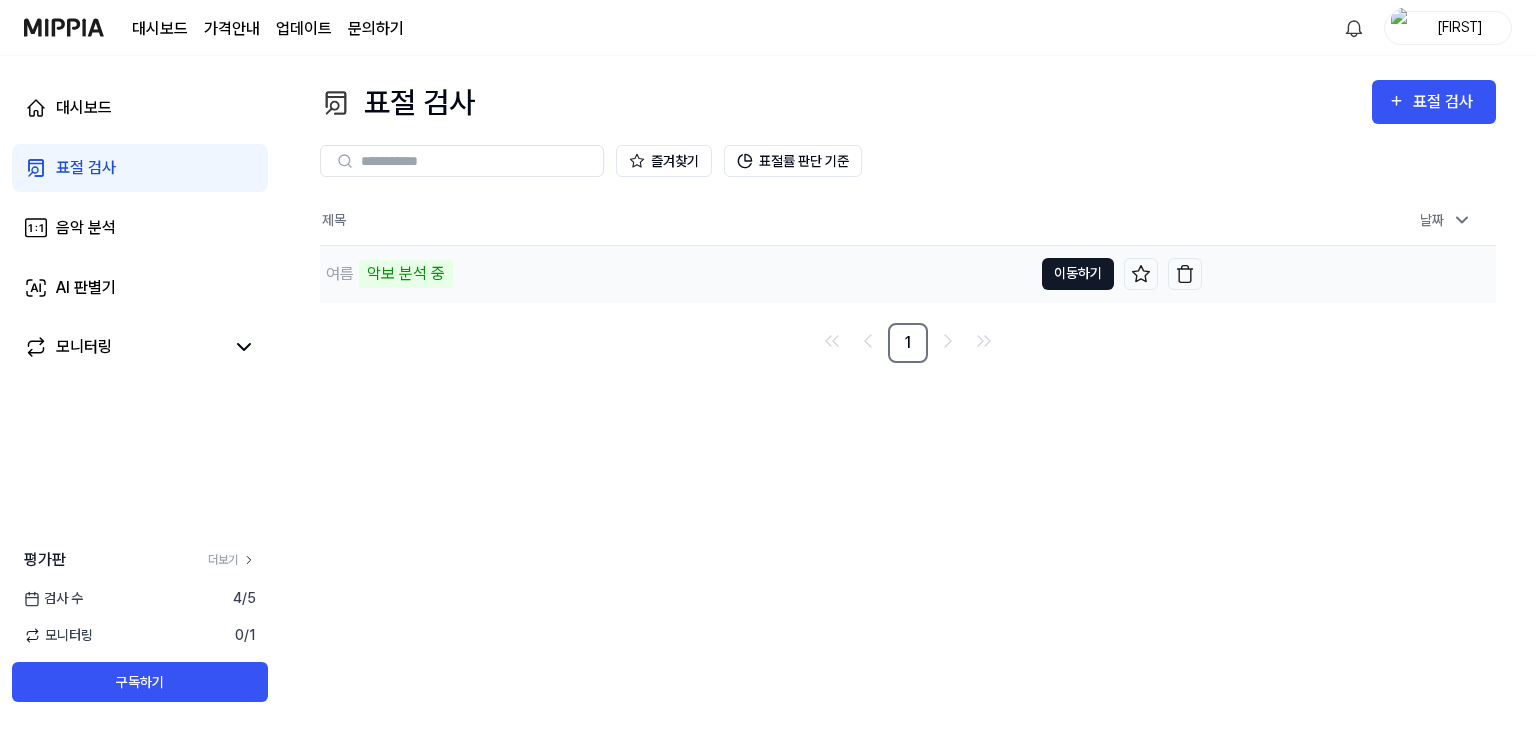 click on "이동하기" at bounding box center [1078, 274] 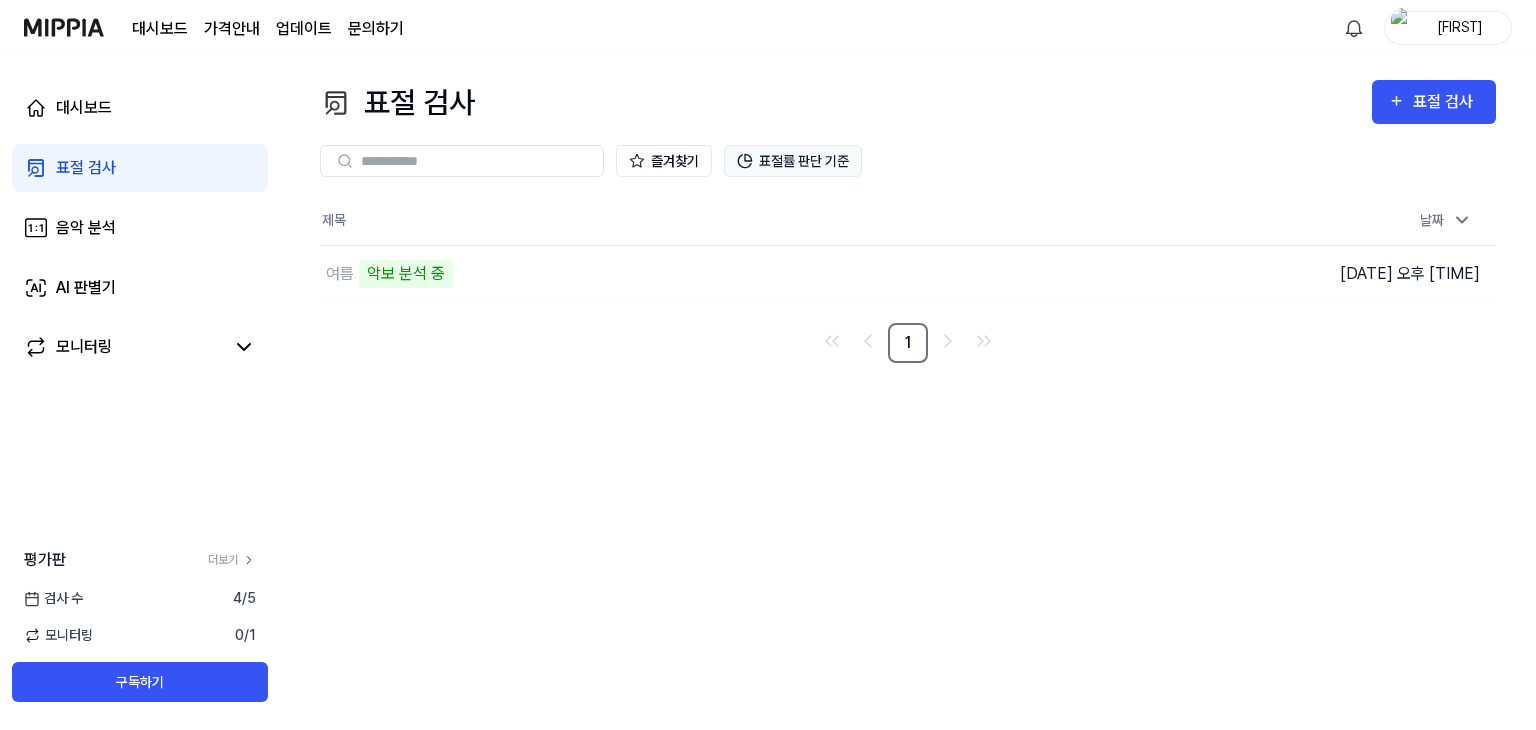 click on "표절률 판단 기준" at bounding box center [793, 161] 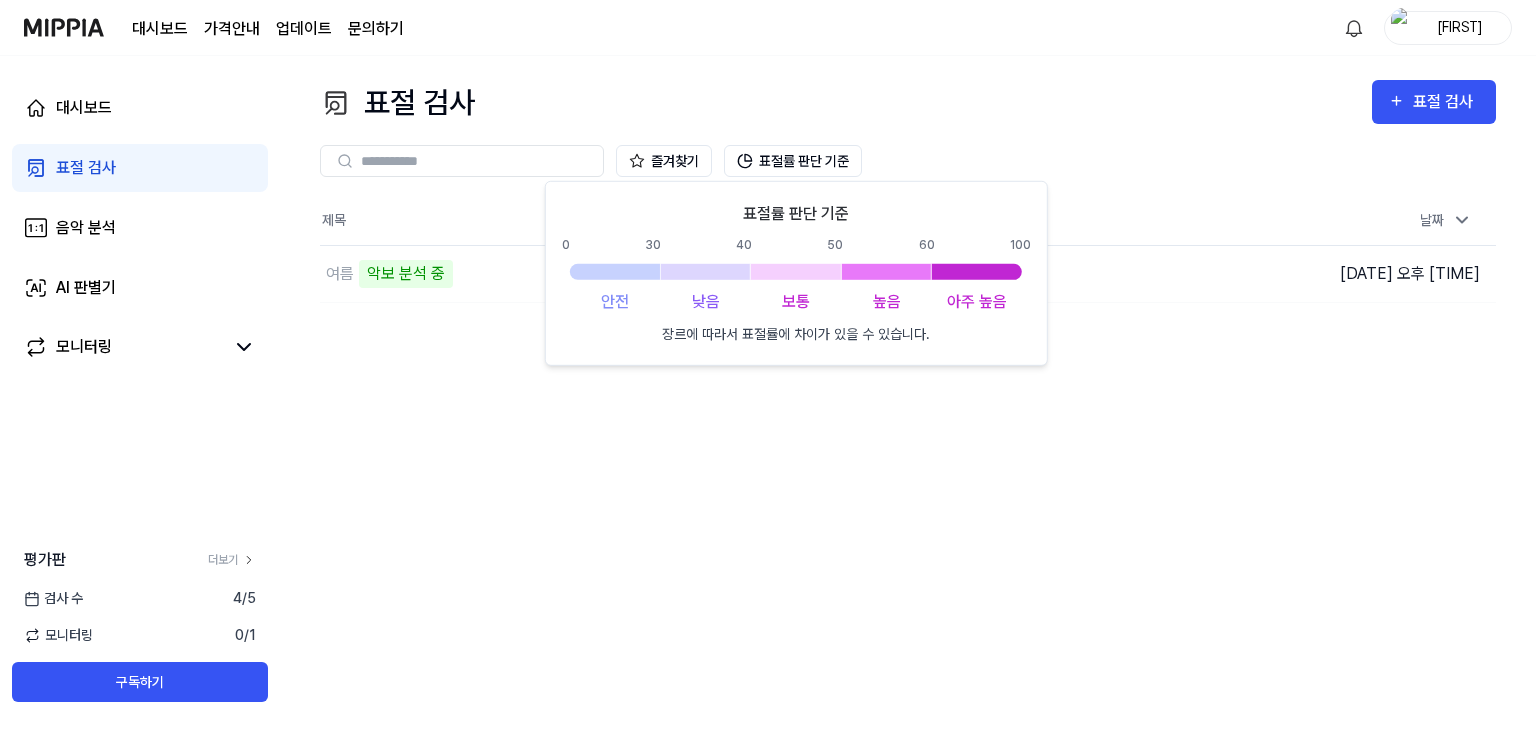 click on "표절 검사 표절 검사 표절 검사 음악 분석 AI 판별기 즐겨찾기 표절률 판단 기준 제목 날짜 여름 악보 분석 중 이동하기 [DATE] 오후 [TIME] 1" at bounding box center [908, 393] 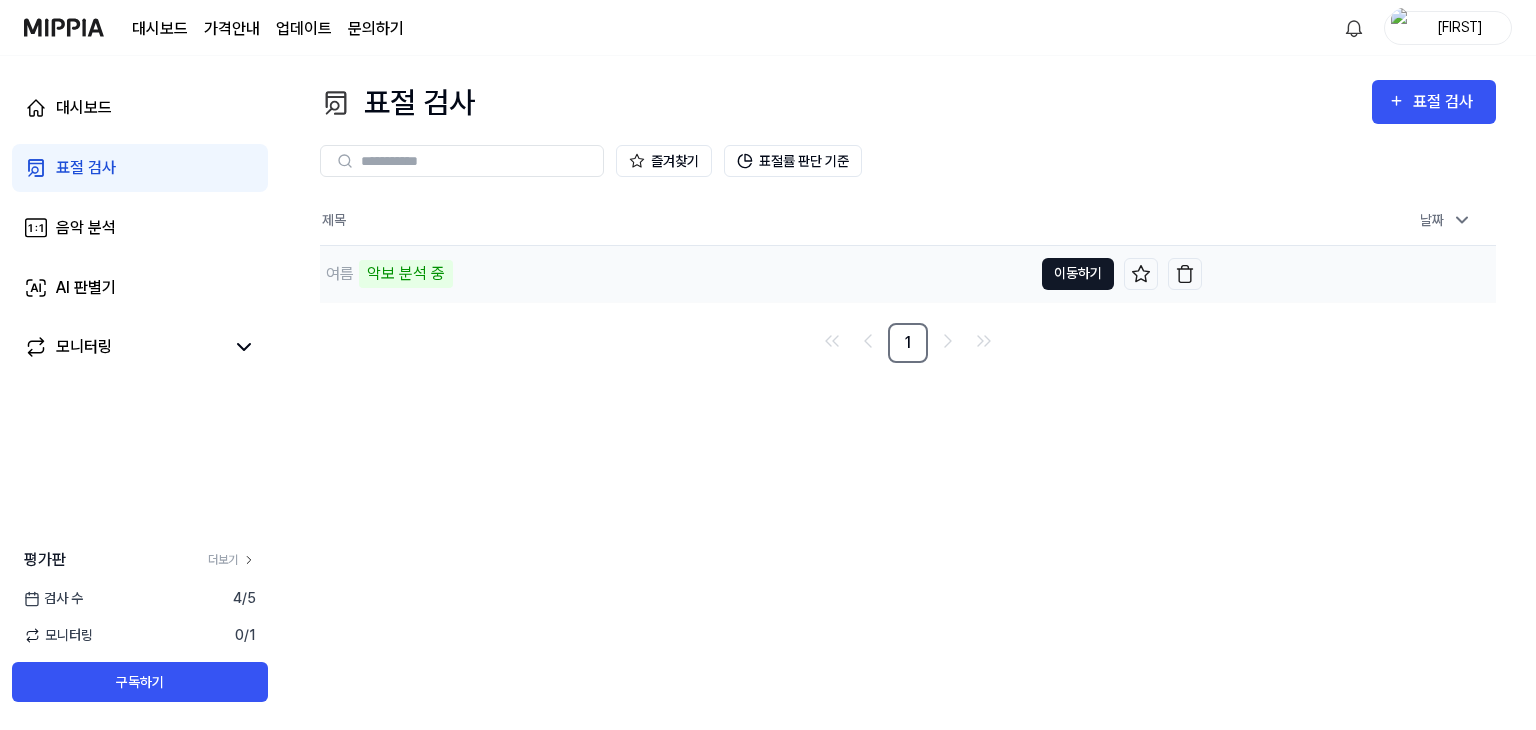 click on "이동하기" at bounding box center (1078, 274) 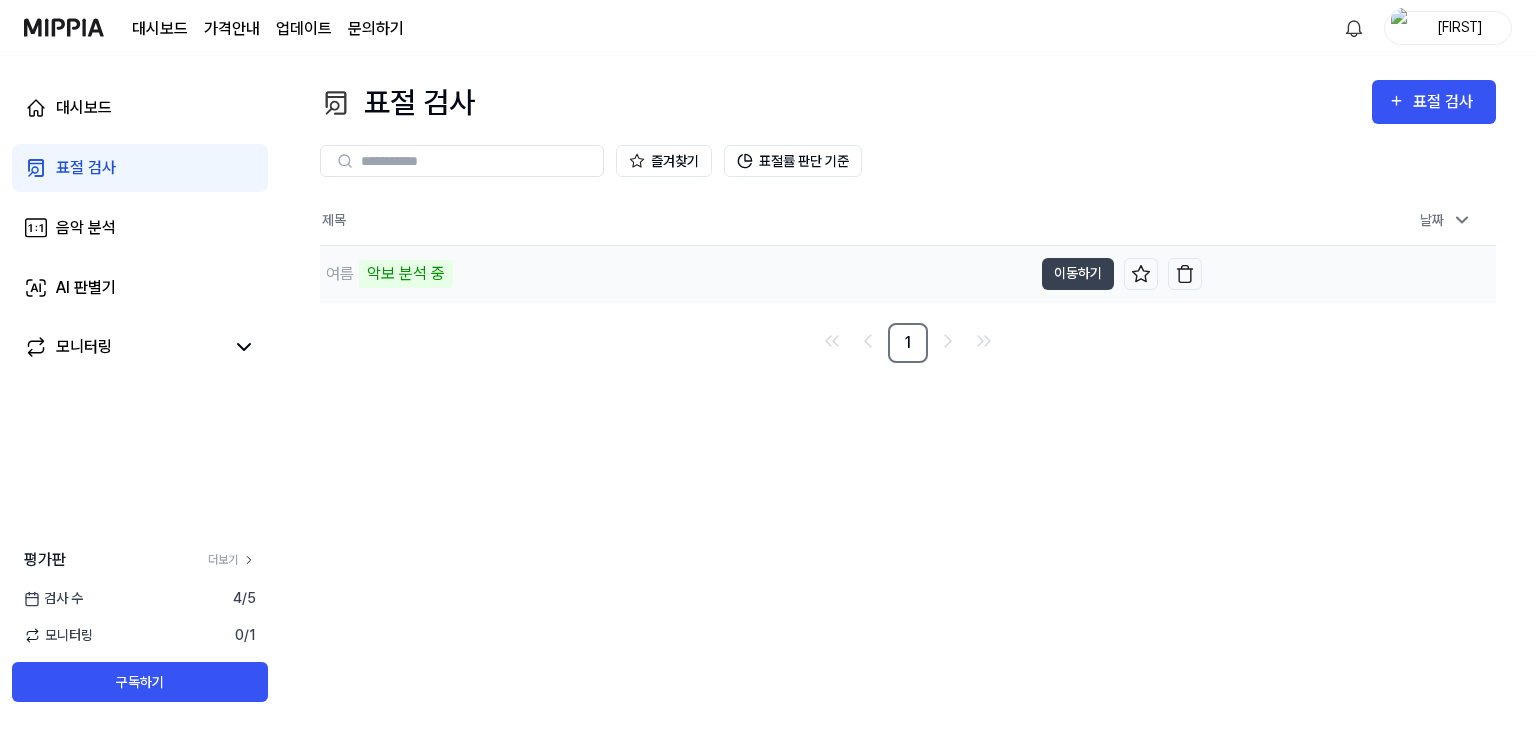 click on "여름" at bounding box center (340, 274) 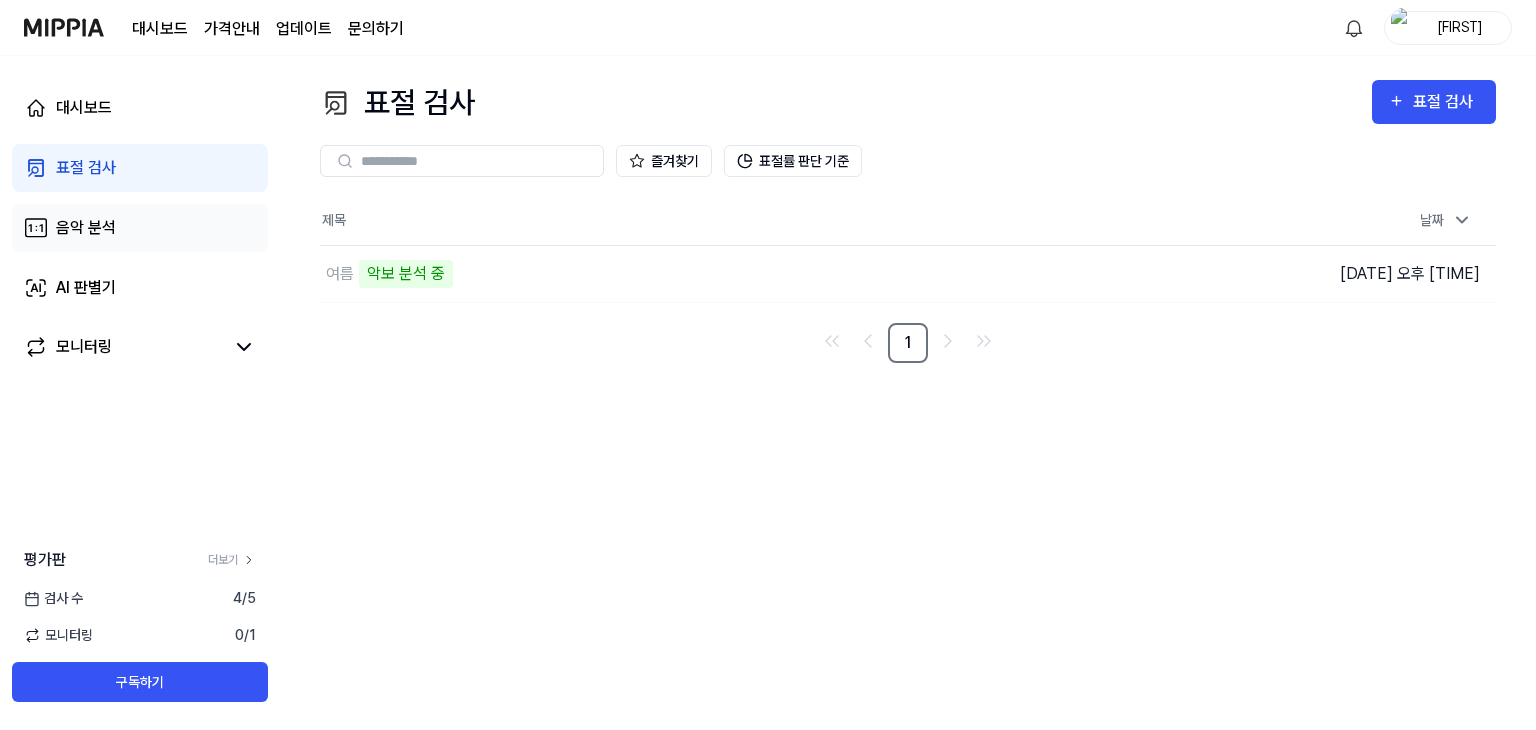 click on "음악 분석" at bounding box center [140, 228] 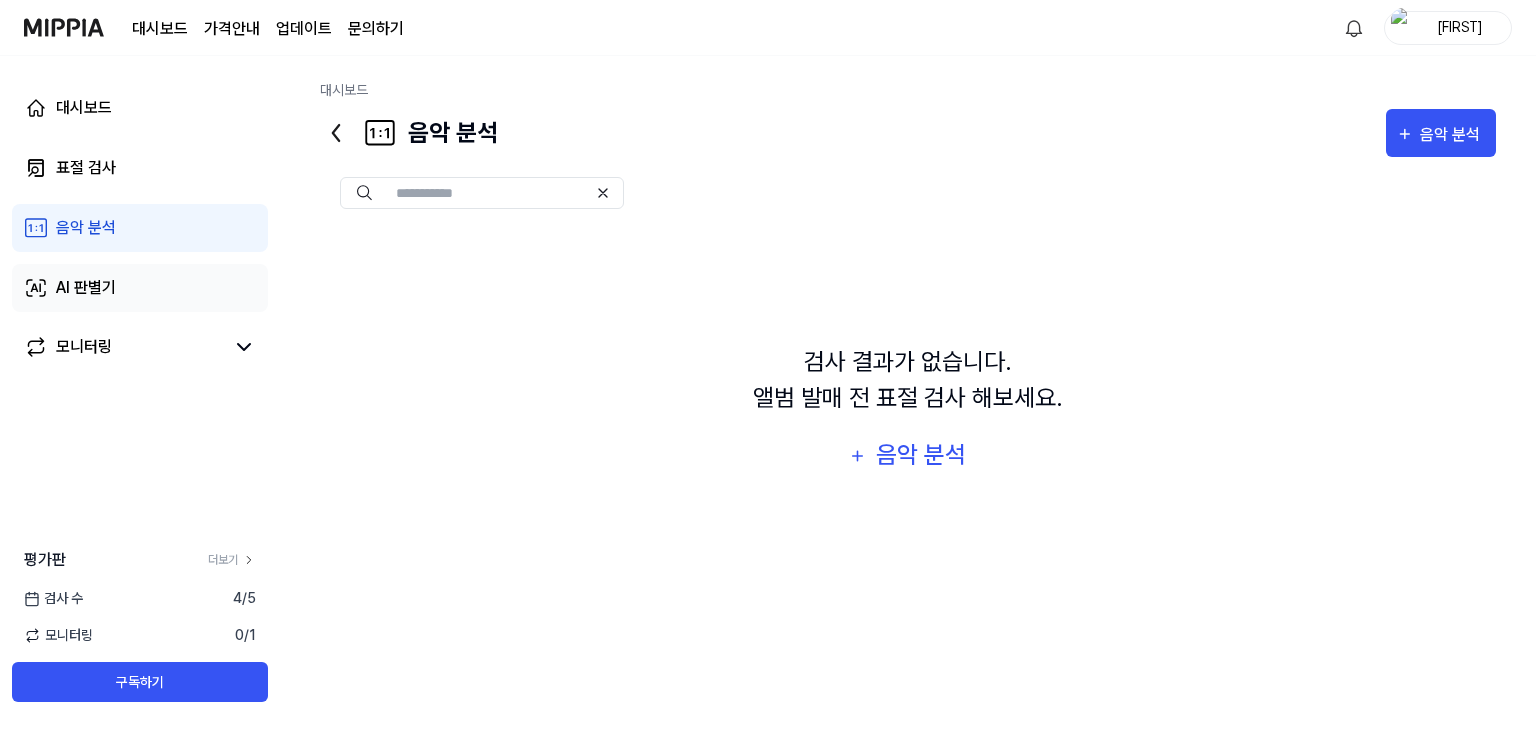 click on "AI 판별기" at bounding box center [140, 288] 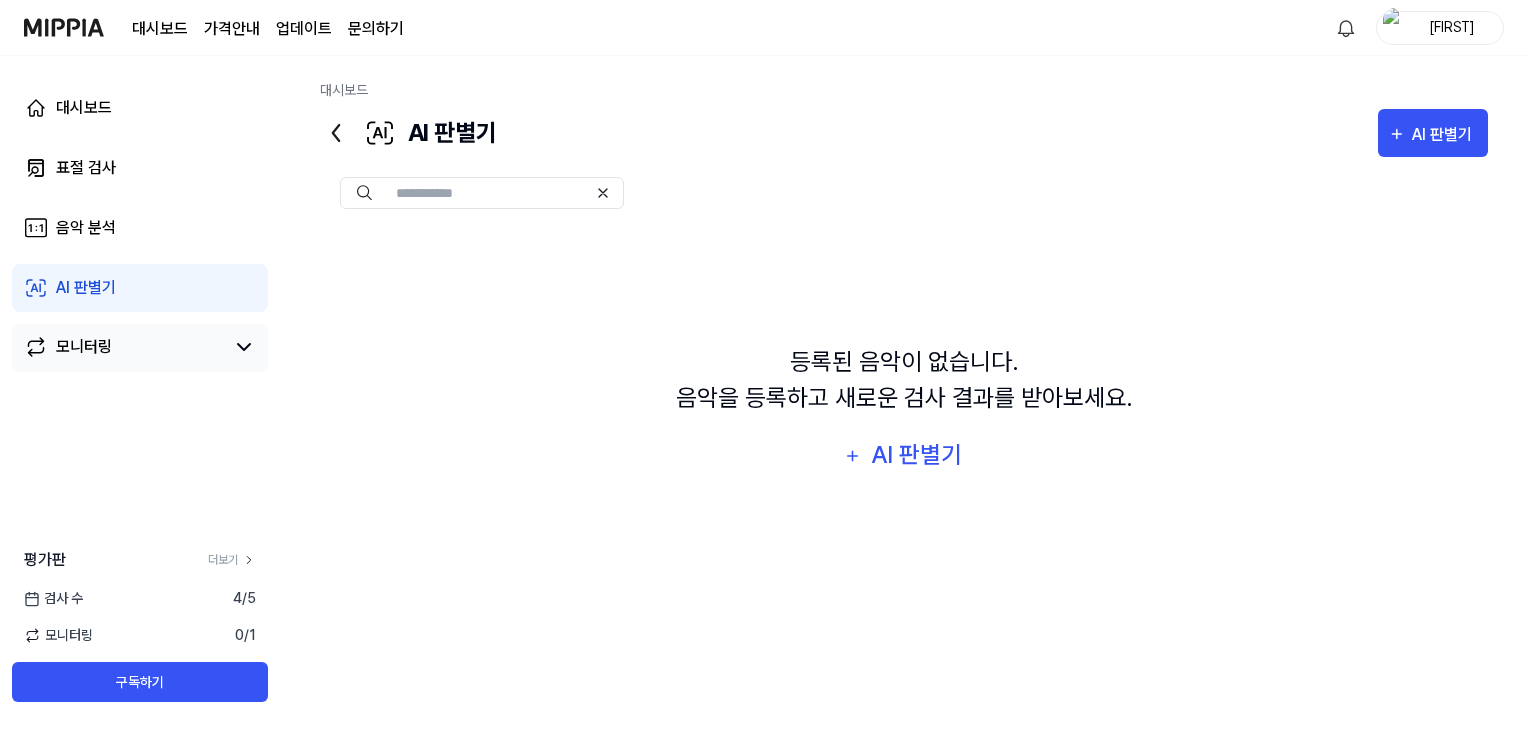 click on "모니터링" at bounding box center (140, 348) 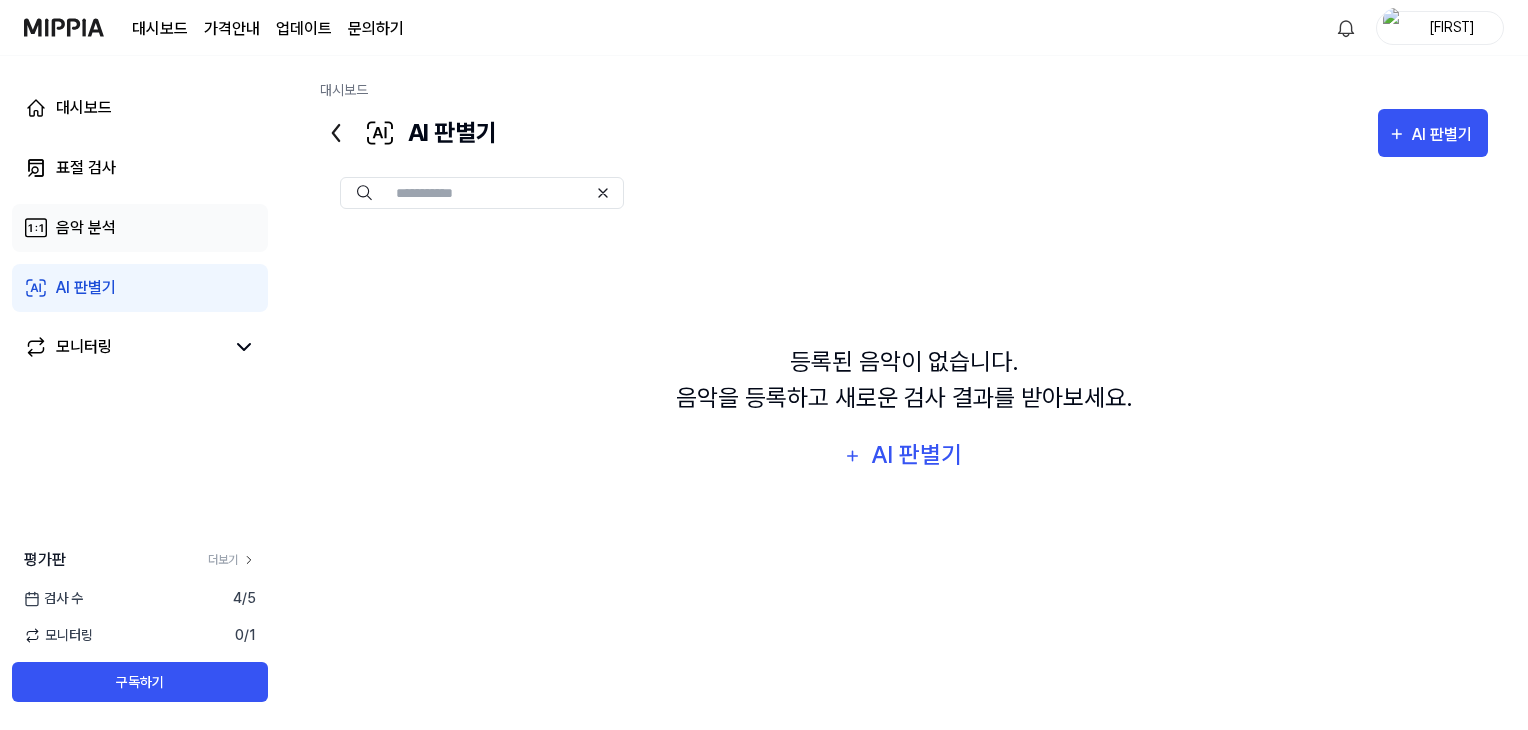 click on "음악 분석" at bounding box center (140, 228) 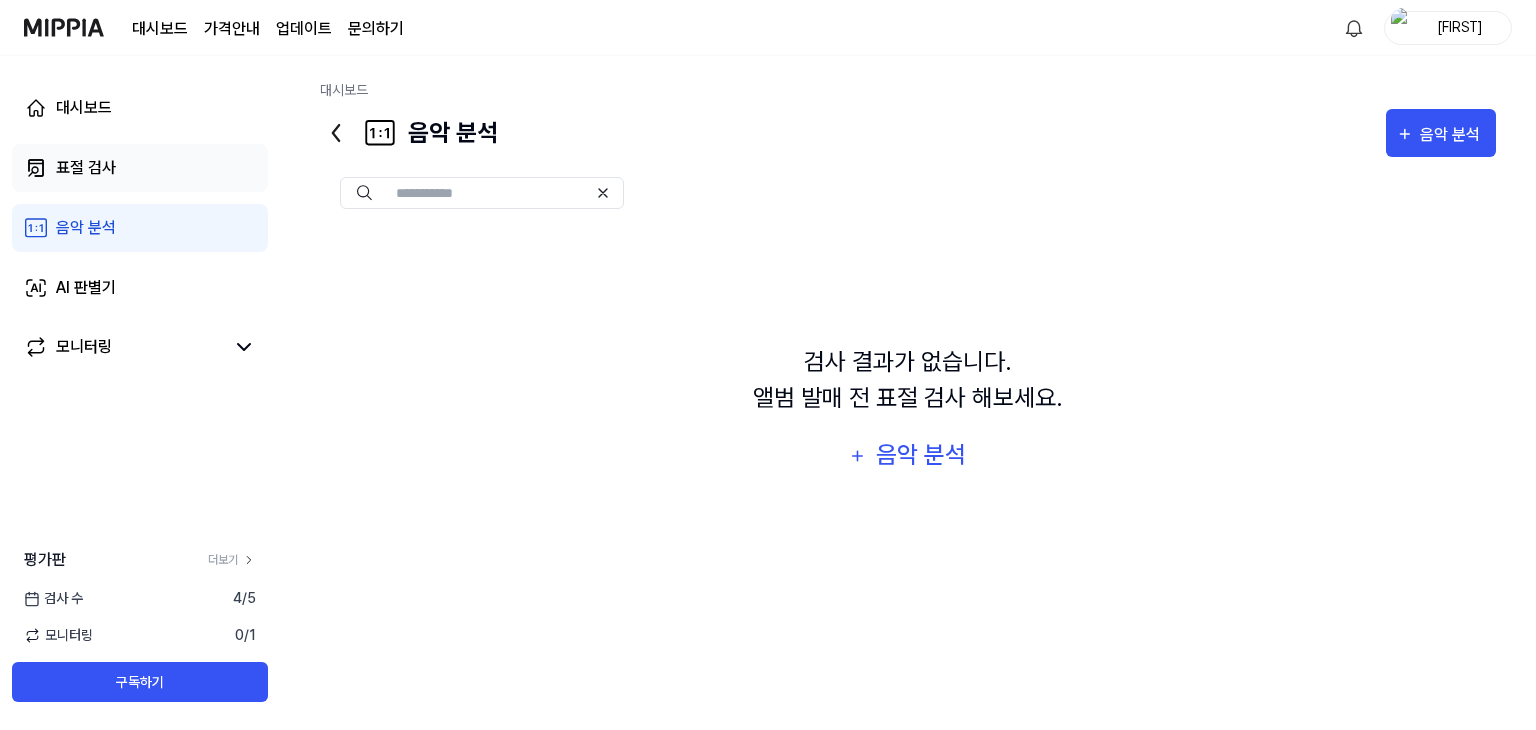 click on "표절 검사" at bounding box center [140, 168] 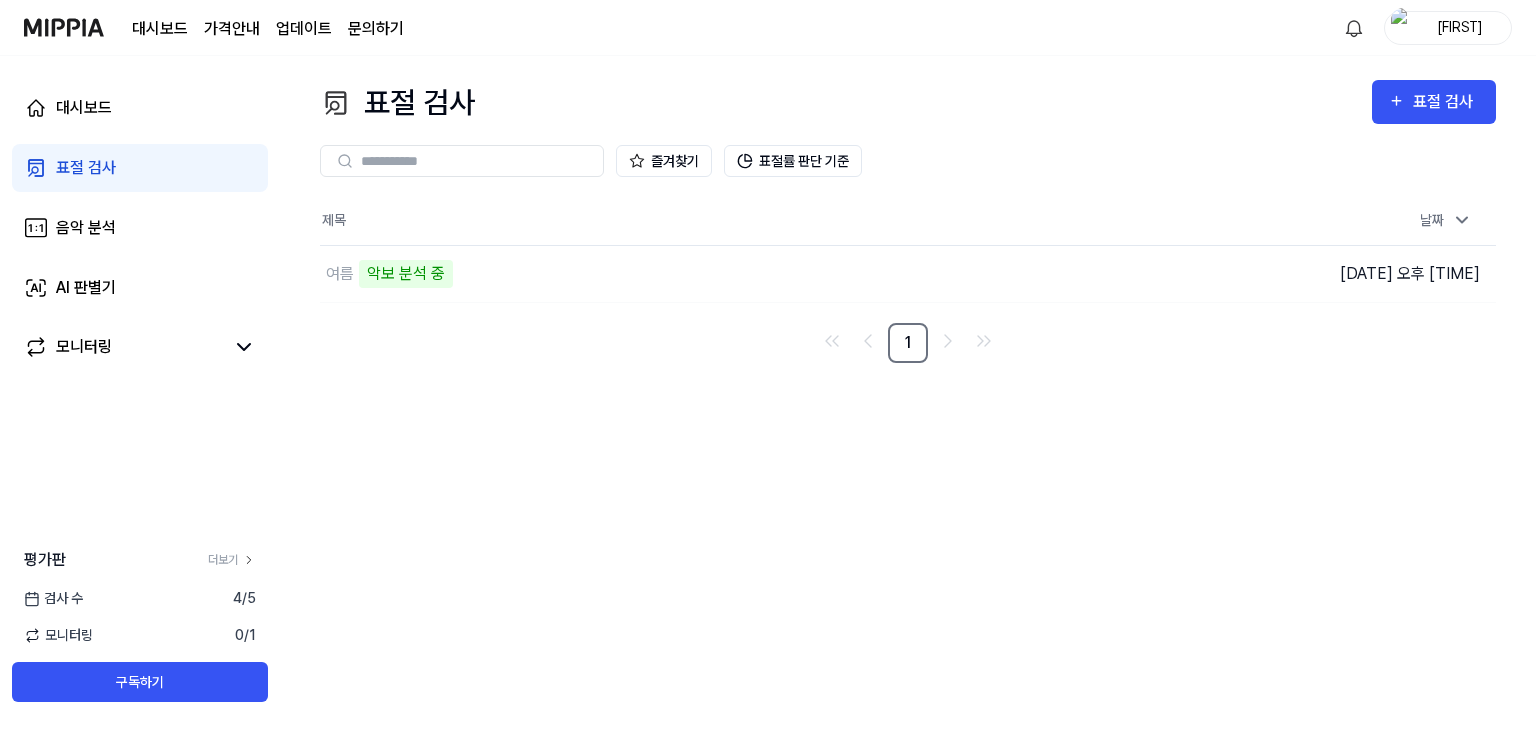 click on "표절 검사" at bounding box center [140, 168] 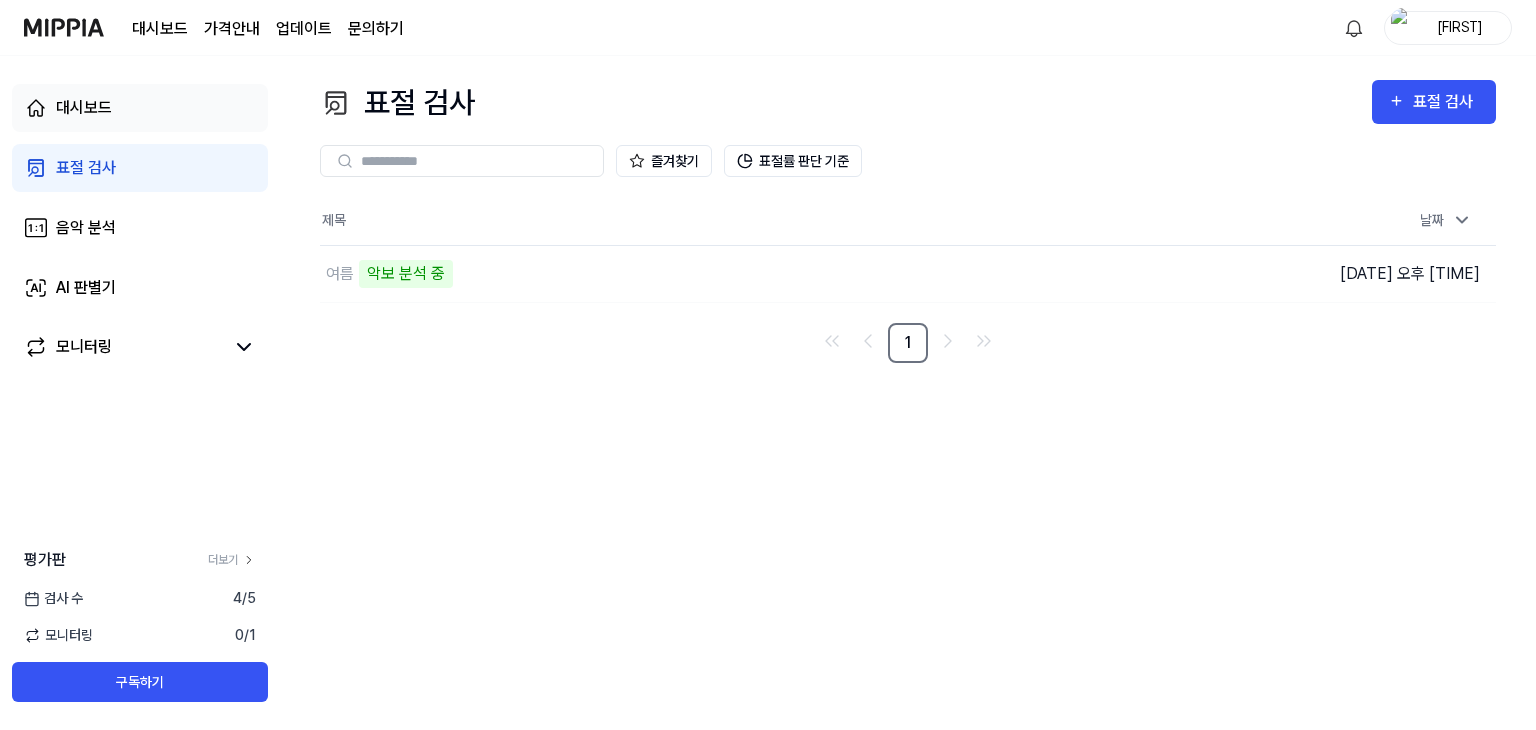 click on "대시보드" at bounding box center [140, 108] 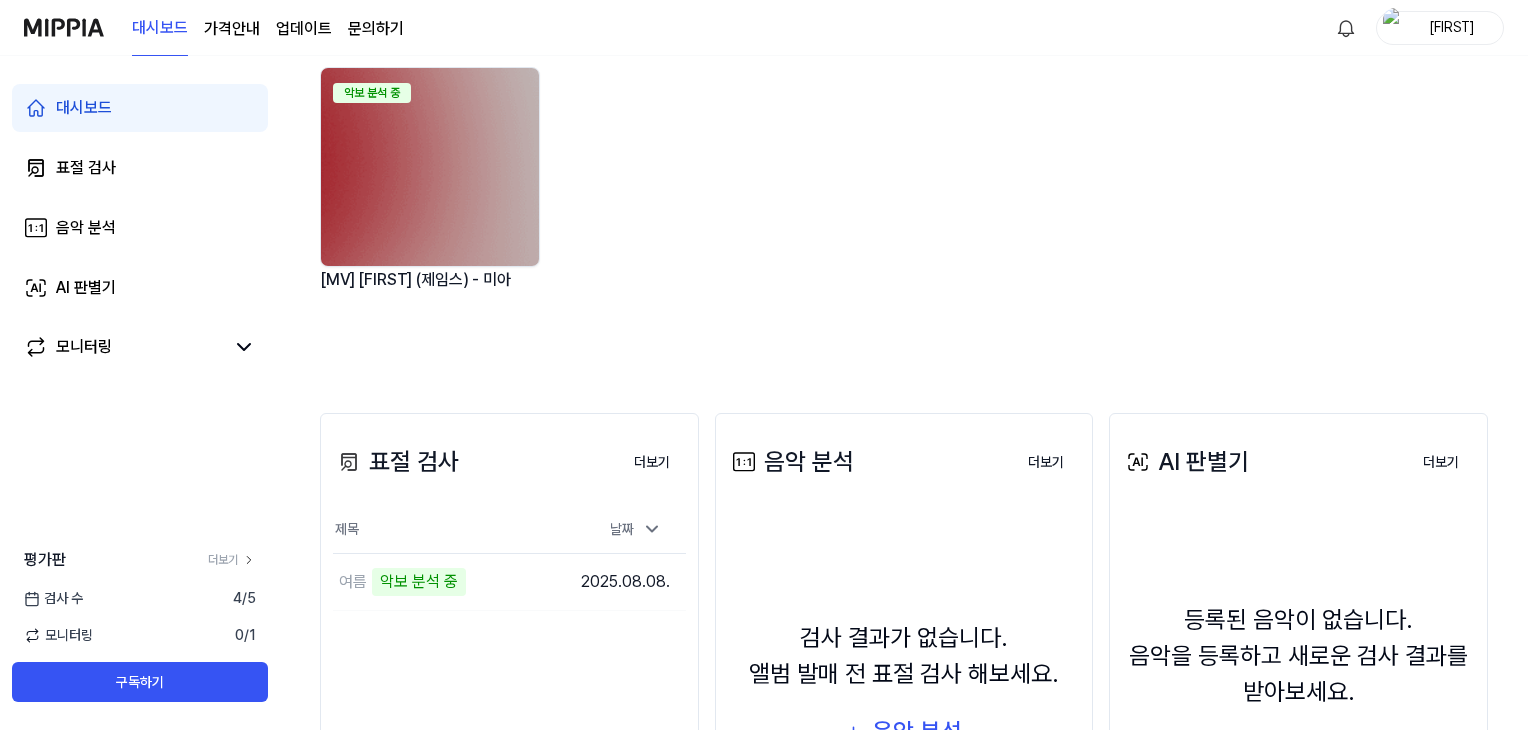 scroll, scrollTop: 200, scrollLeft: 0, axis: vertical 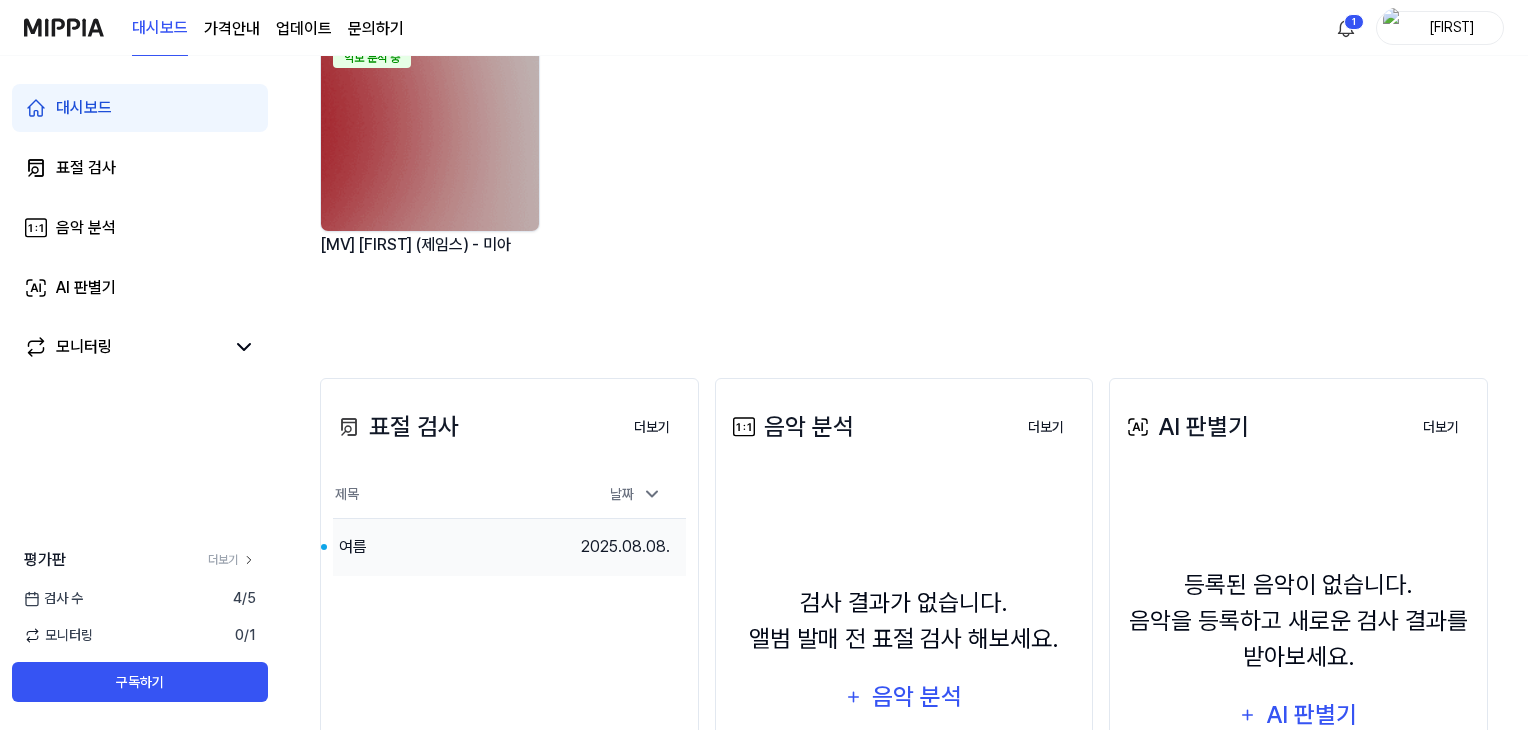 click on "여름" at bounding box center (449, 547) 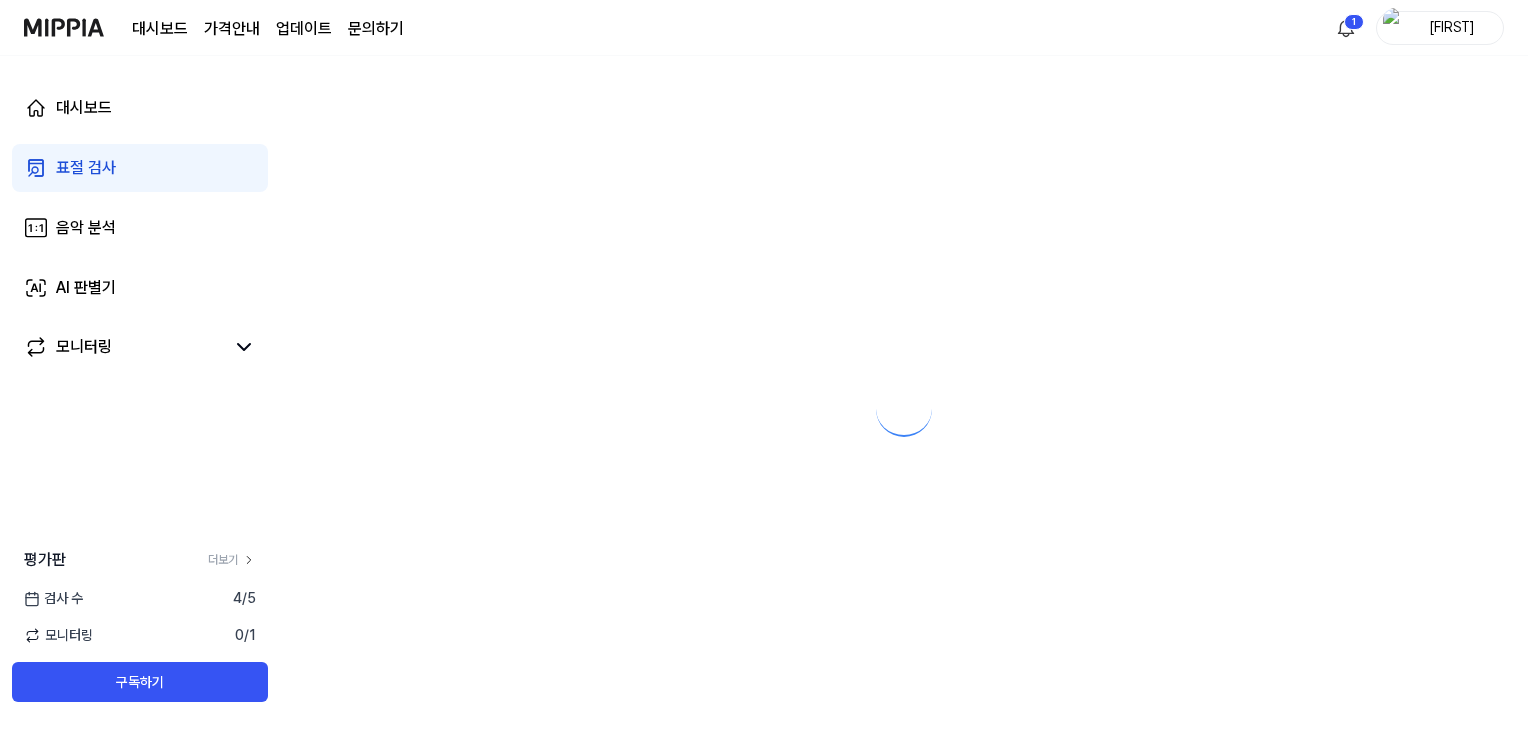 scroll, scrollTop: 0, scrollLeft: 0, axis: both 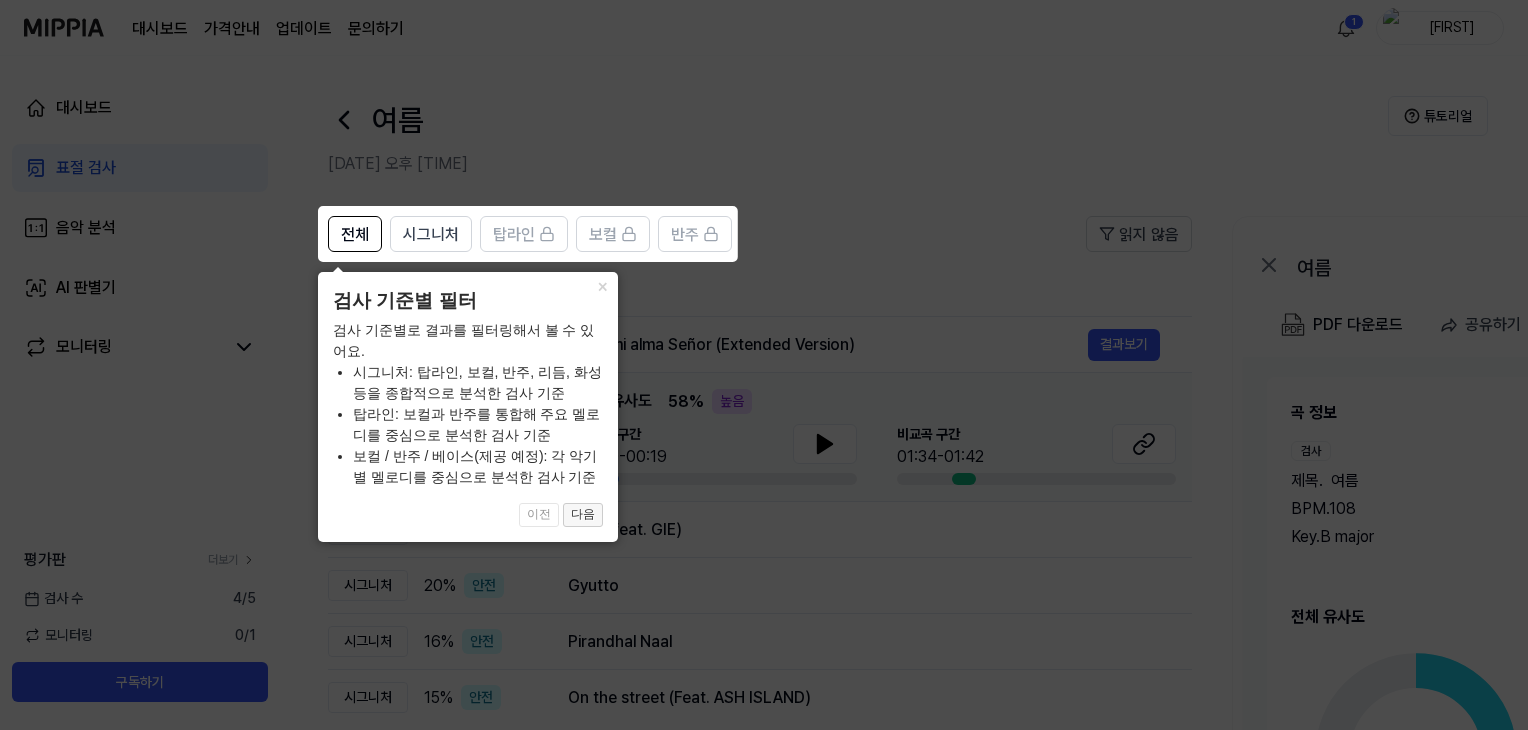 click on "다음" at bounding box center [583, 515] 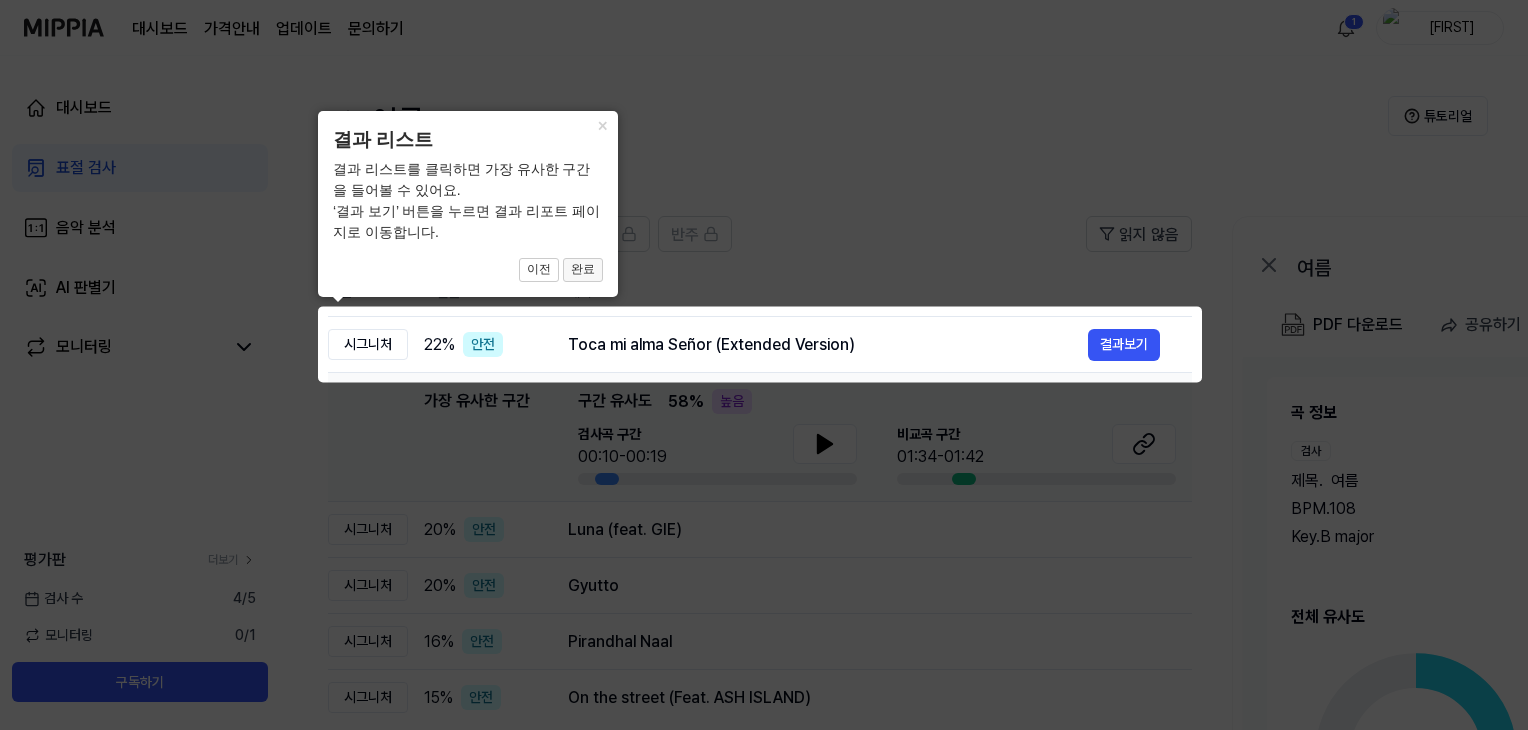 click on "완료" at bounding box center (583, 270) 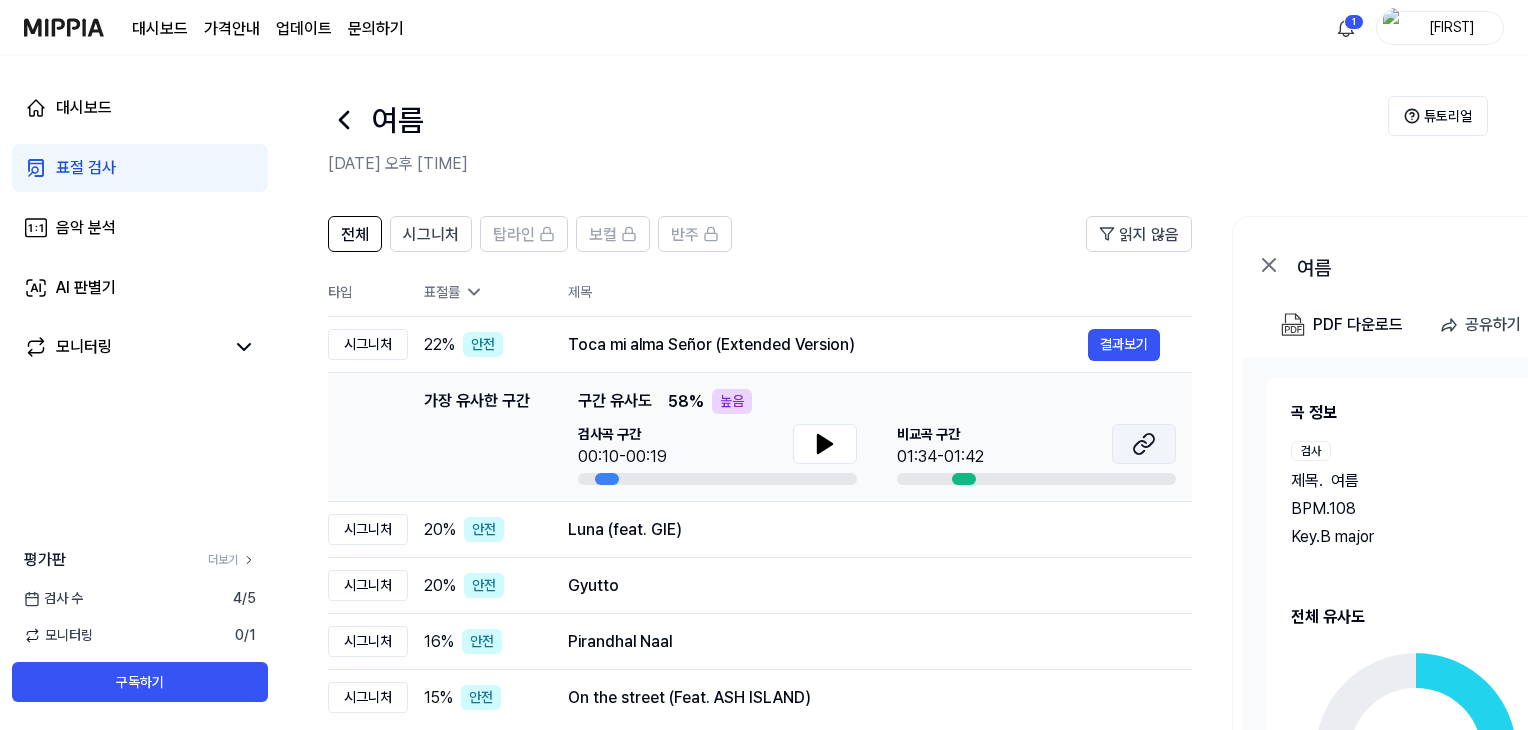 click at bounding box center [1144, 444] 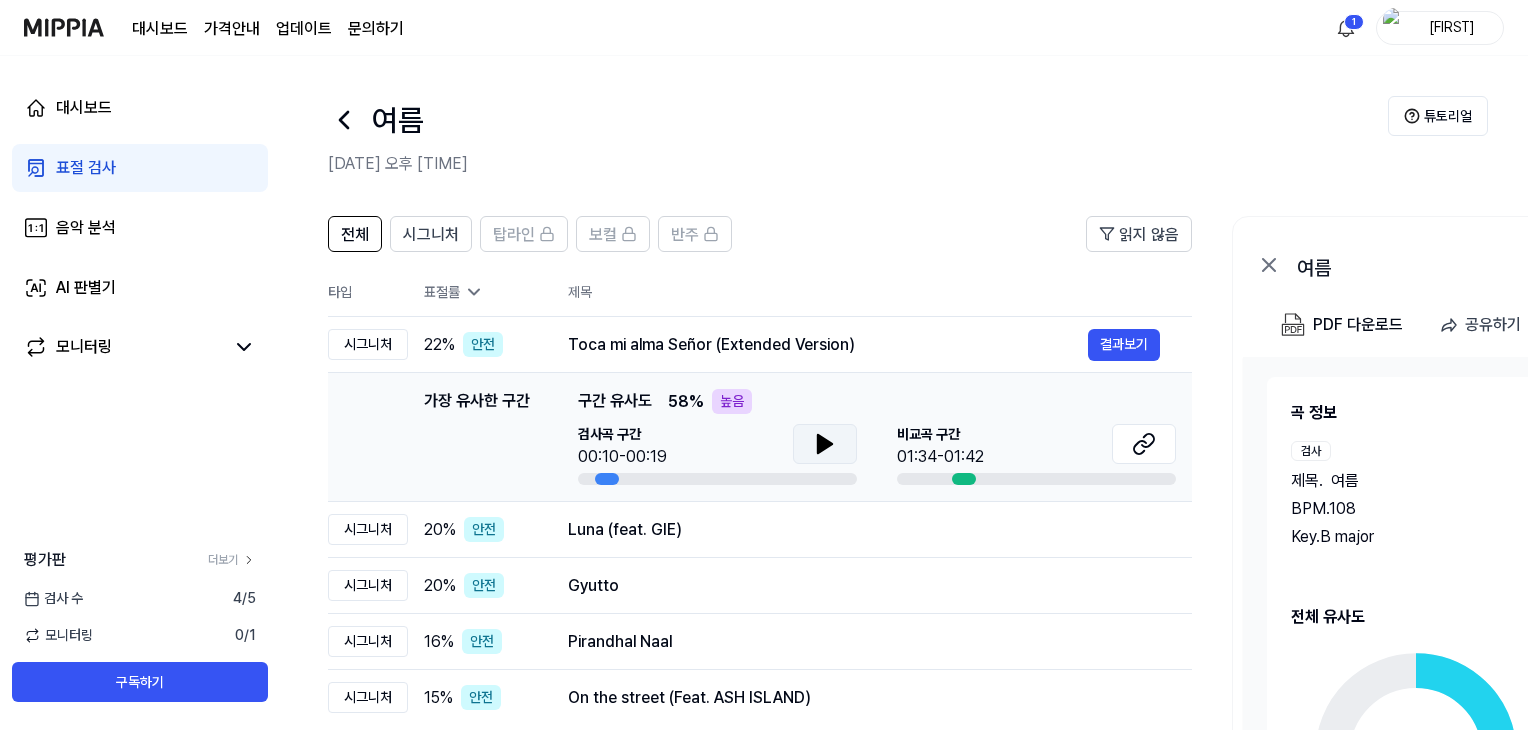 click at bounding box center [825, 444] 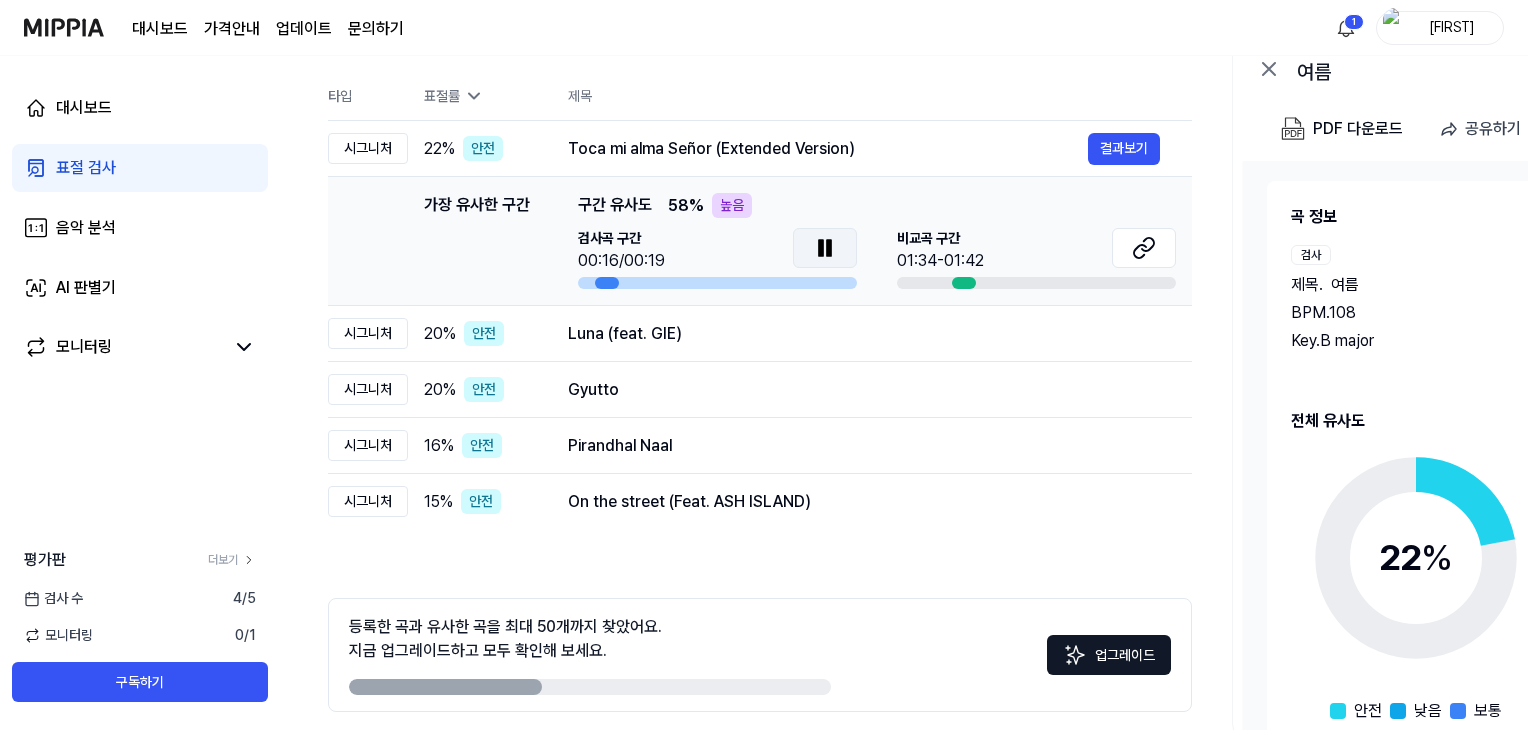 scroll, scrollTop: 178, scrollLeft: 0, axis: vertical 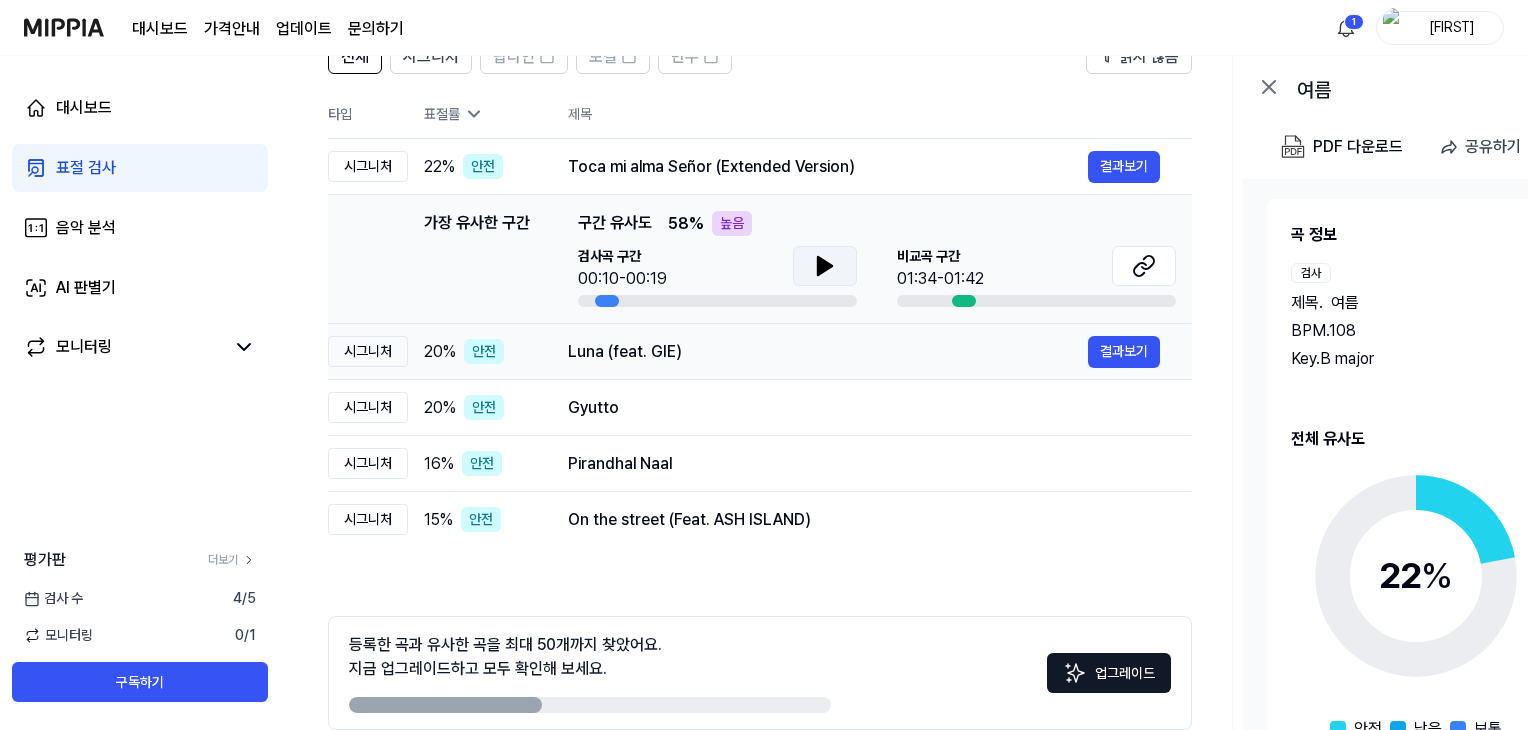 click on "Luna (feat. GIE)" at bounding box center [828, 352] 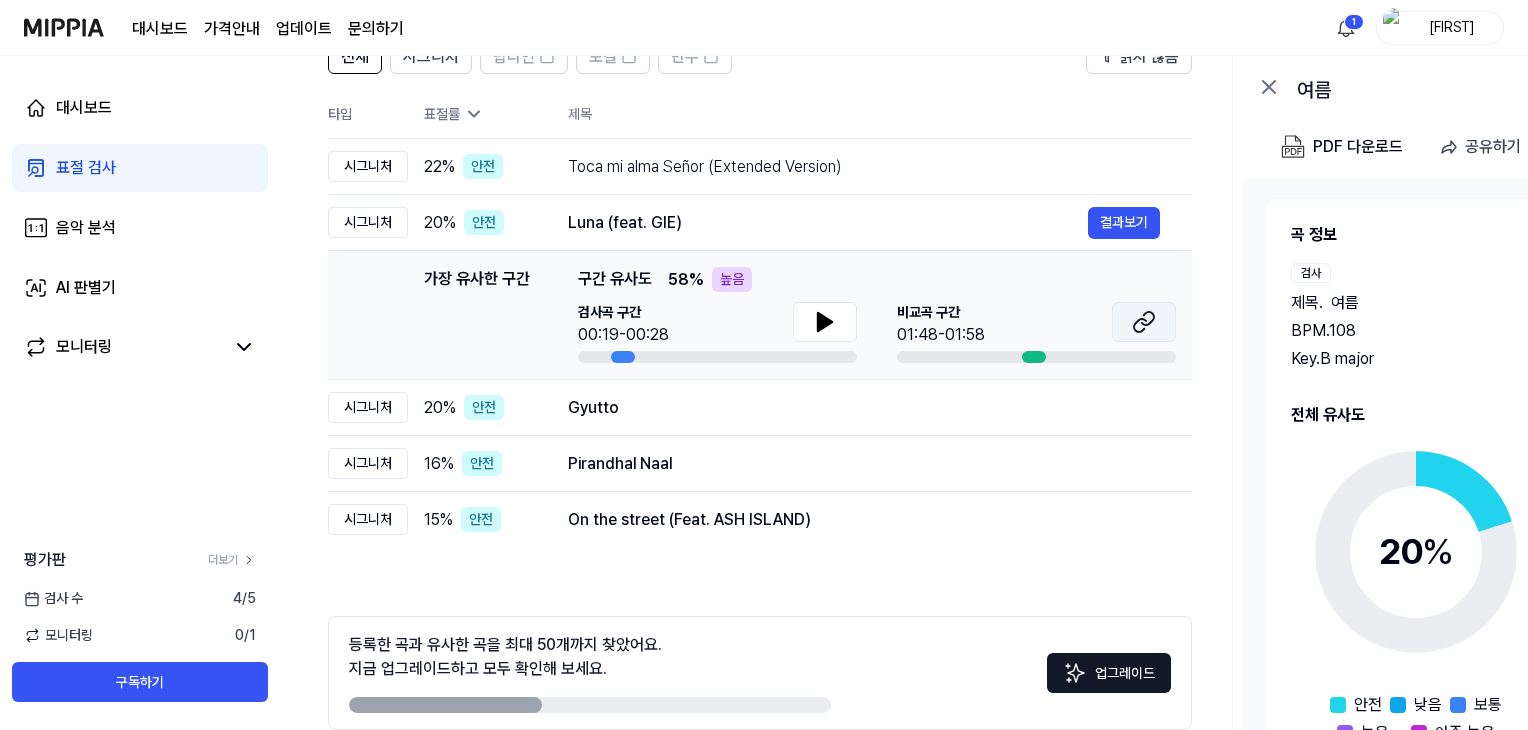 click 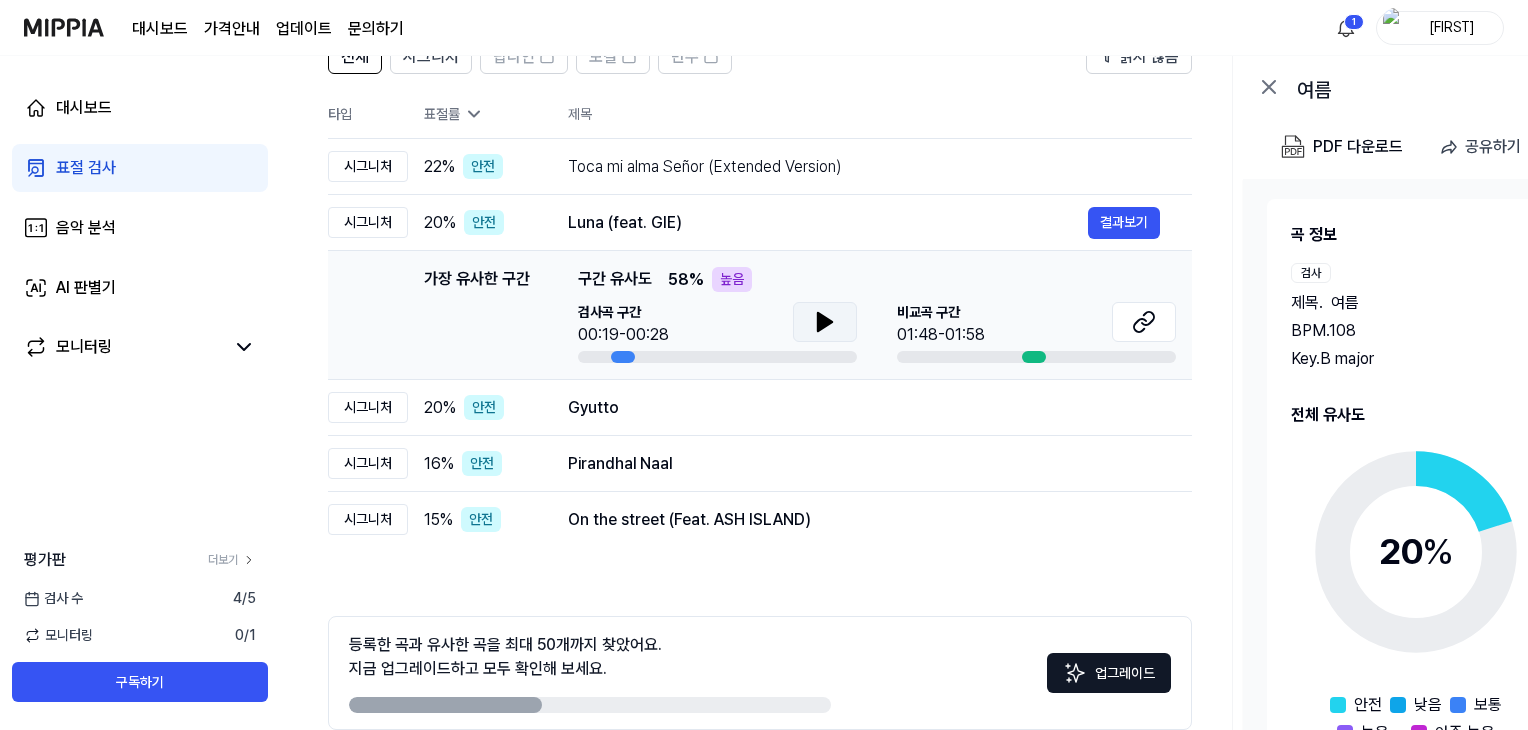 click at bounding box center (825, 322) 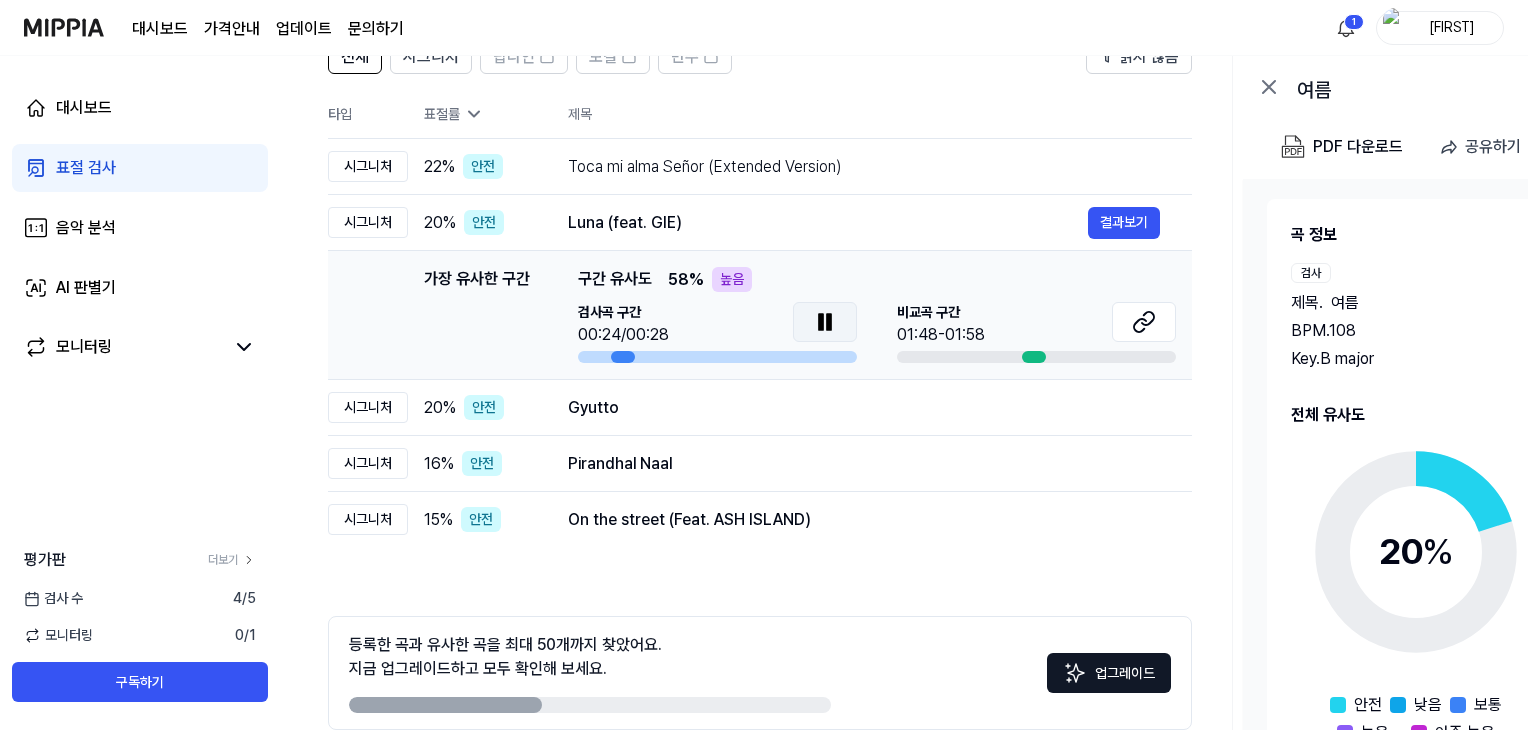 click 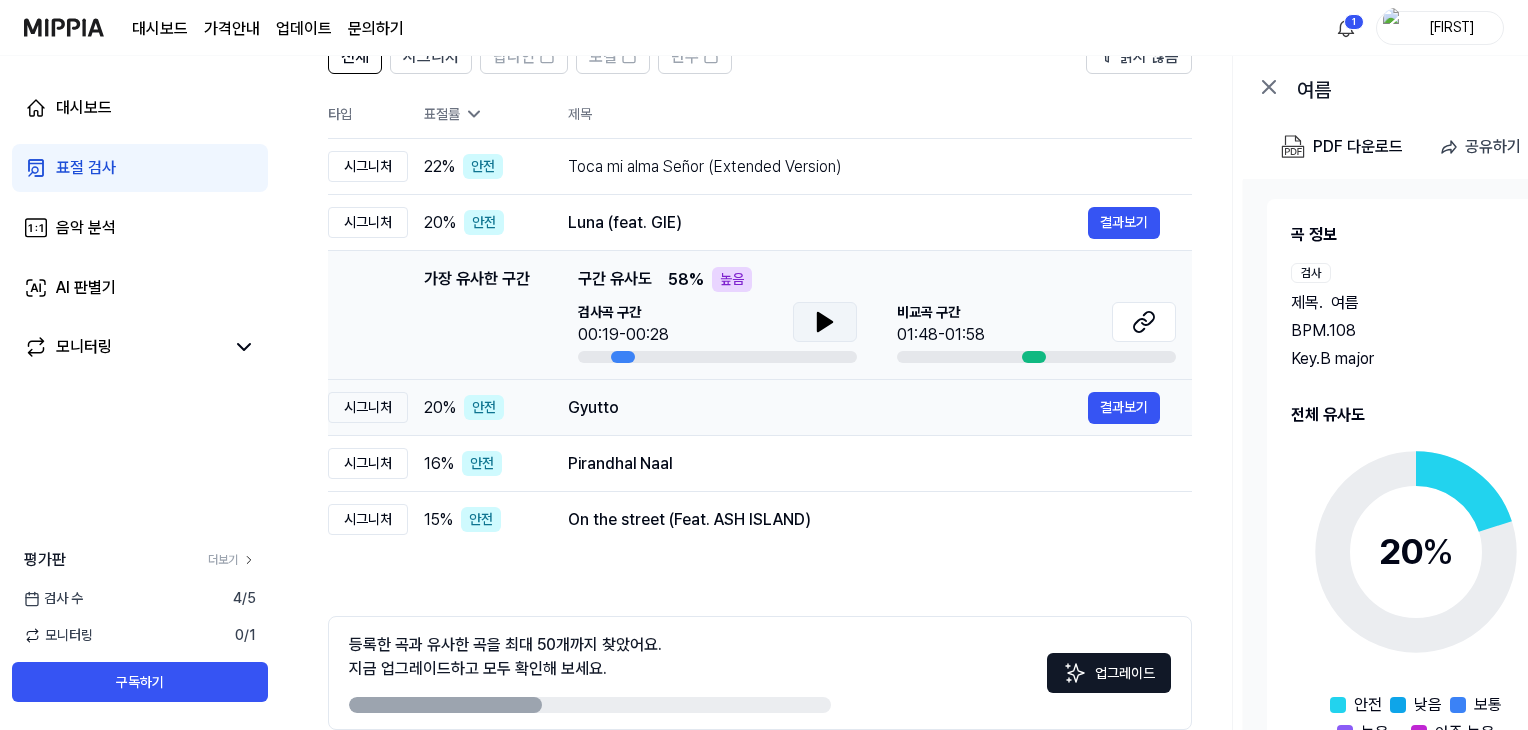 click on "Gyutto 결과보기" at bounding box center [864, 408] 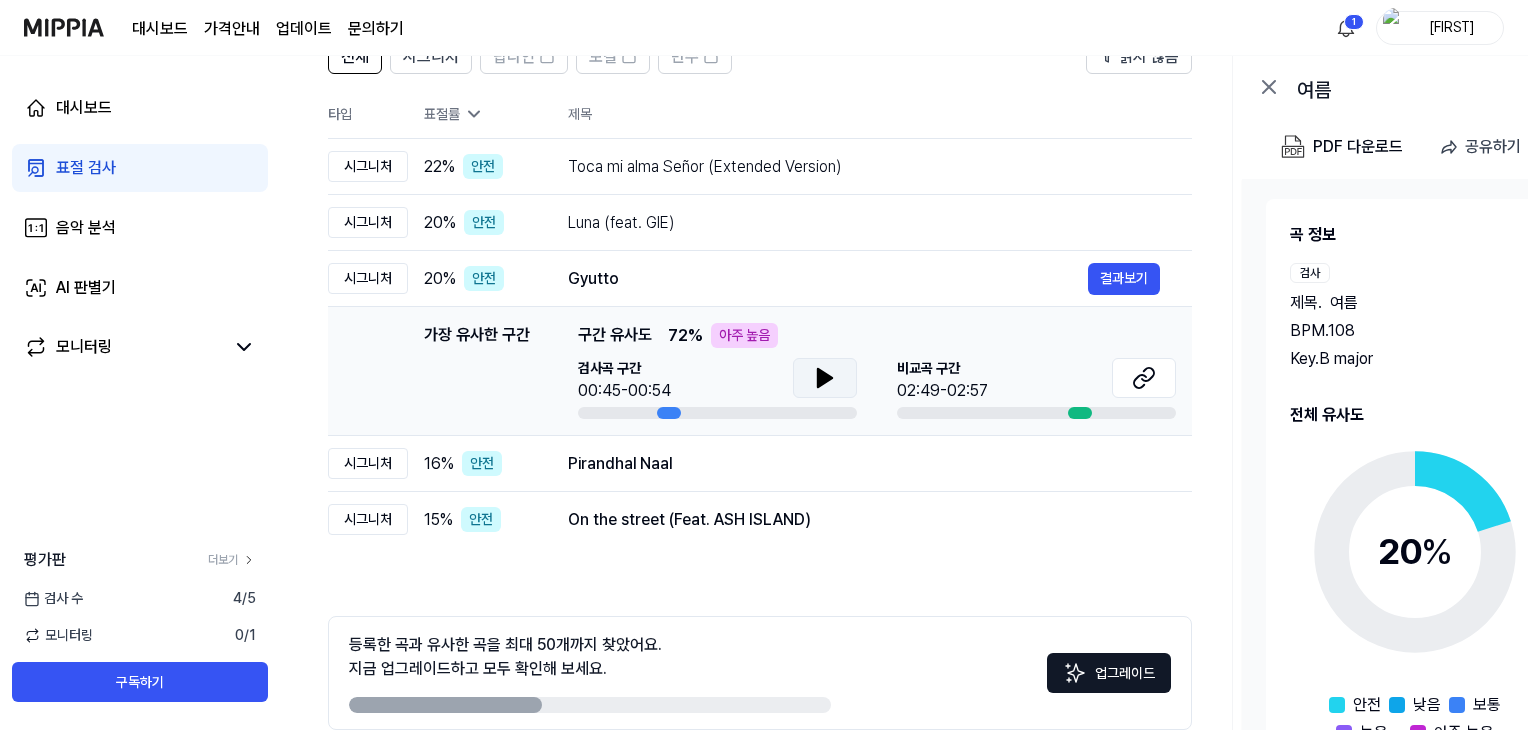 click at bounding box center (825, 378) 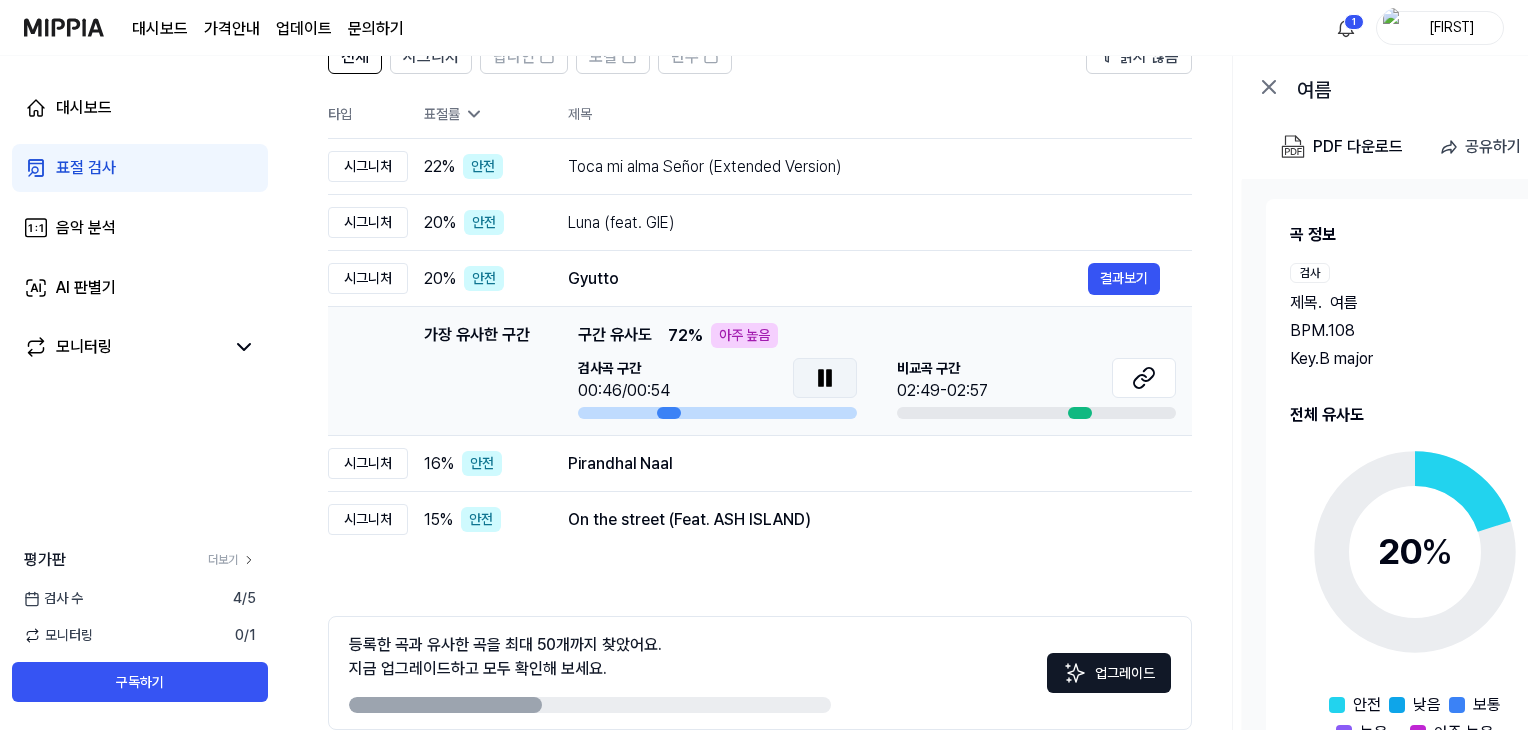 click at bounding box center (825, 378) 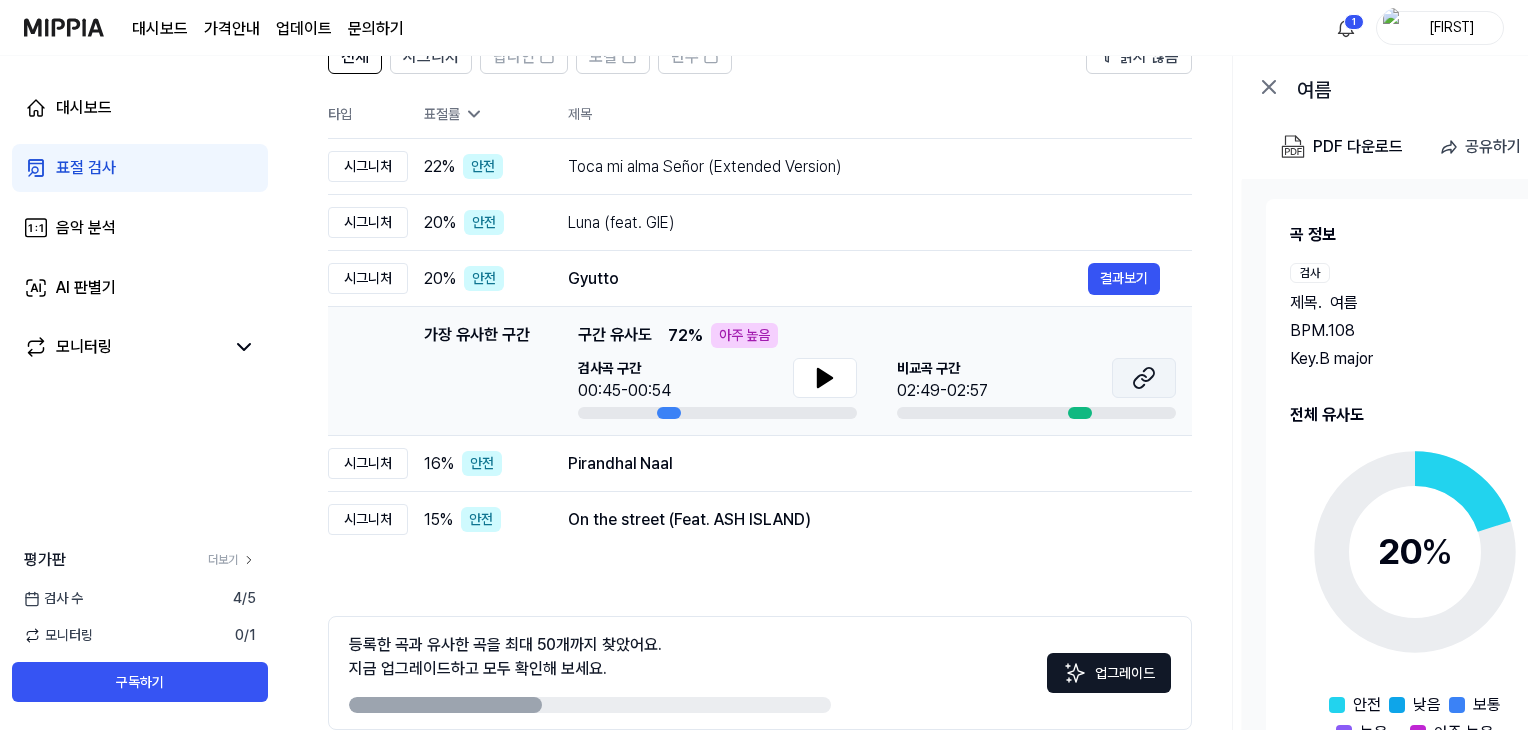 click 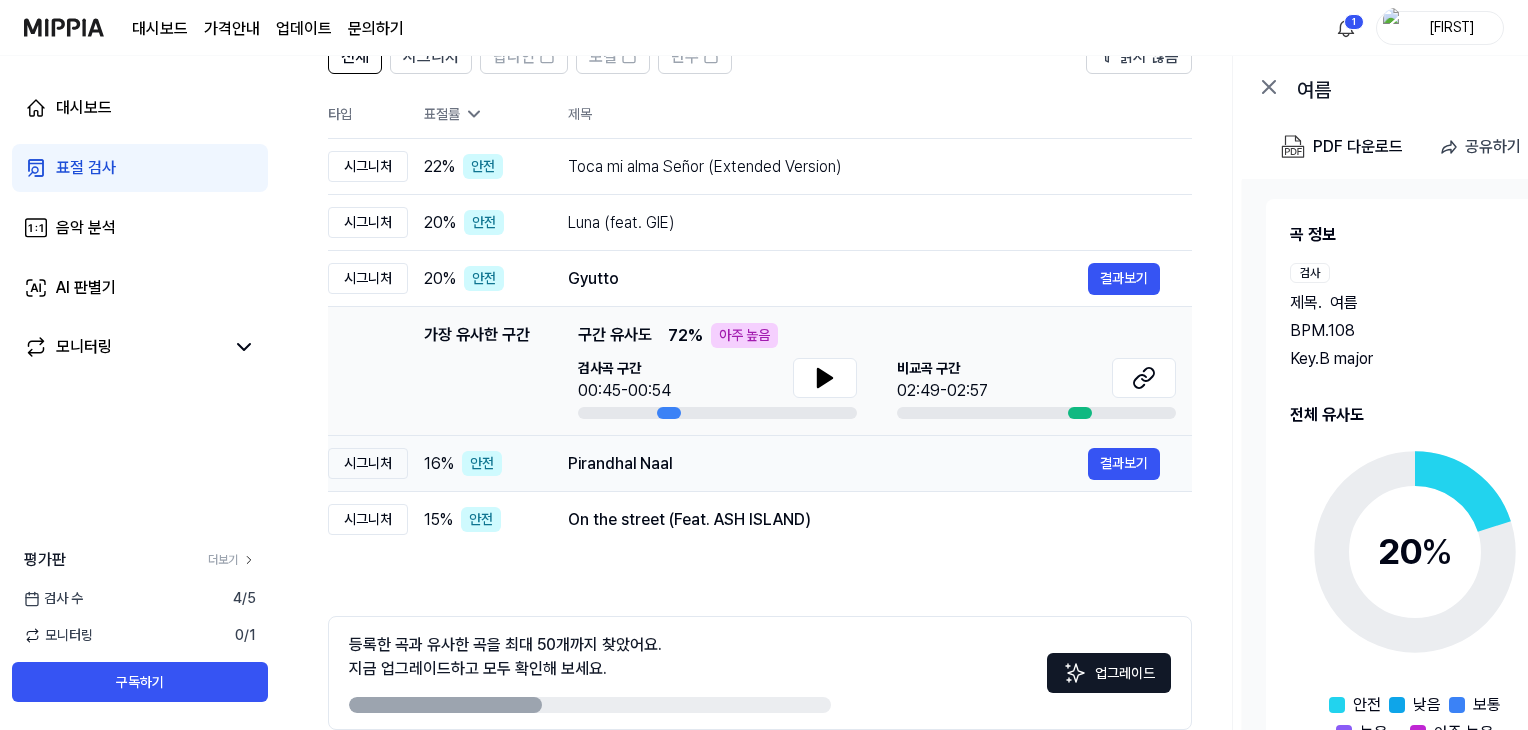 click on "Pirandhal Naal 결과보기" at bounding box center (864, 464) 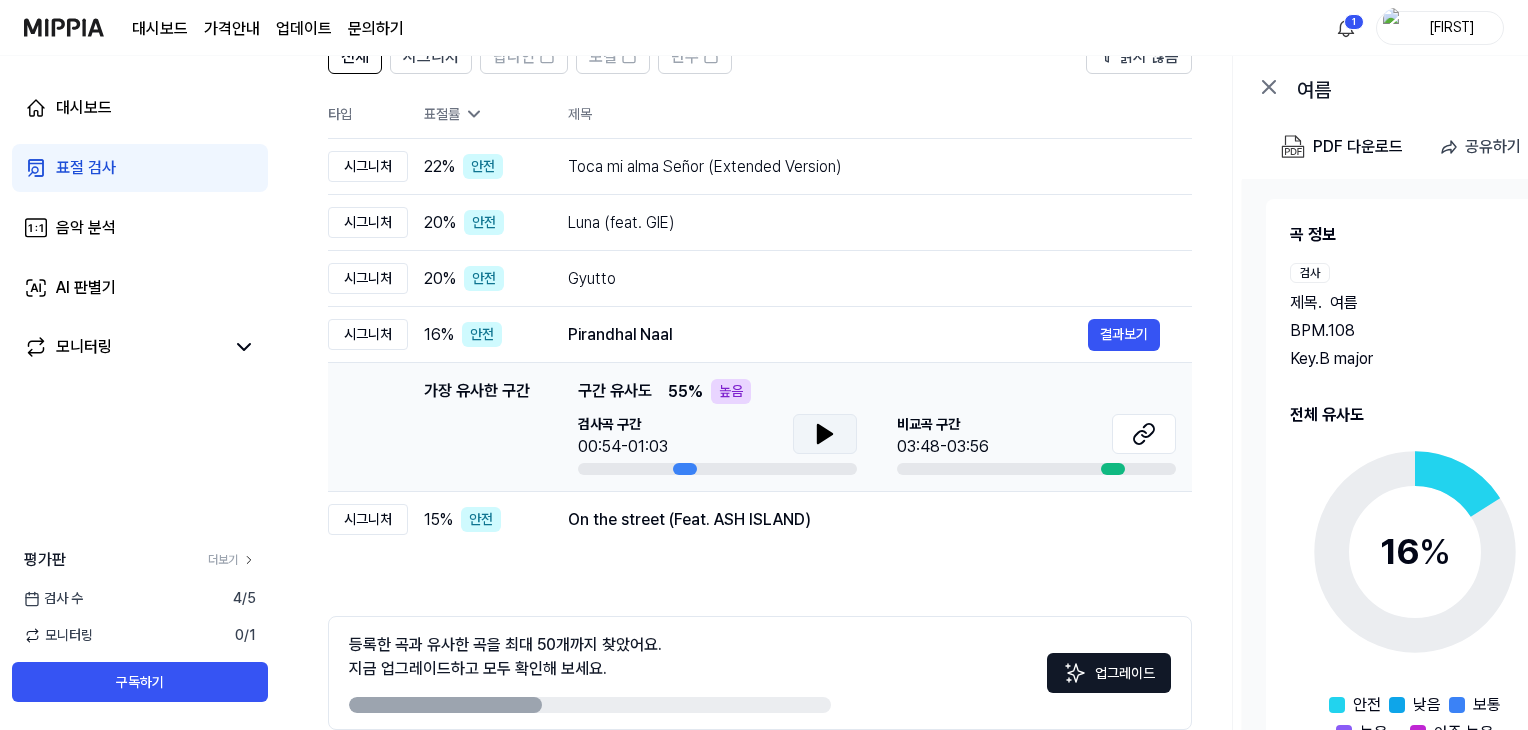 click at bounding box center (825, 434) 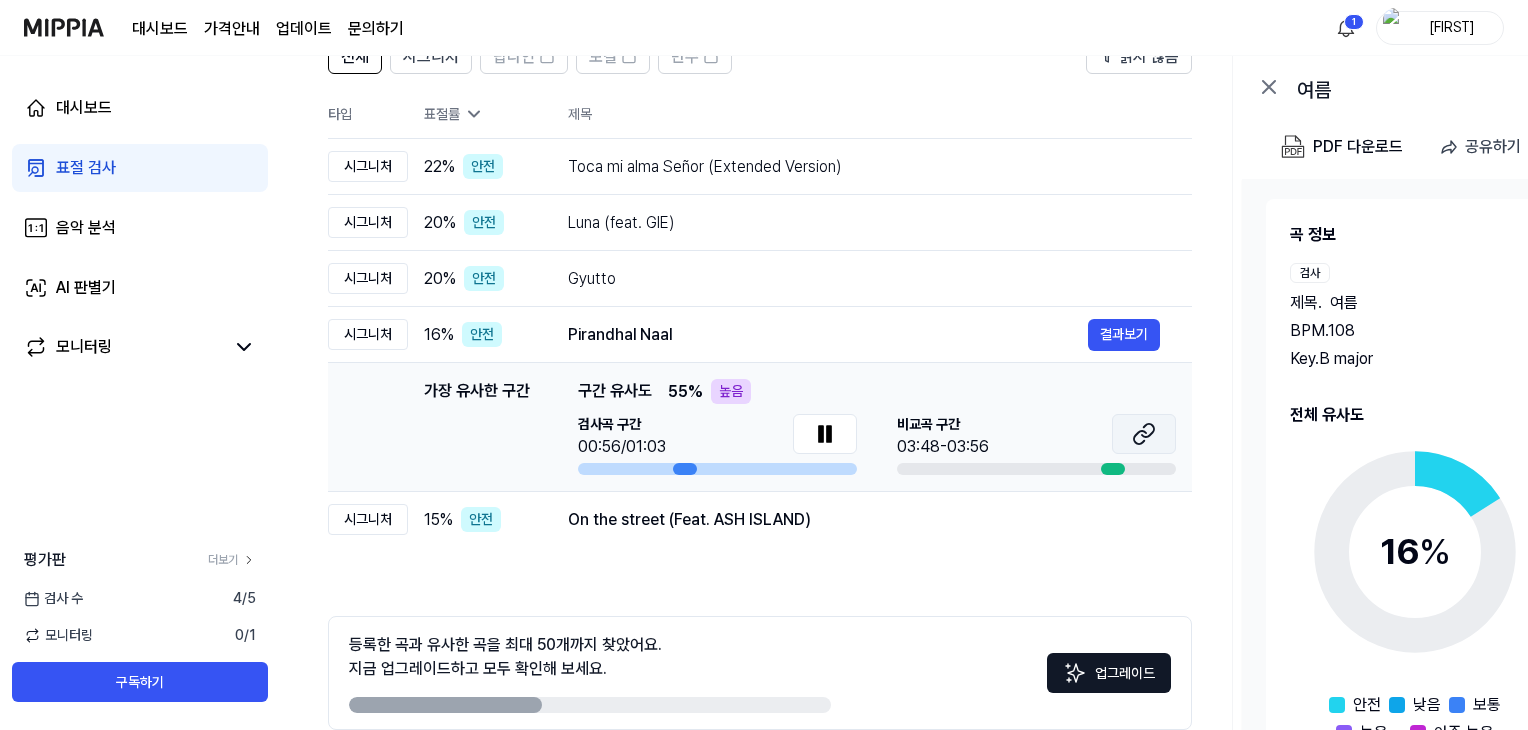 click at bounding box center [1144, 434] 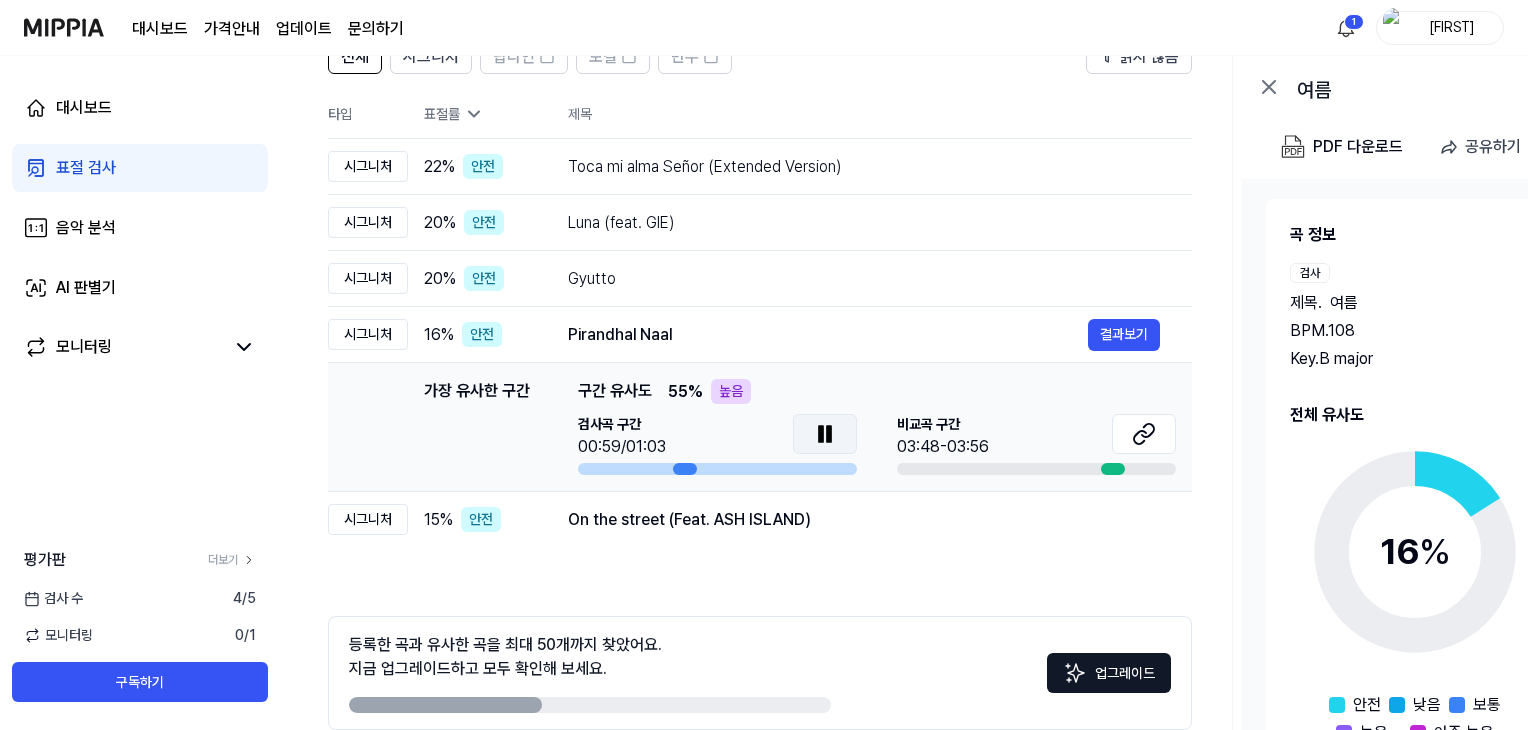 click 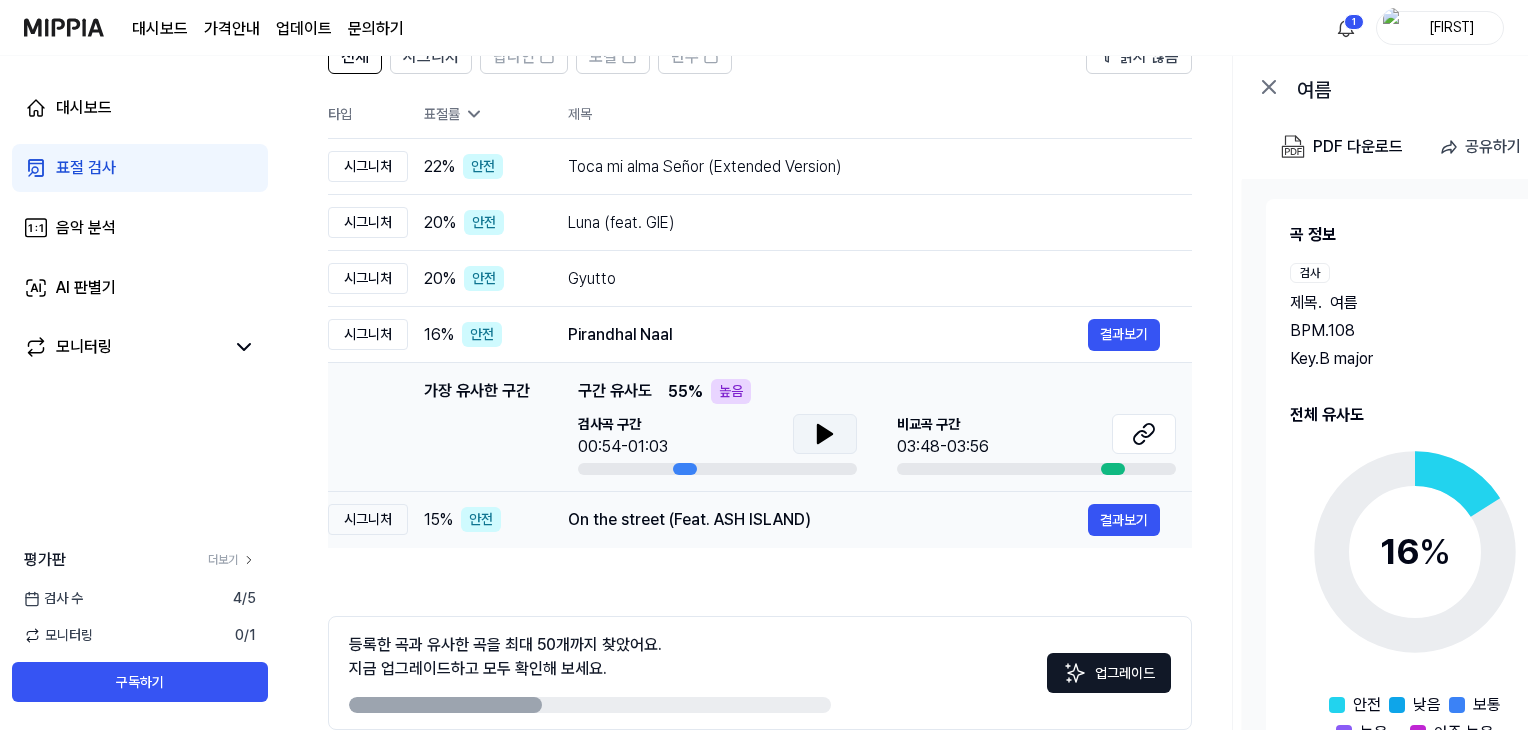 click on "On the street (Feat. ASH ISLAND) 결과보기" at bounding box center [864, 520] 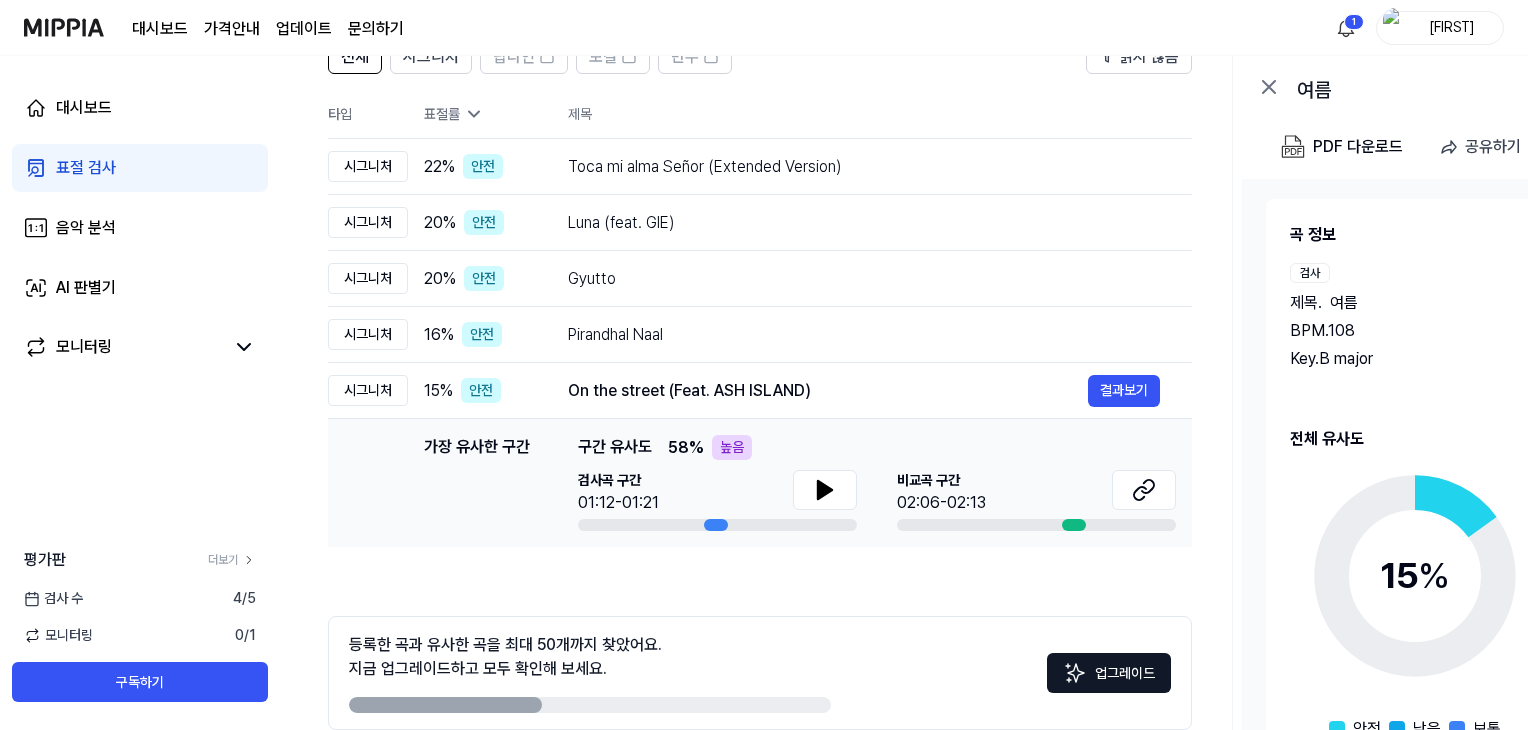 click on "가장 유사한 구간 구간 유사도 [PERCENT] % 높음 검사곡 구간 [TIME]-[TIME] 비교곡 구간 [TIME]-[TIME]" at bounding box center [877, 483] 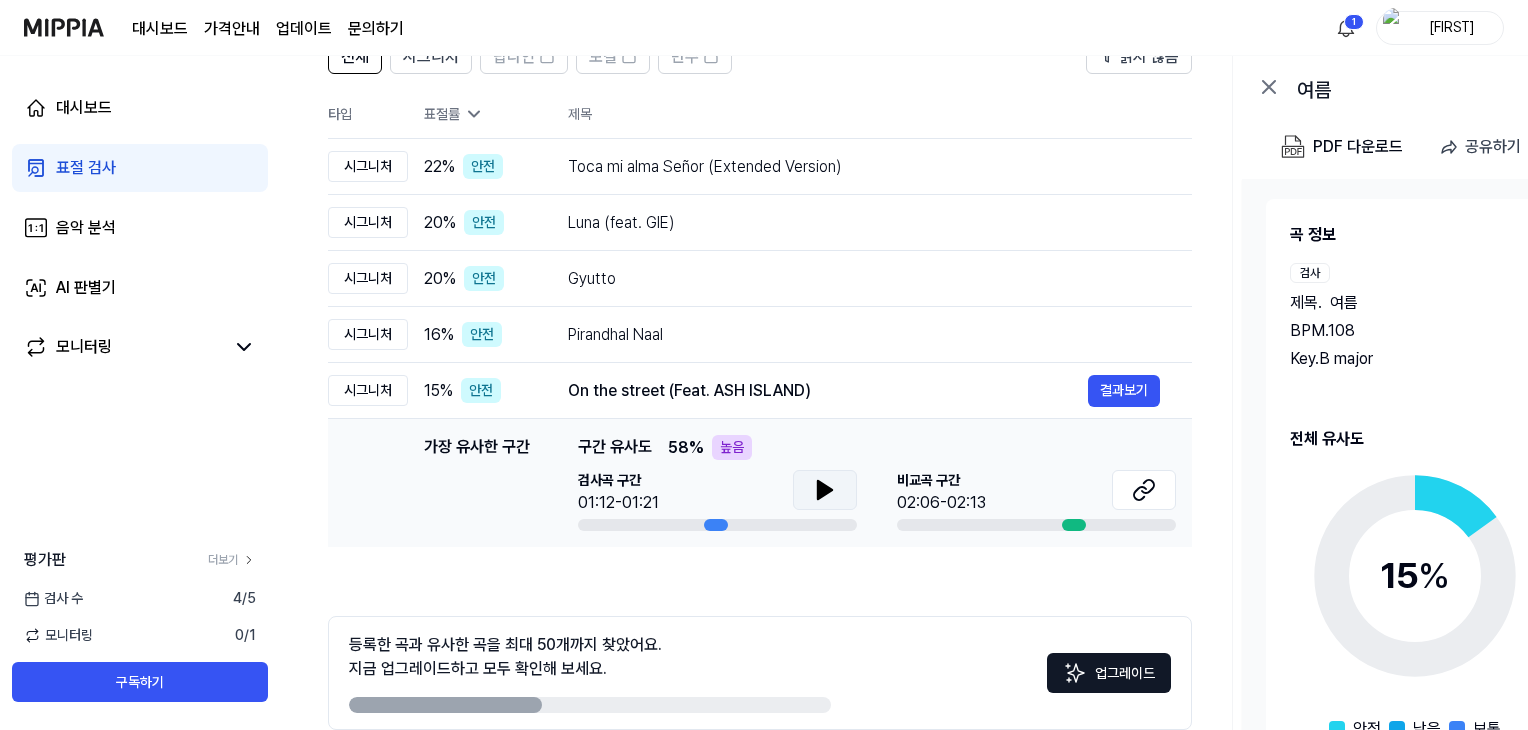 click at bounding box center (825, 490) 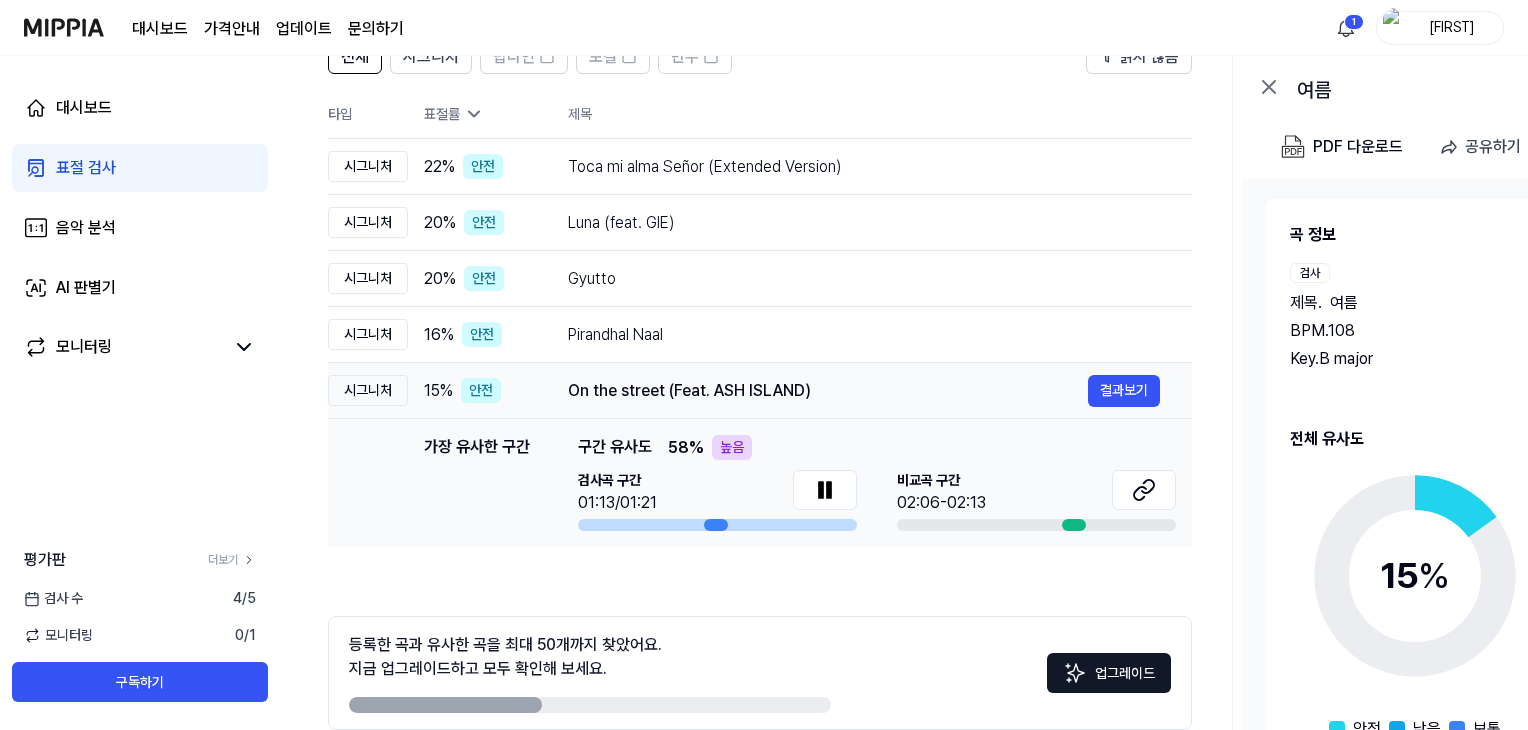 click on "On the street (Feat. ASH ISLAND)" at bounding box center (828, 391) 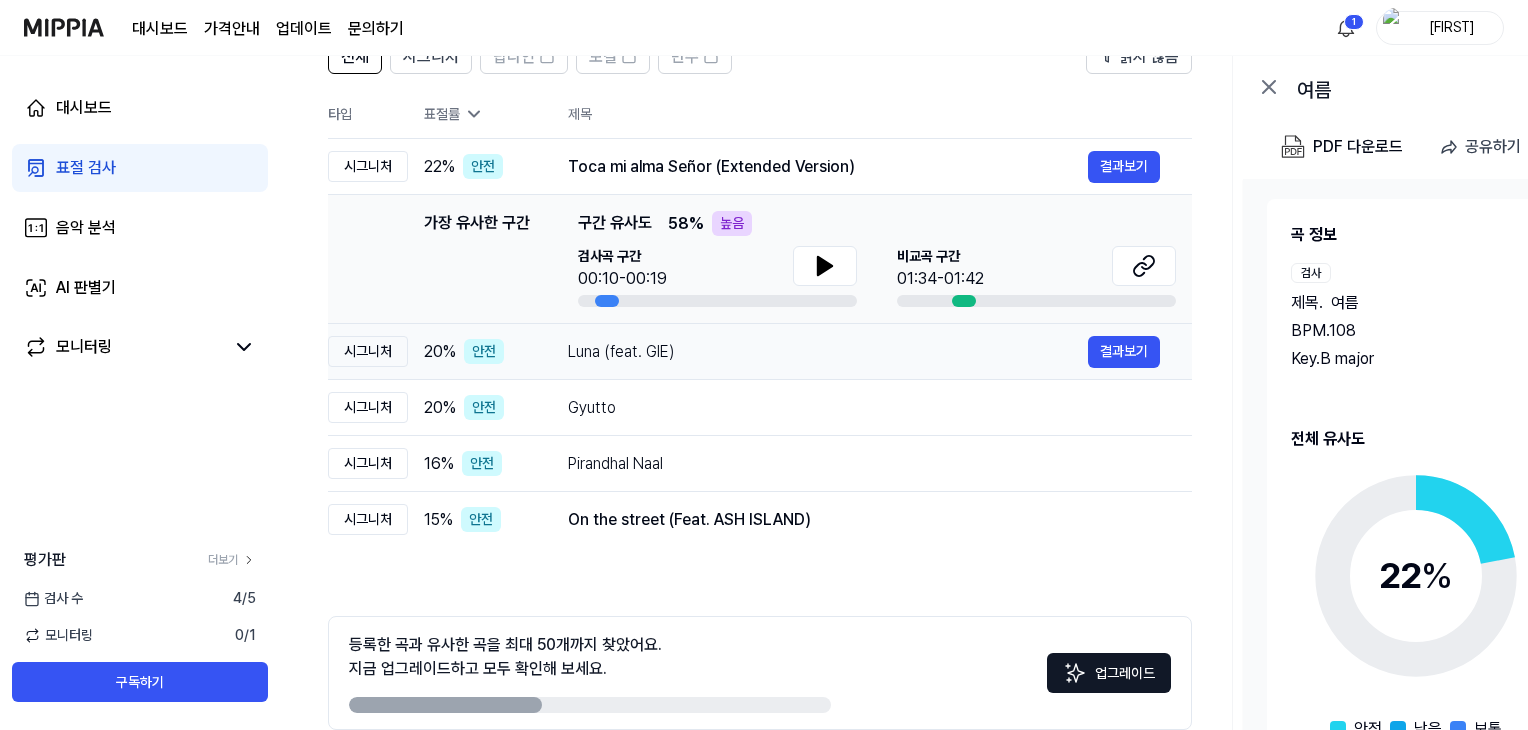 click on "Luna (feat. GIE) 결과보기" at bounding box center [864, 352] 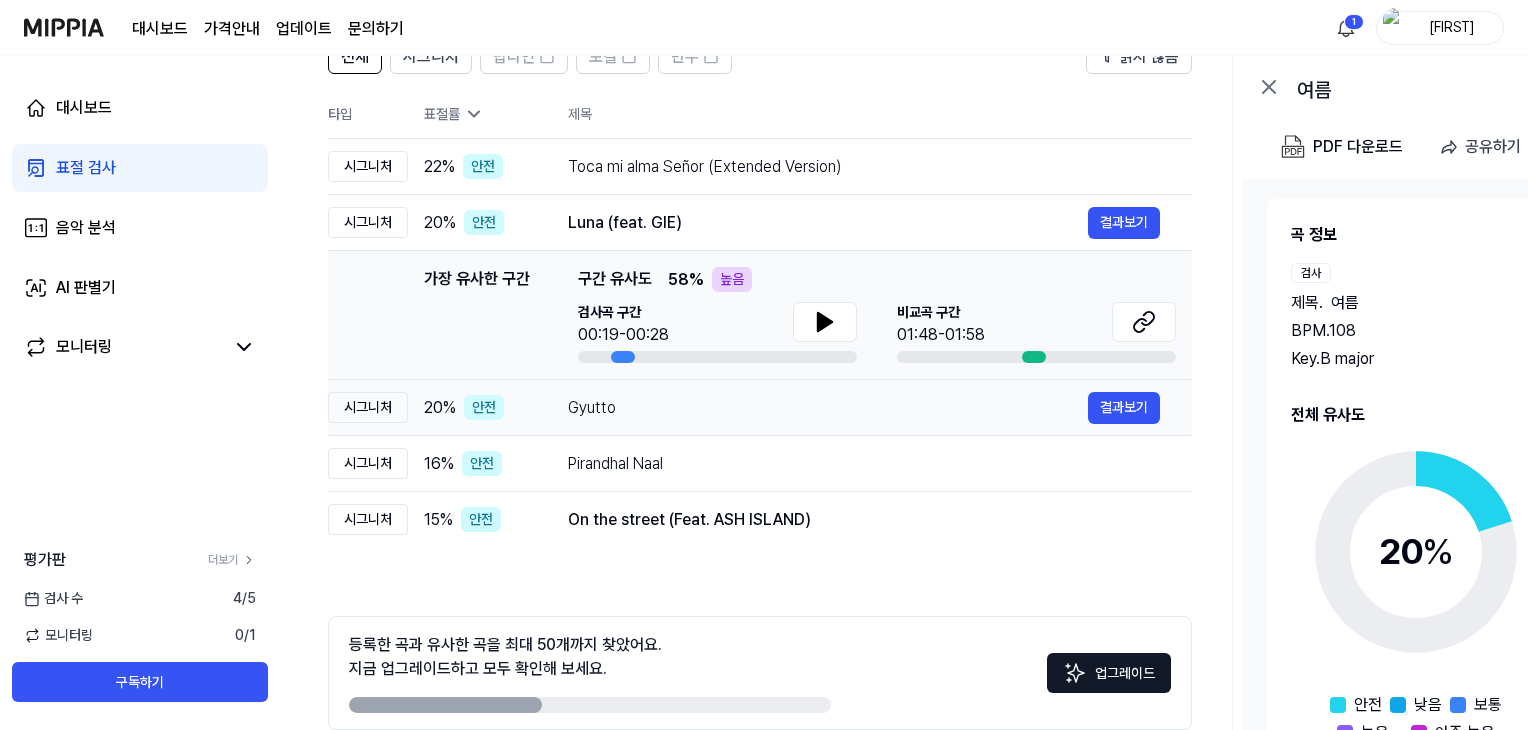 click on "Gyutto" at bounding box center [828, 408] 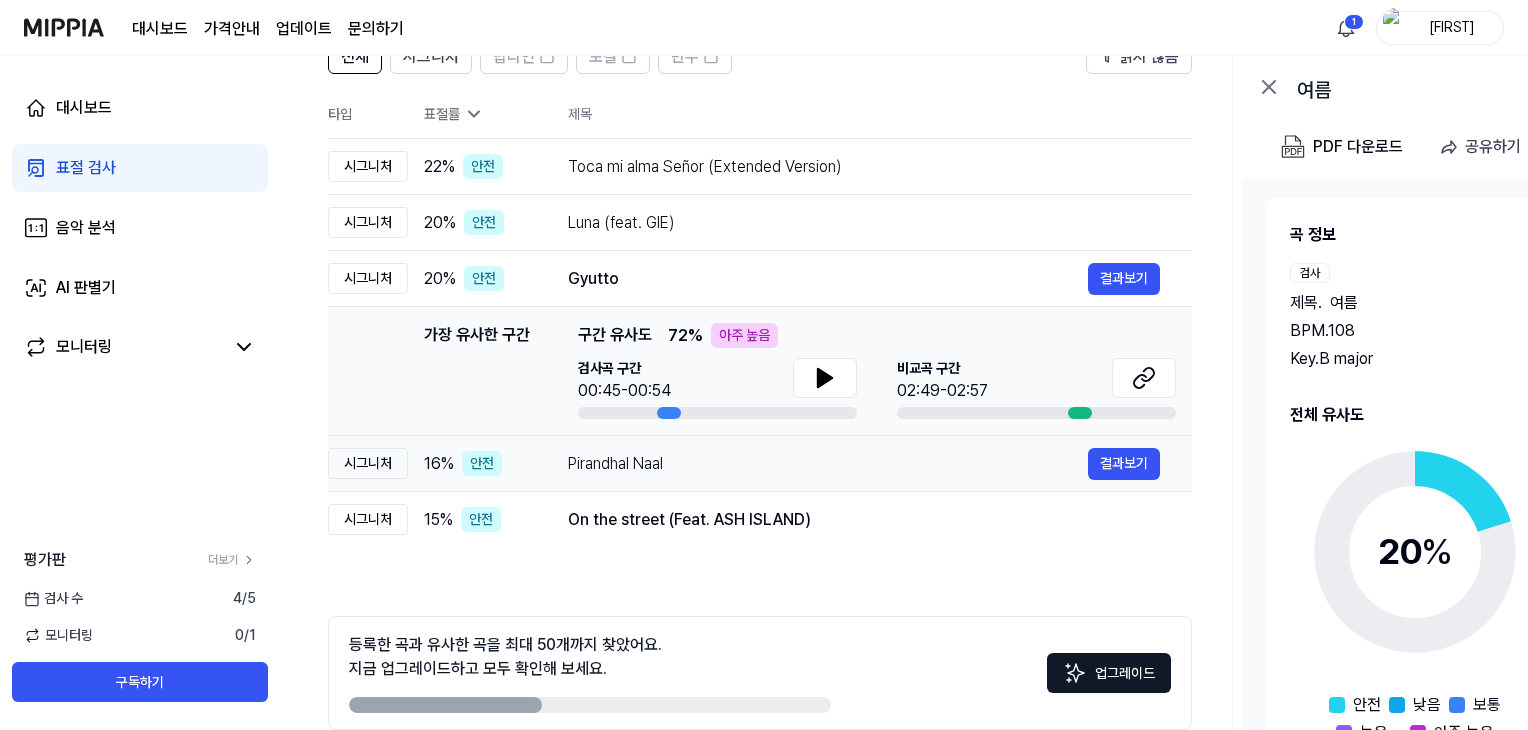 click on "Pirandhal Naal" at bounding box center (828, 464) 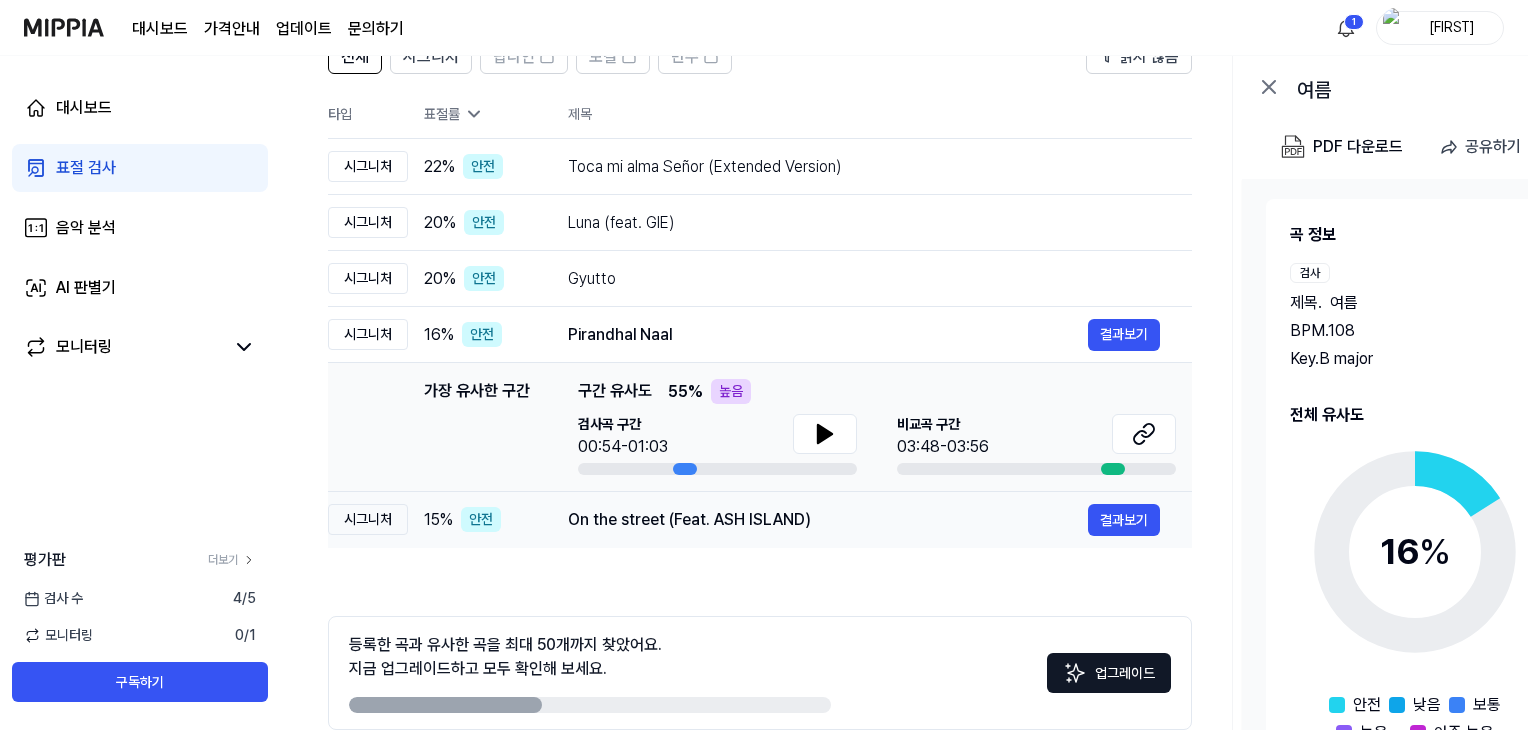 click on "On the street (Feat. ASH ISLAND)" at bounding box center (828, 520) 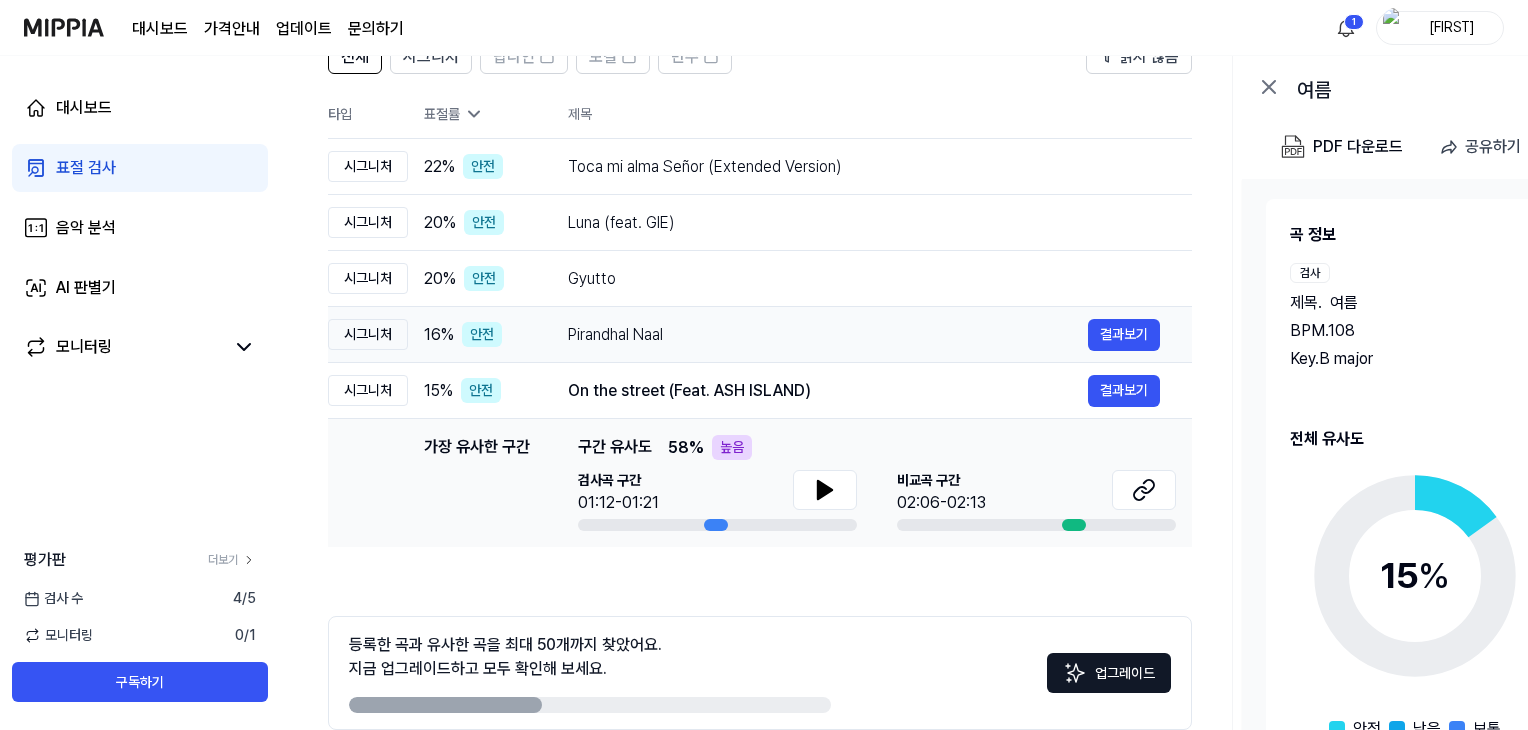 click on "Pirandhal Naal" at bounding box center (828, 335) 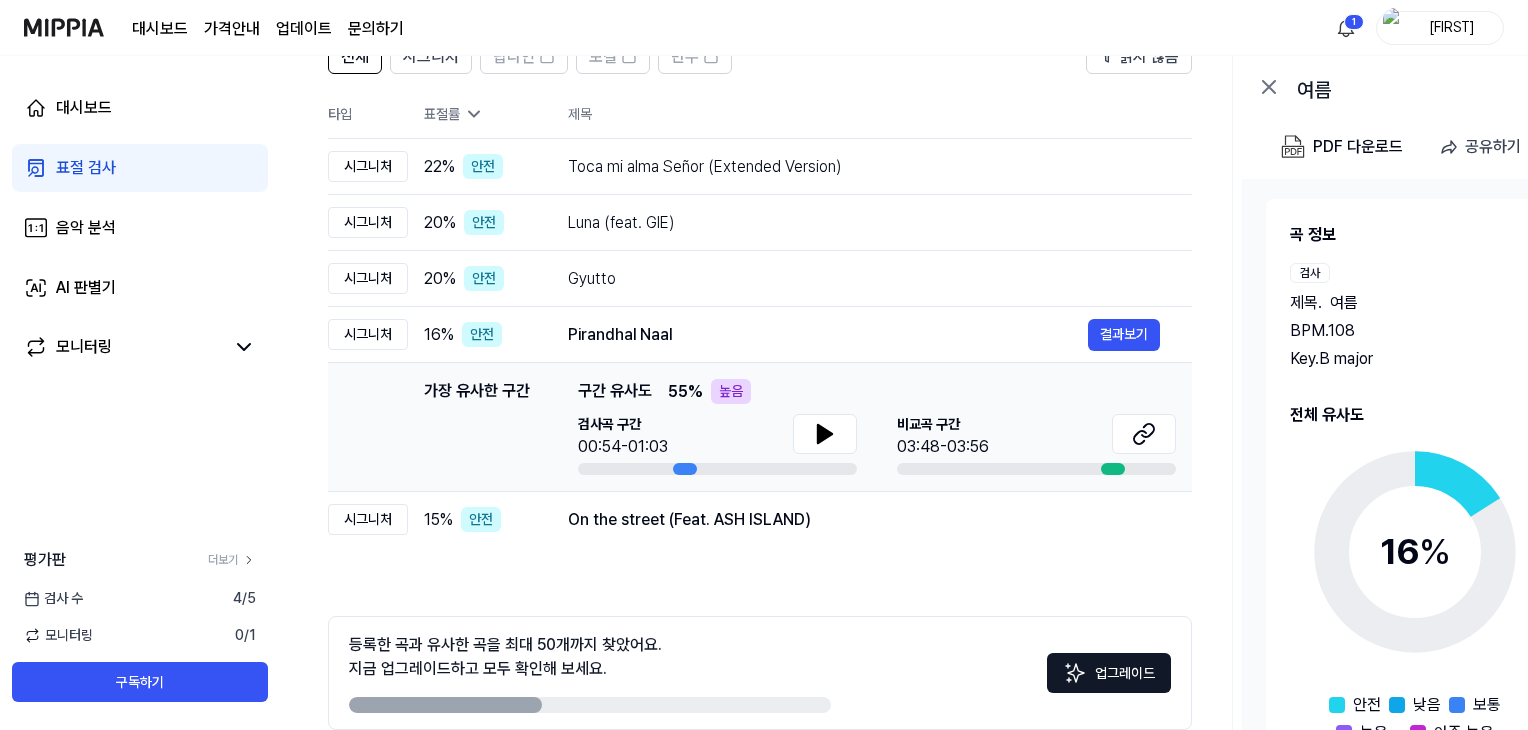 click on "검사곡 구간 [TIME]-[TIME]" at bounding box center (717, 436) 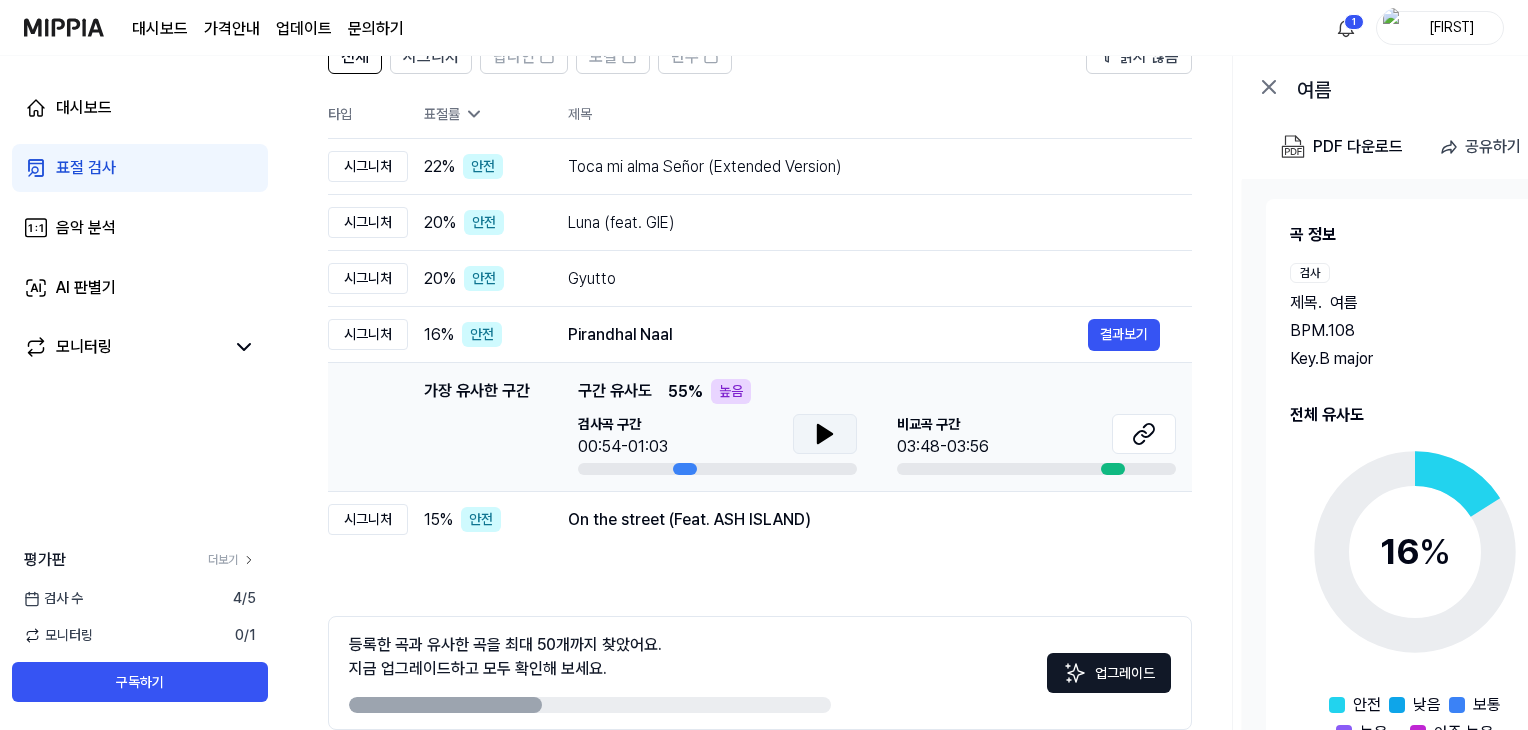 click at bounding box center [825, 434] 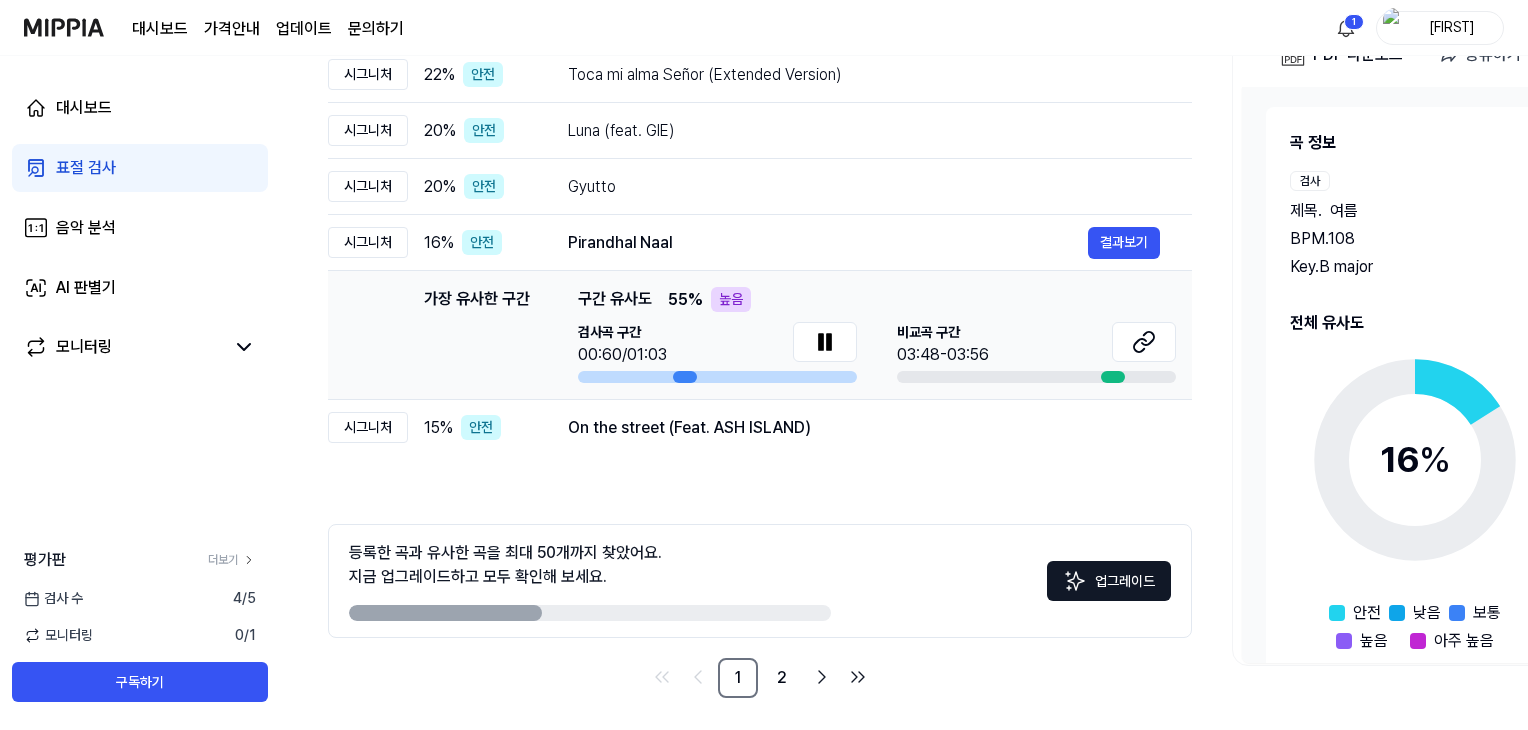 scroll, scrollTop: 278, scrollLeft: 0, axis: vertical 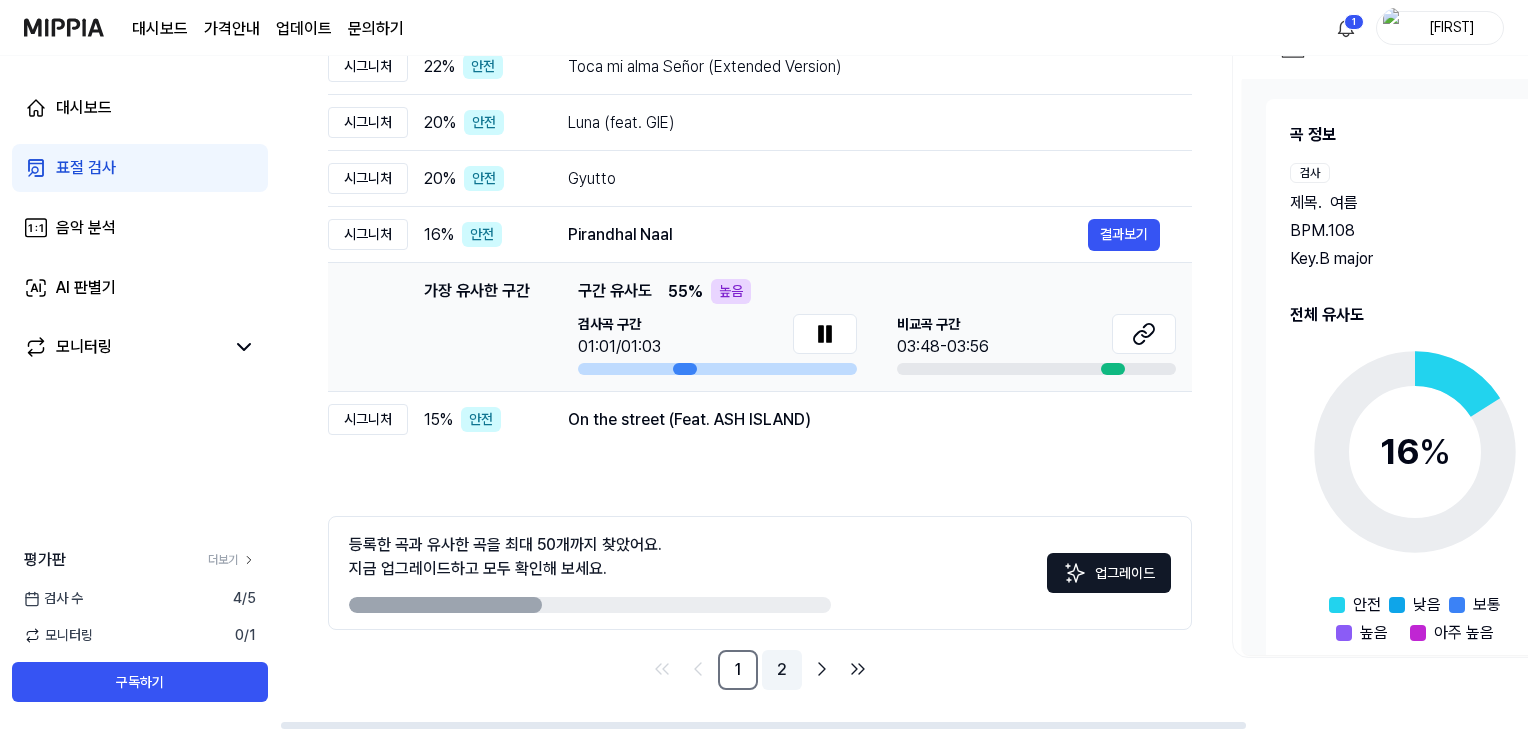 click on "2" at bounding box center (782, 670) 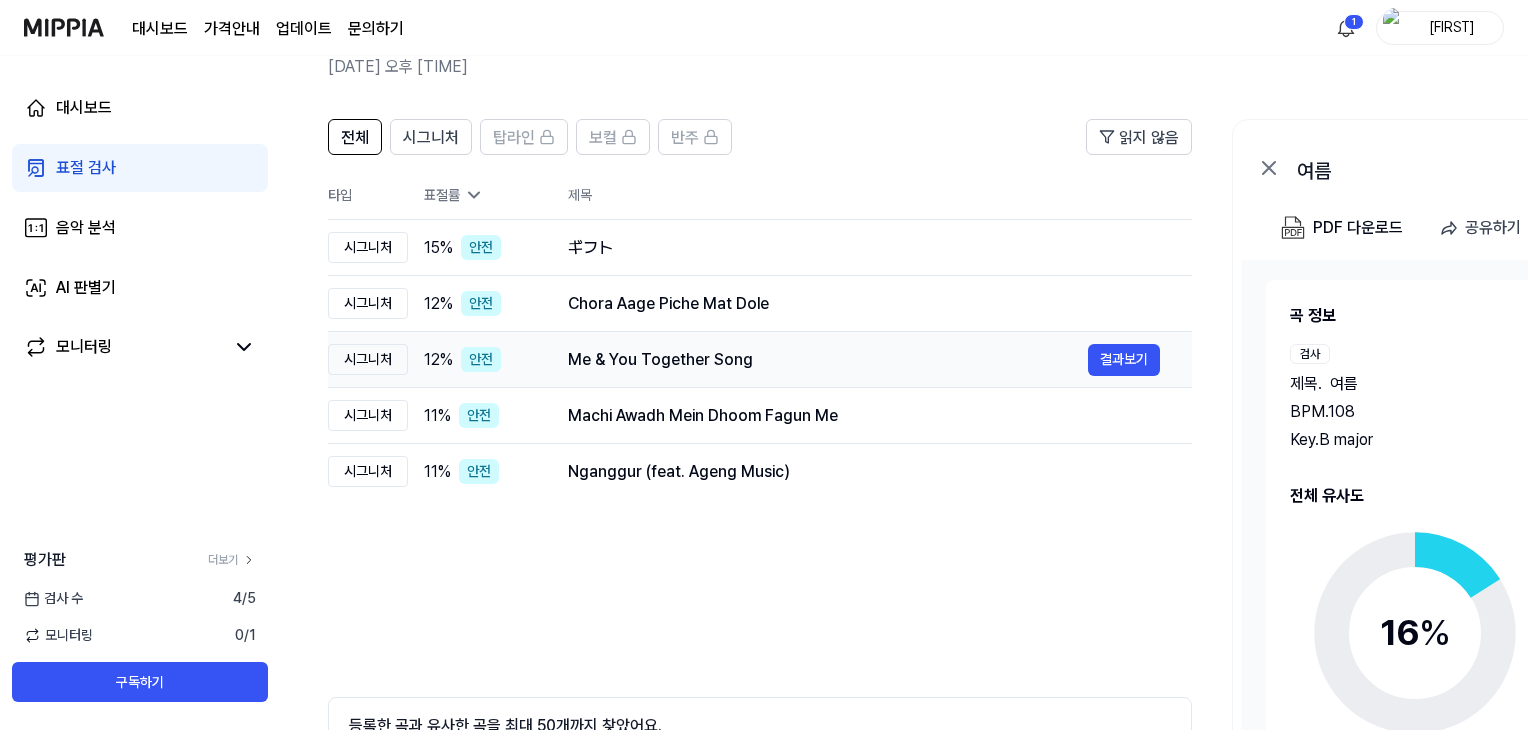 scroll, scrollTop: 0, scrollLeft: 0, axis: both 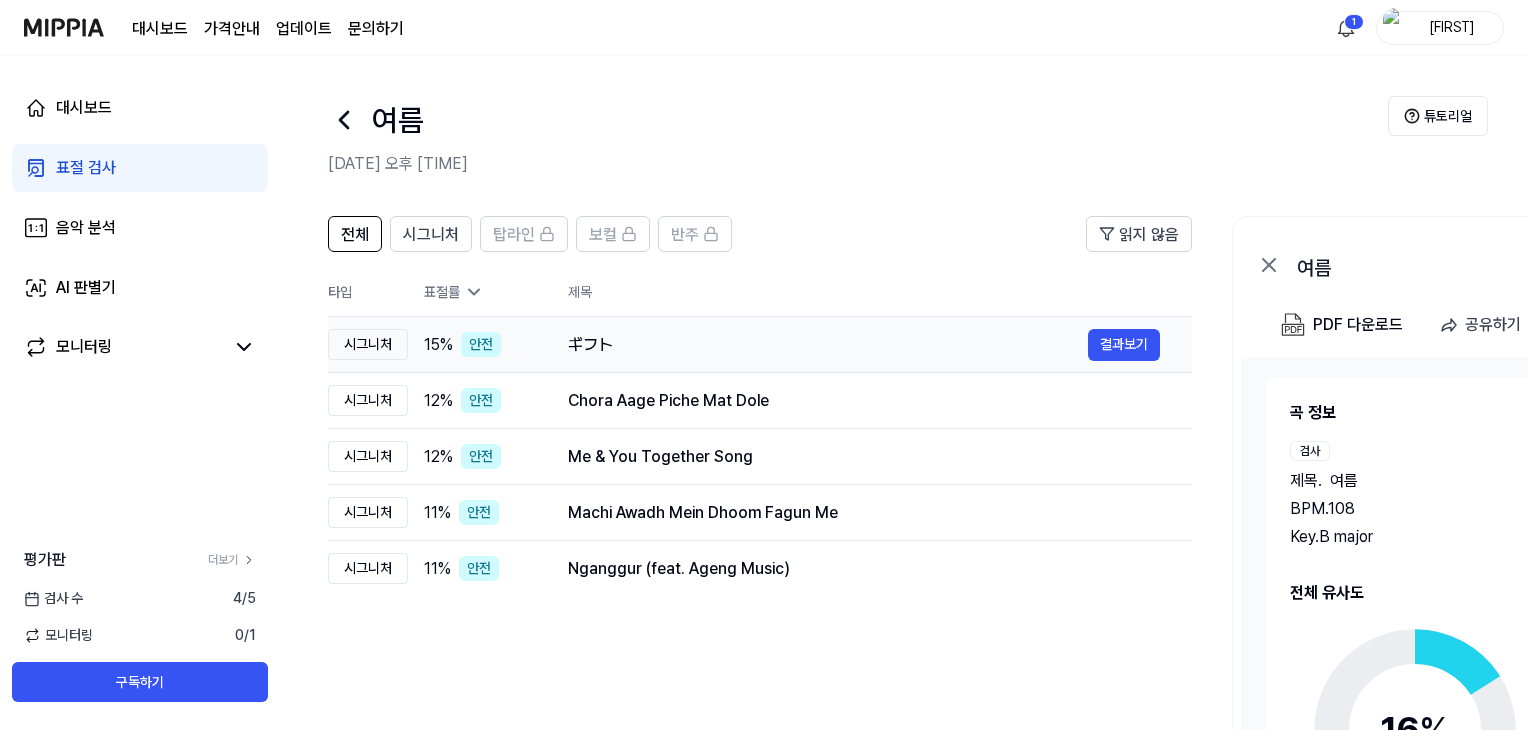 click on "ギフト 결과보기" at bounding box center [864, 345] 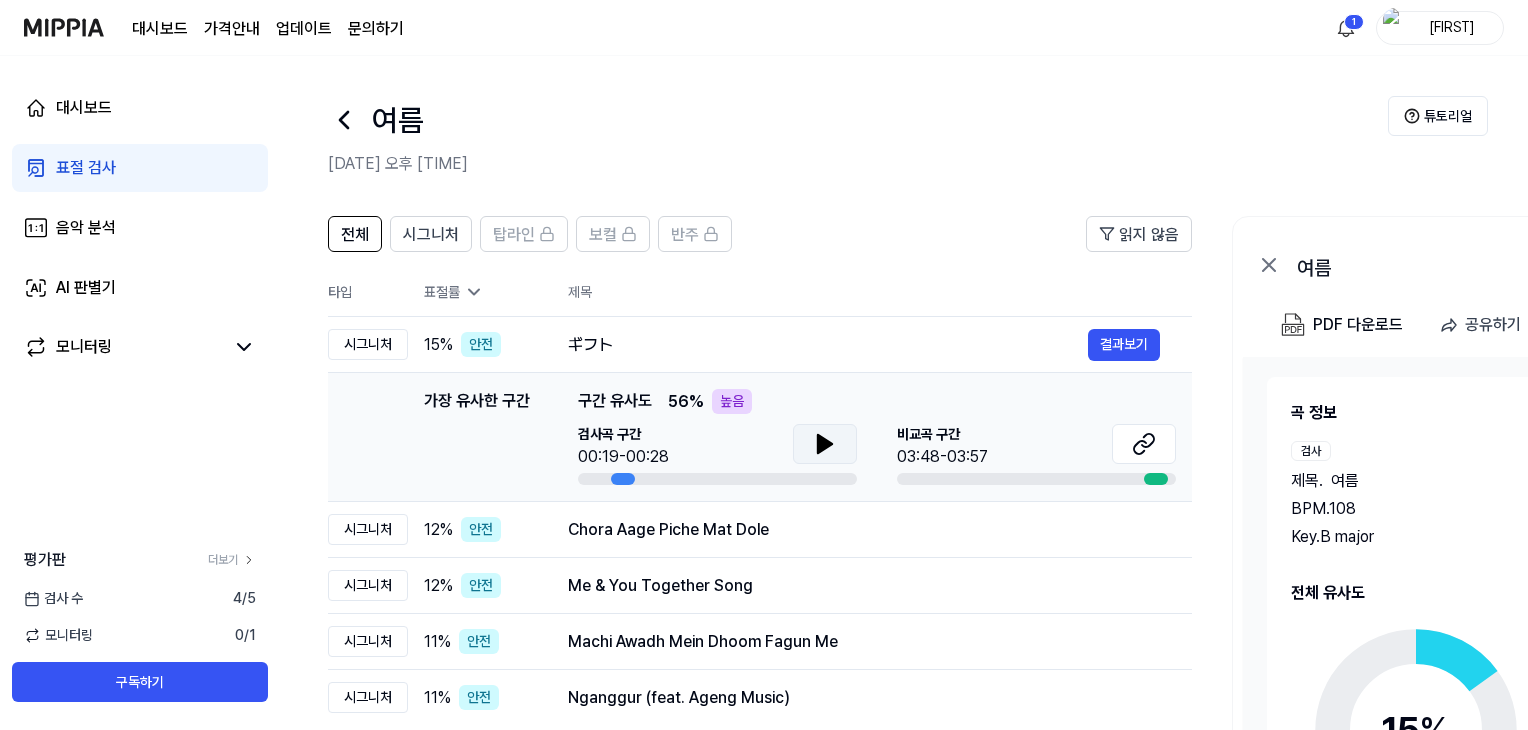click 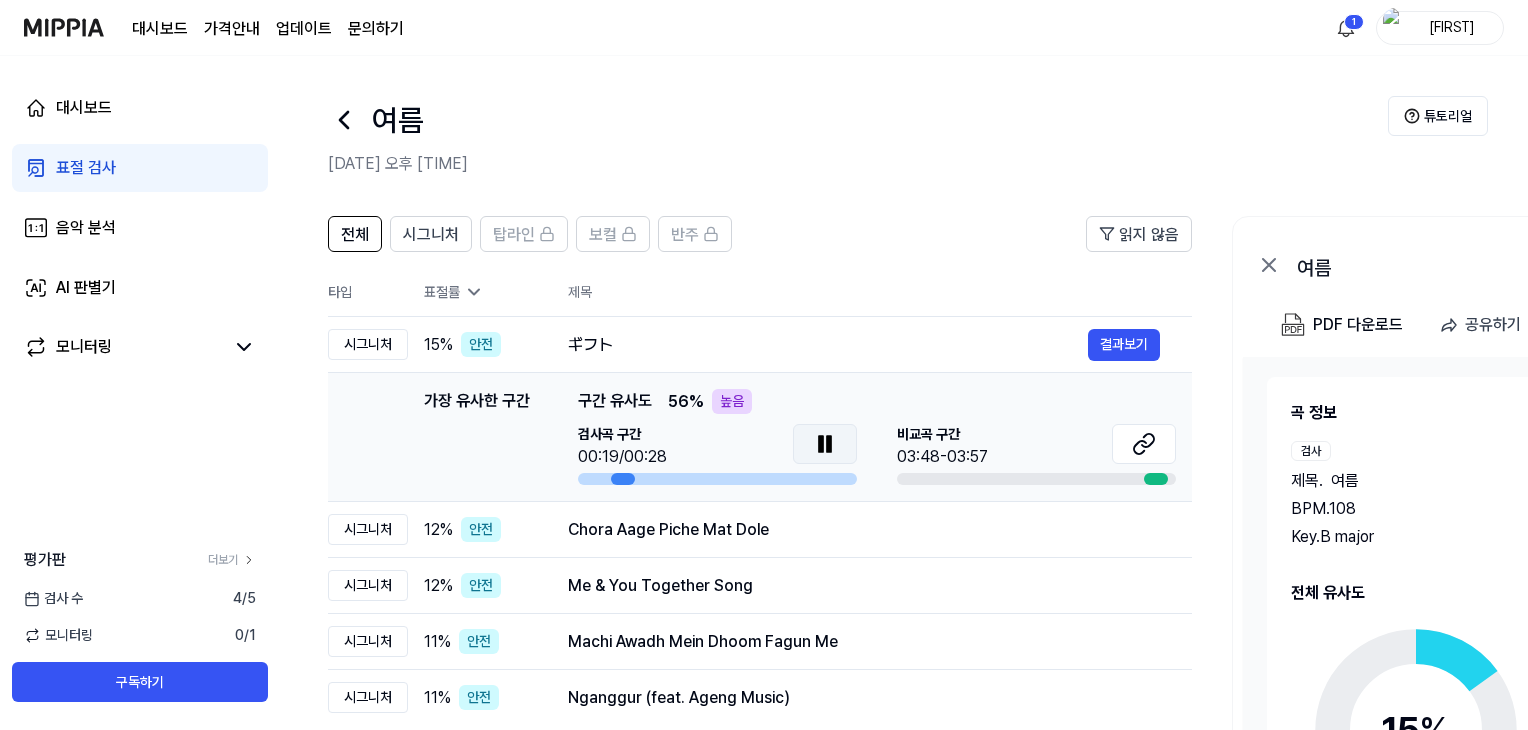 scroll, scrollTop: 100, scrollLeft: 0, axis: vertical 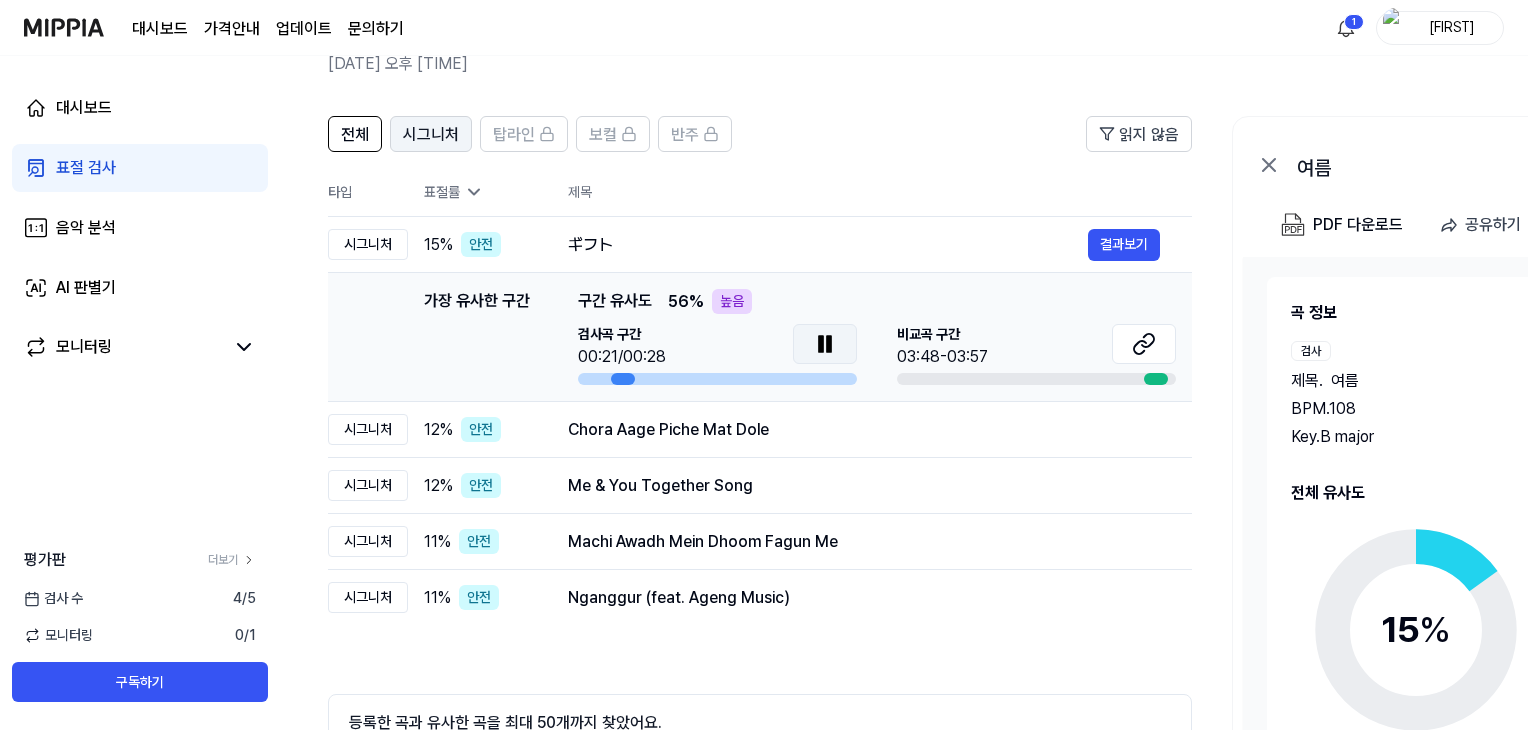 click on "시그니처" at bounding box center (431, 134) 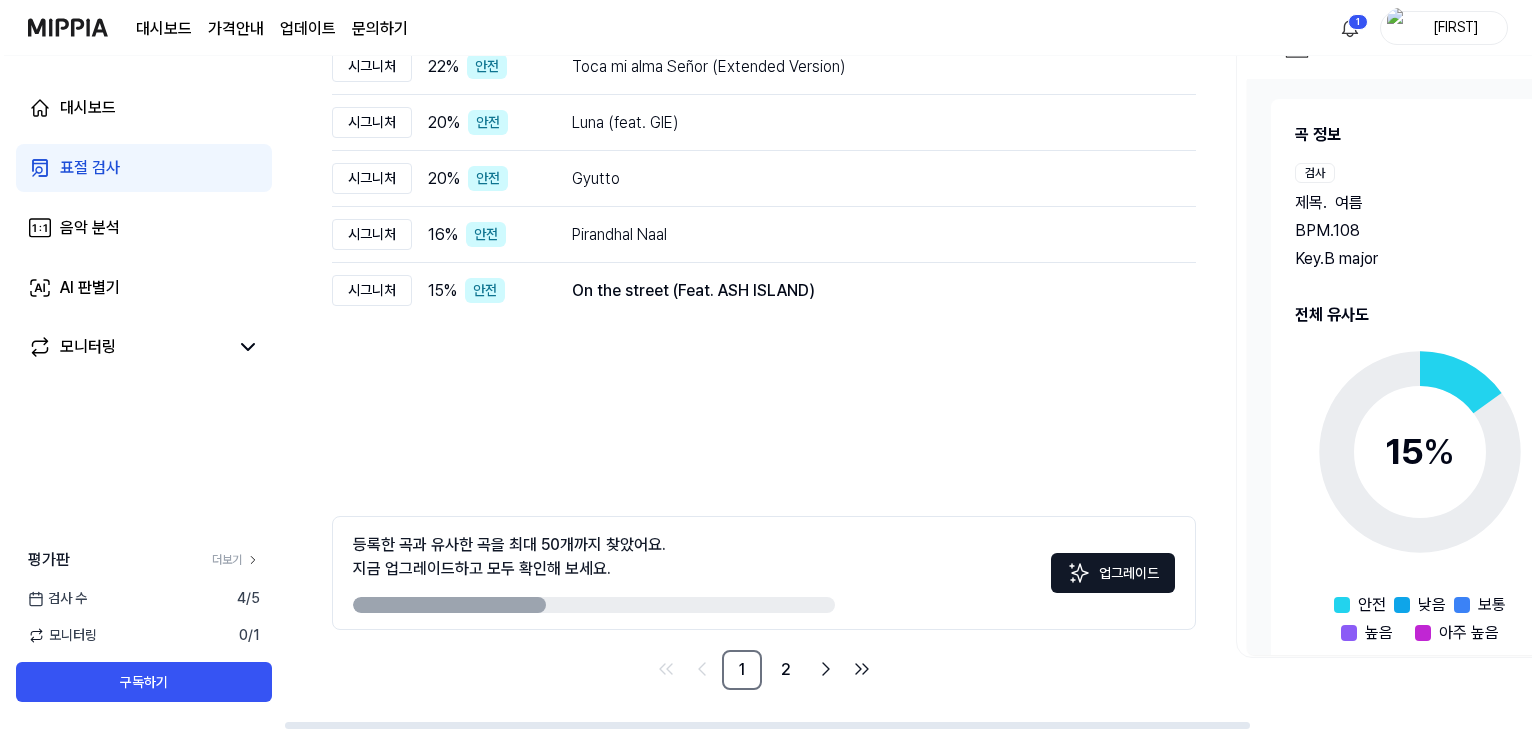 scroll, scrollTop: 0, scrollLeft: 0, axis: both 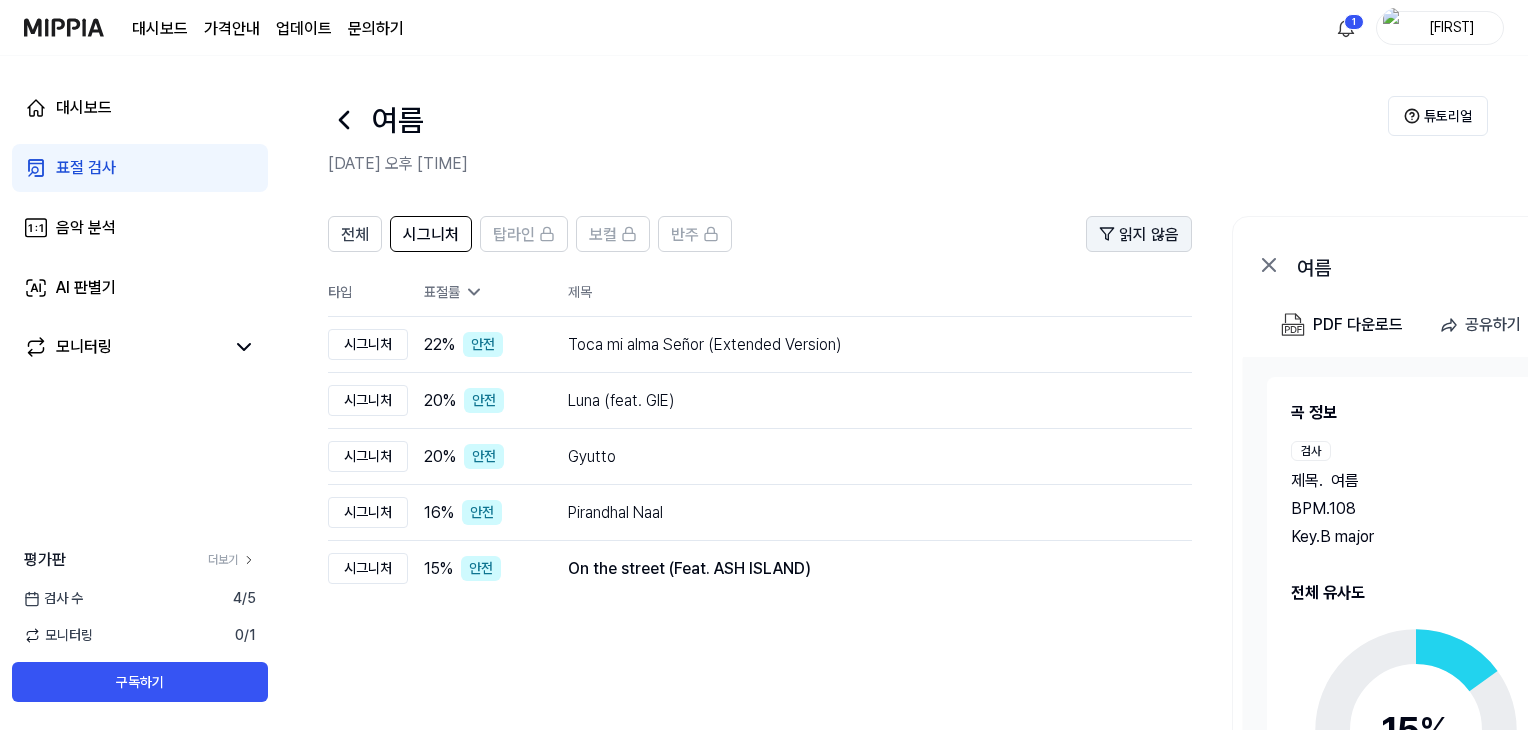 click on "읽지 않음" at bounding box center [1139, 234] 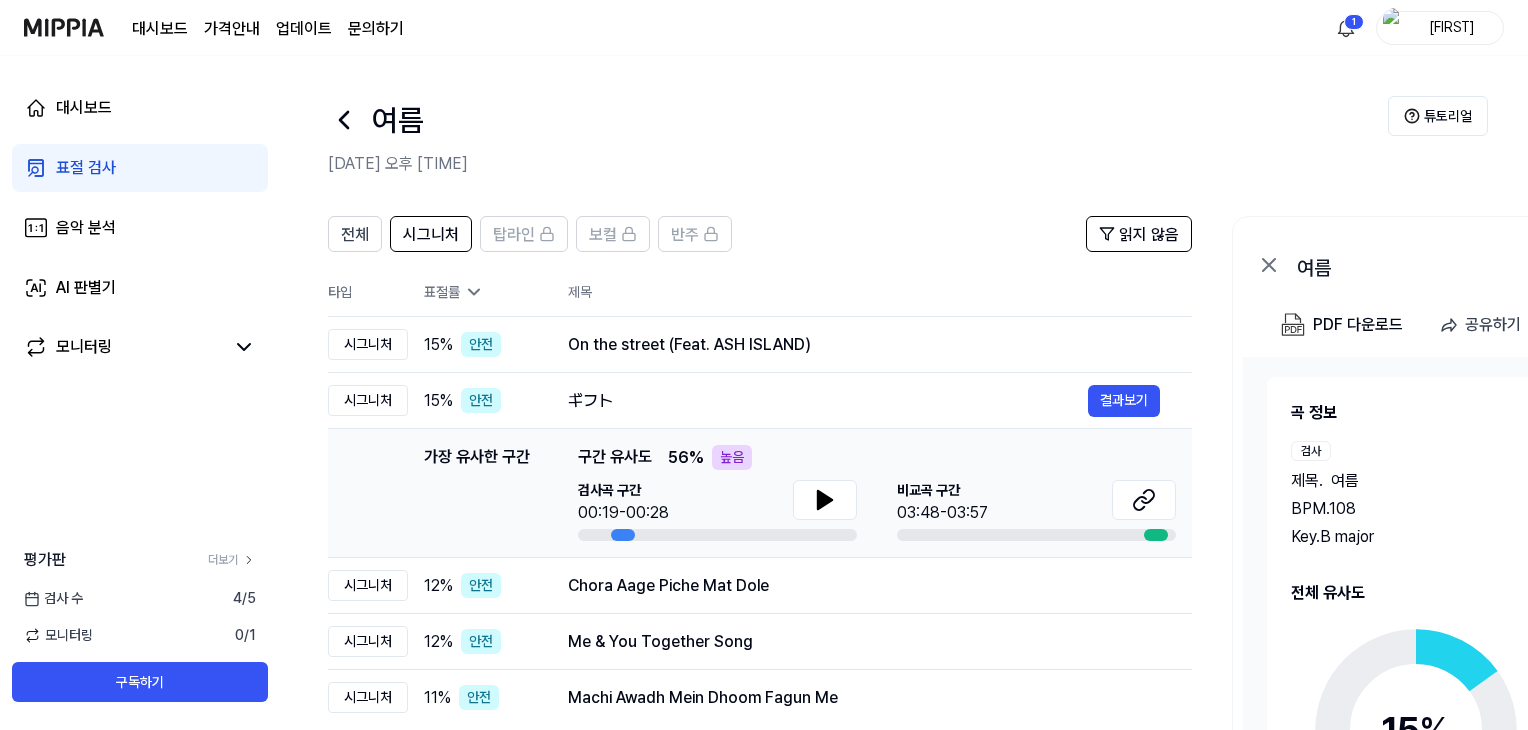 click on "검사곡 구간 00:19-00:28 비교곡 구간 03:48-03:57" at bounding box center [877, 510] 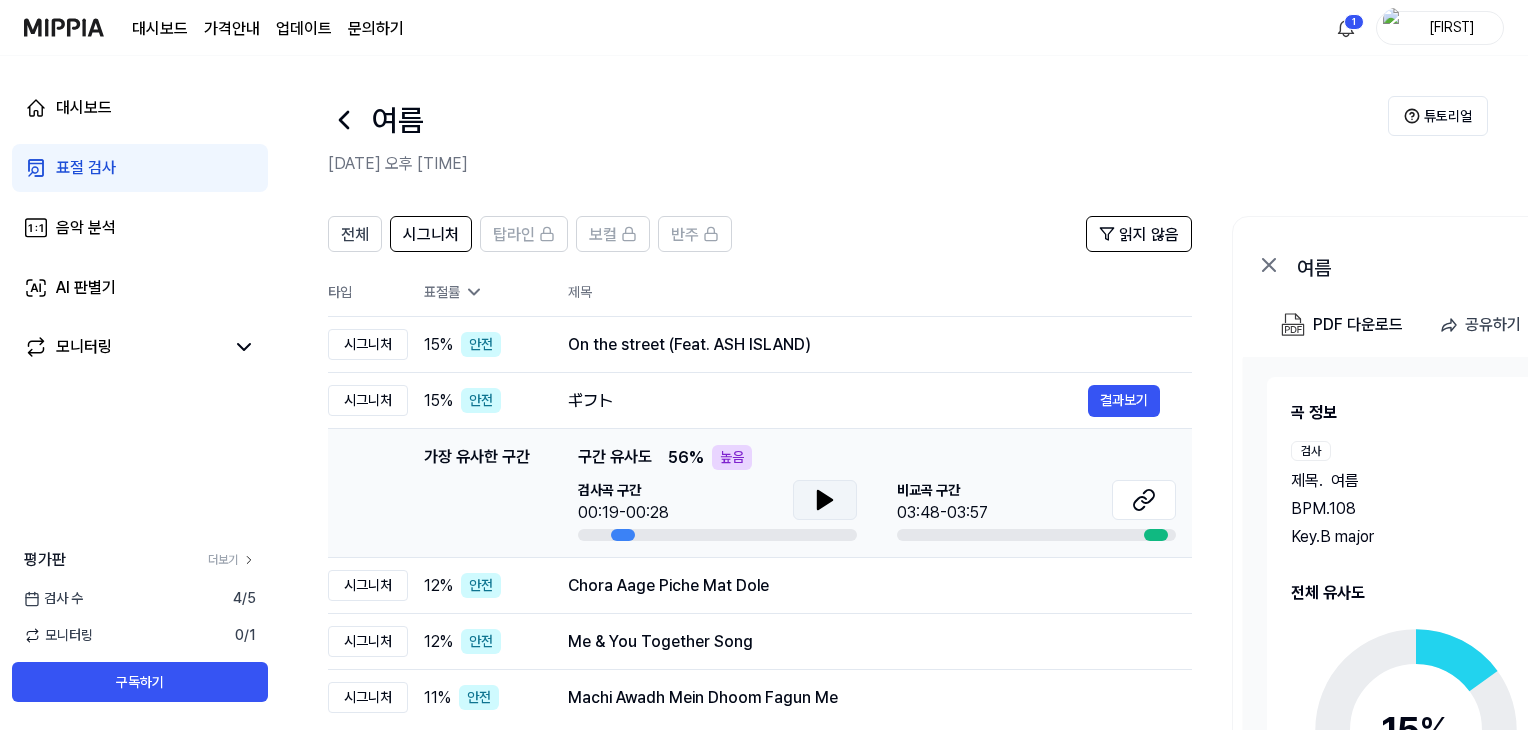 click at bounding box center [825, 500] 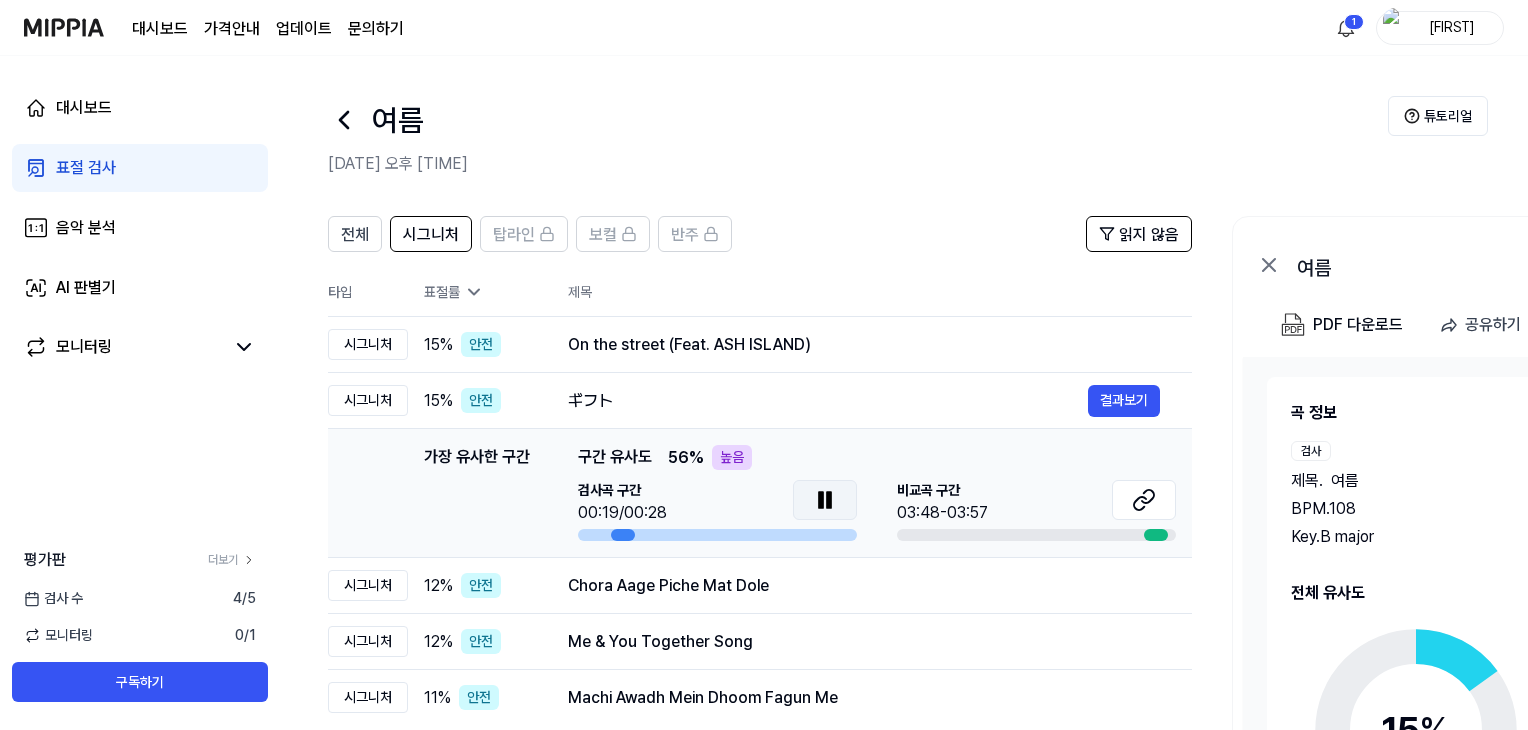 click 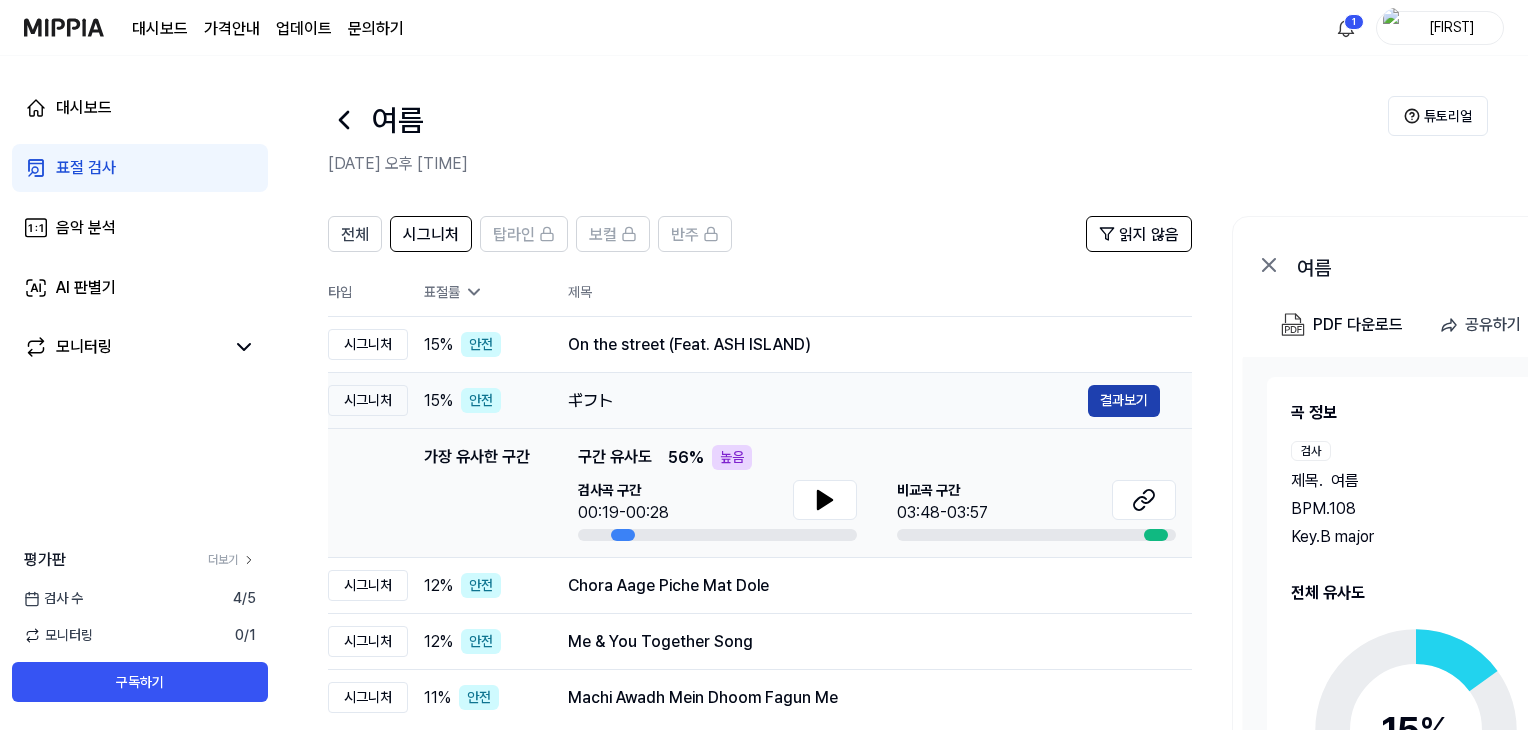 click on "결과보기" at bounding box center [1124, 401] 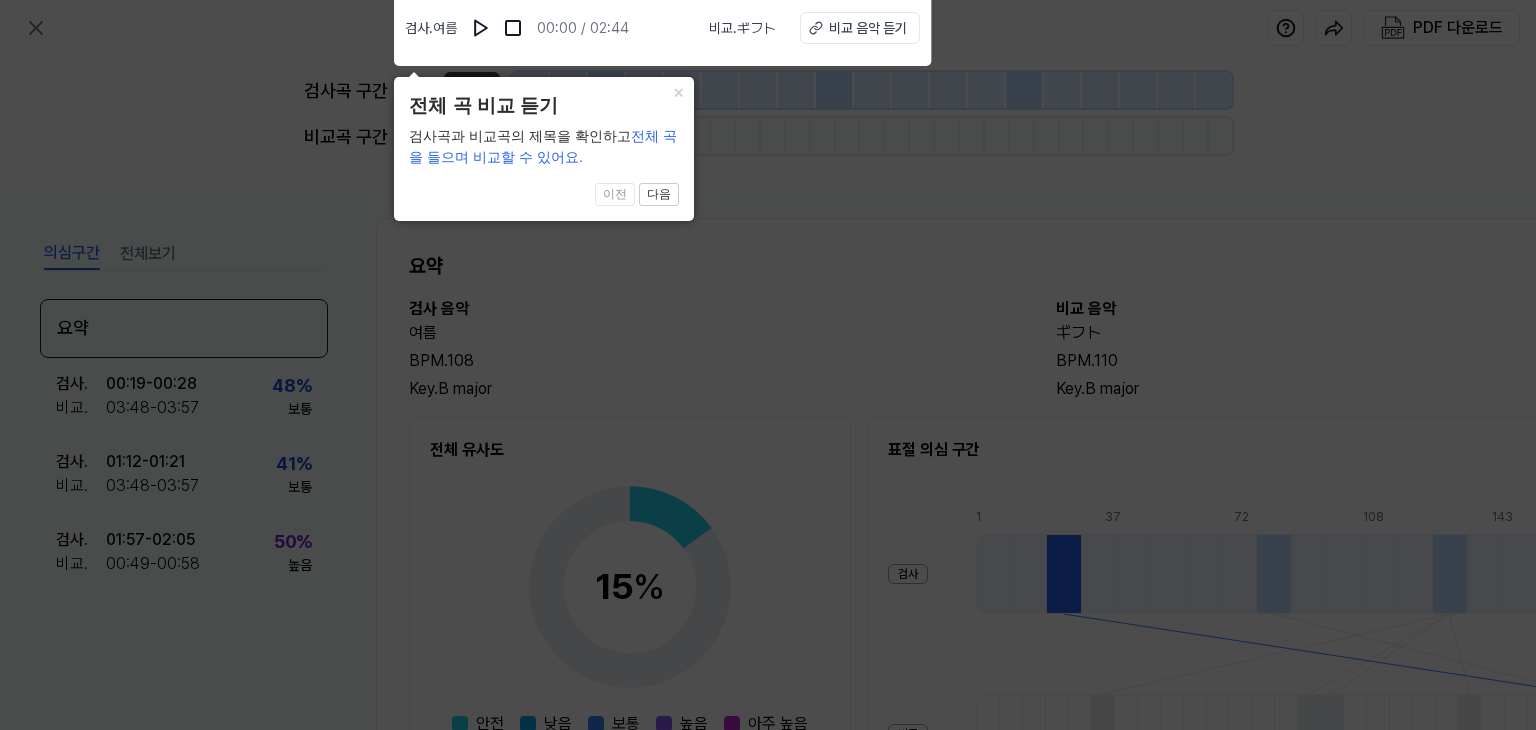 click 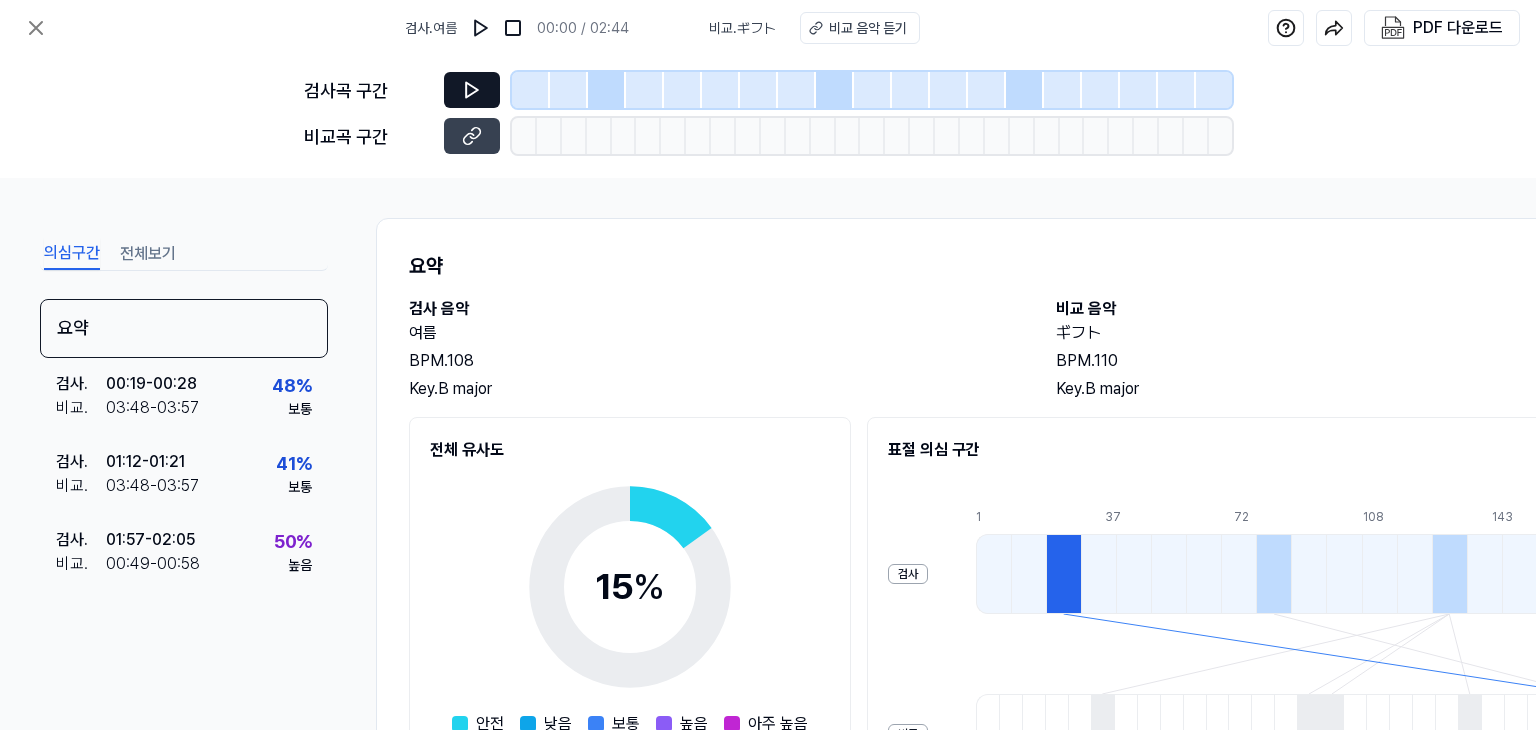 click 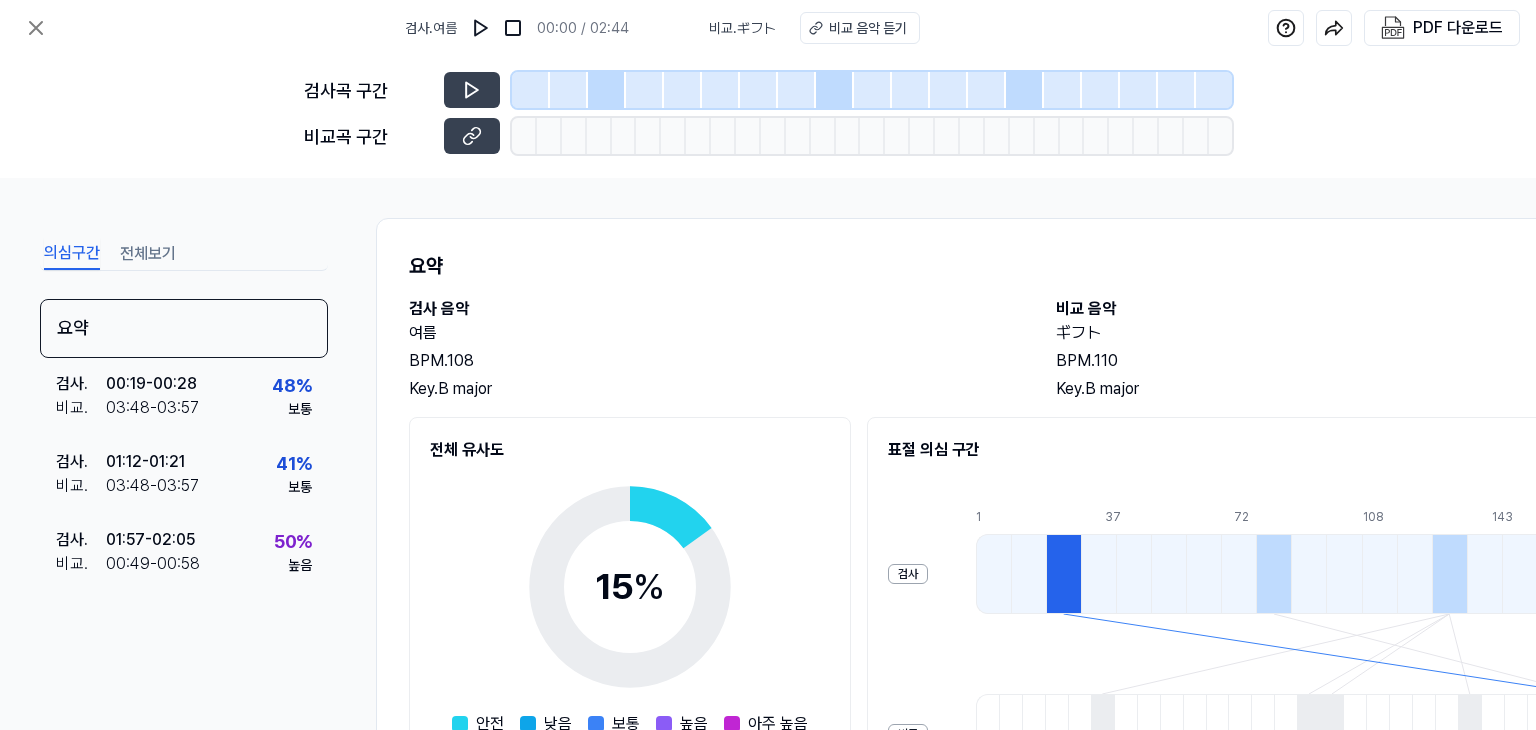 click at bounding box center (607, 90) 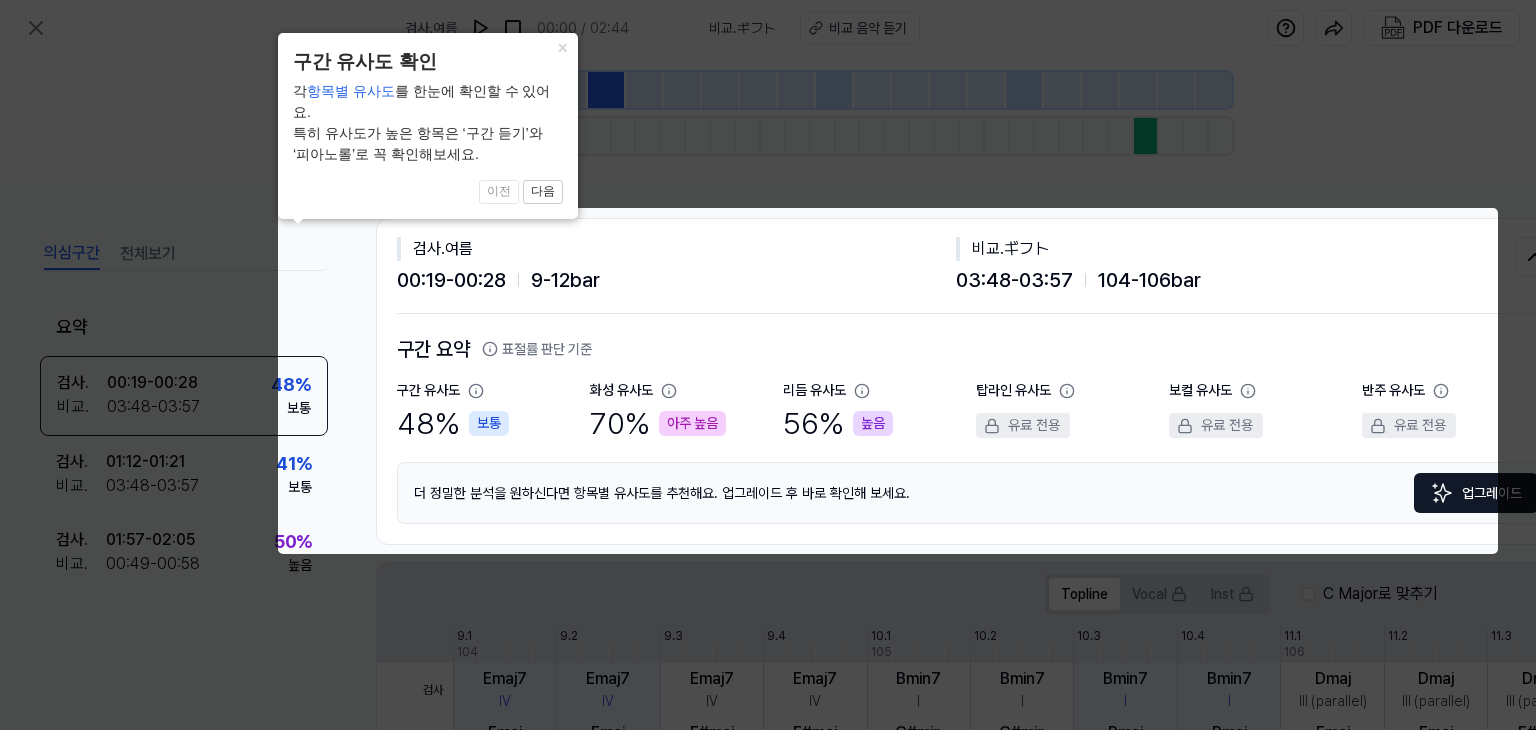 scroll, scrollTop: 0, scrollLeft: 88, axis: horizontal 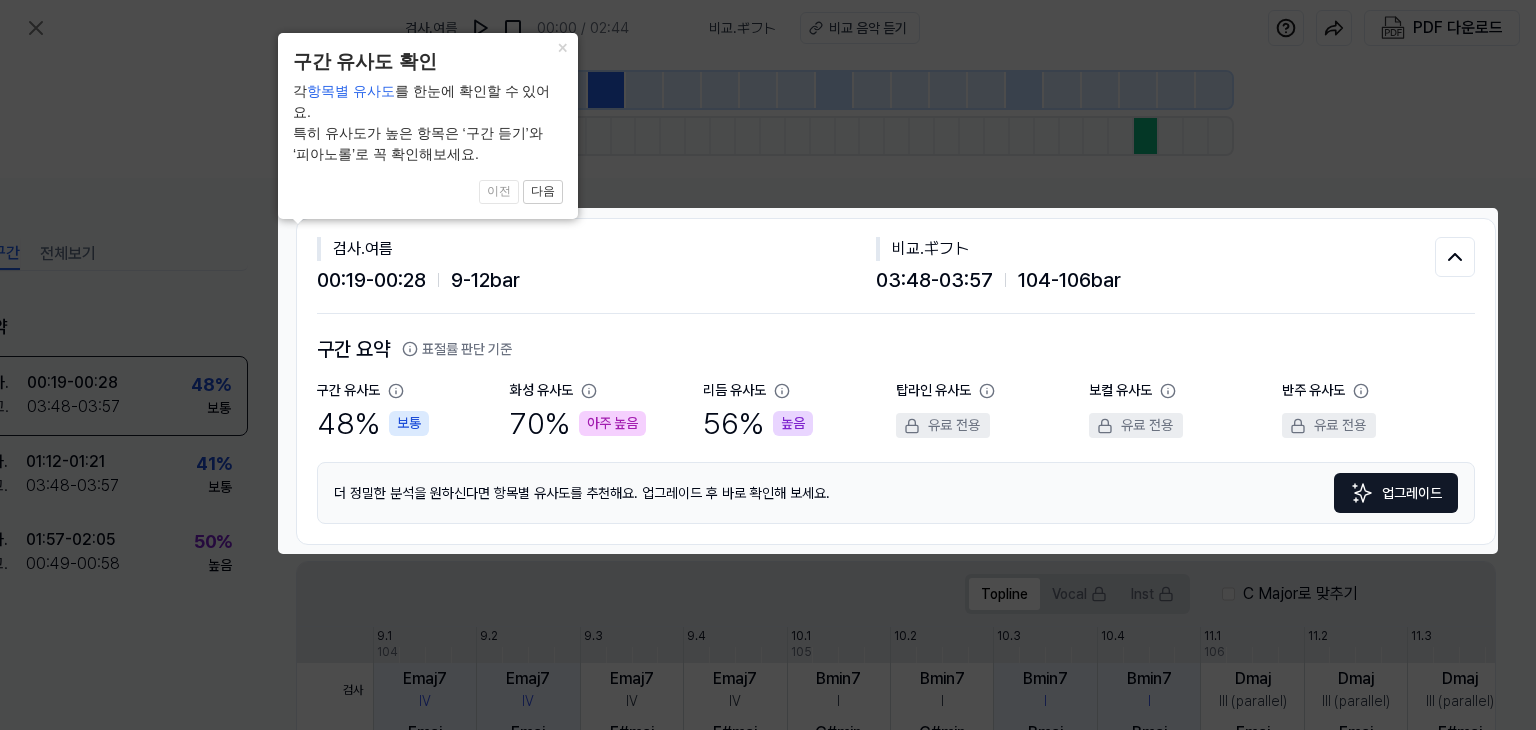 click on "검사 . 여름 [TIME] - [TIME] [PERCENT] - [PERCENT] bar 비교 .ギフト [TIME] - [TIME] [PERCENT] - [PERCENT] bar" at bounding box center [896, 266] 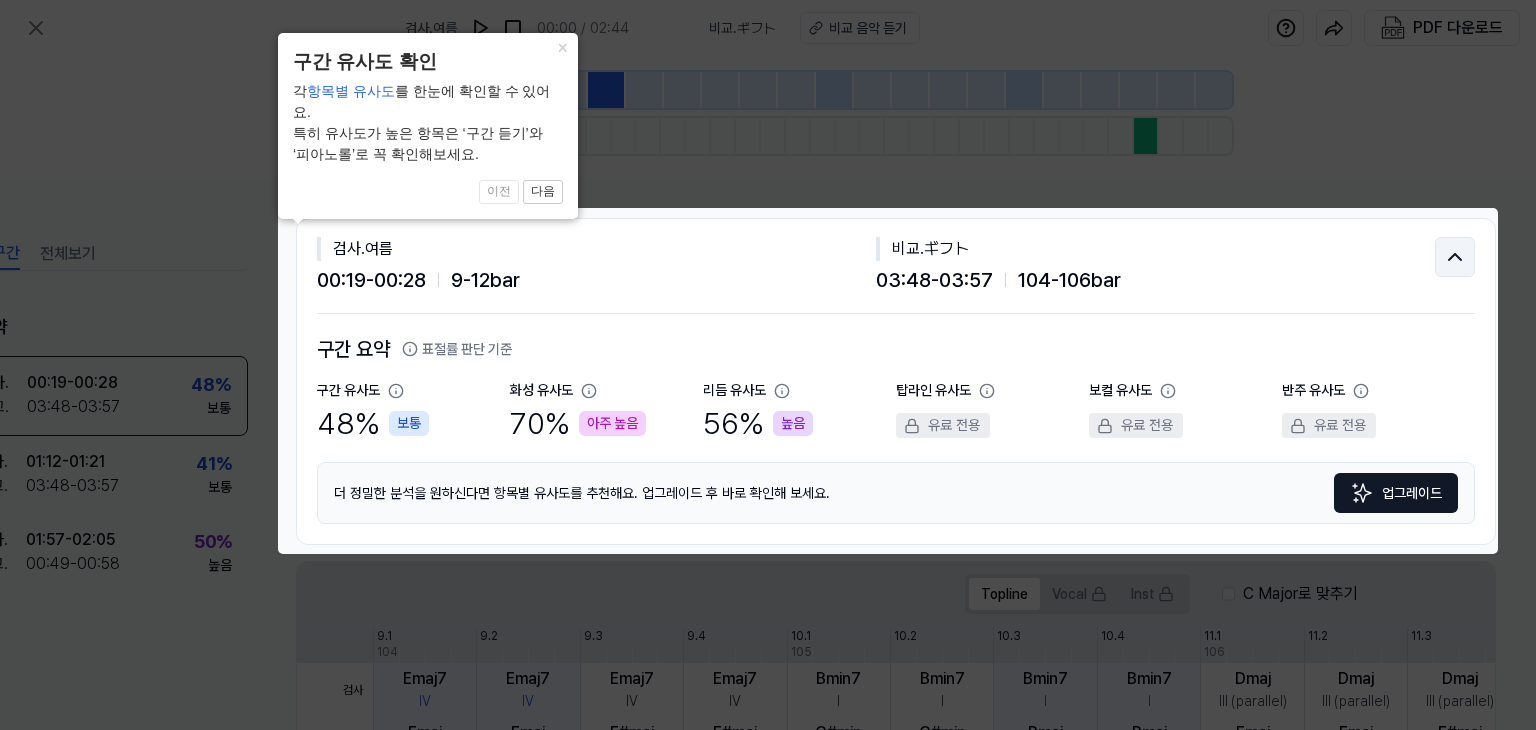 click 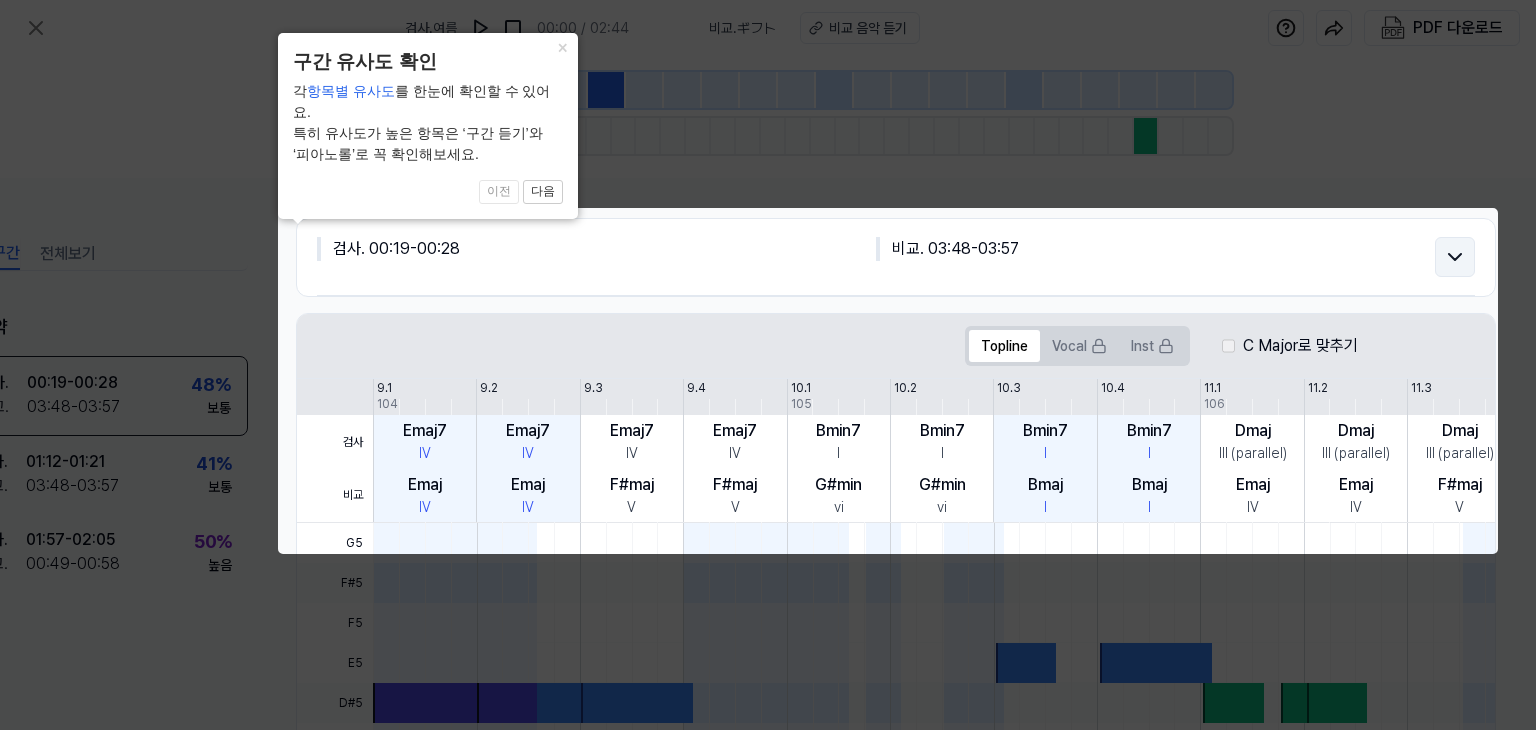 click 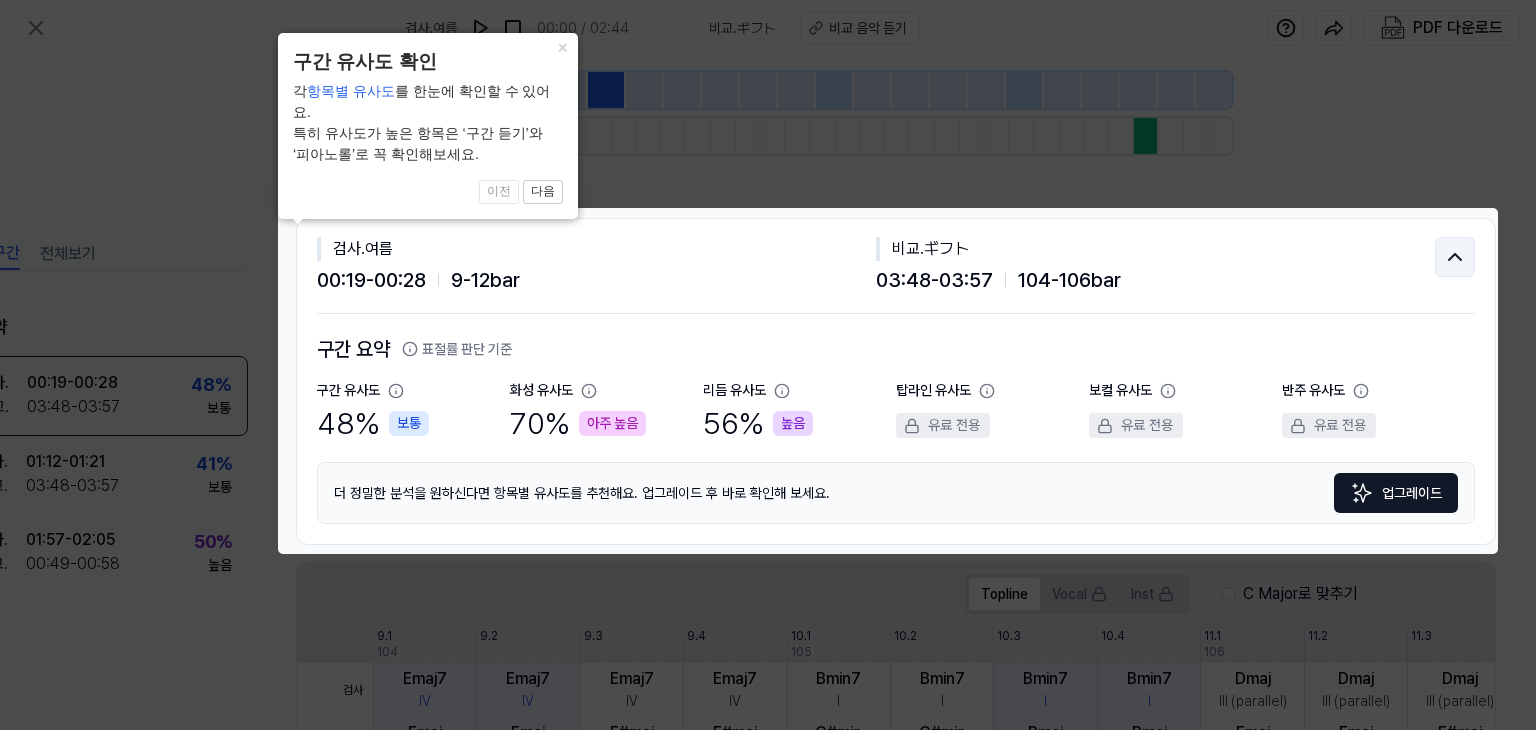 click 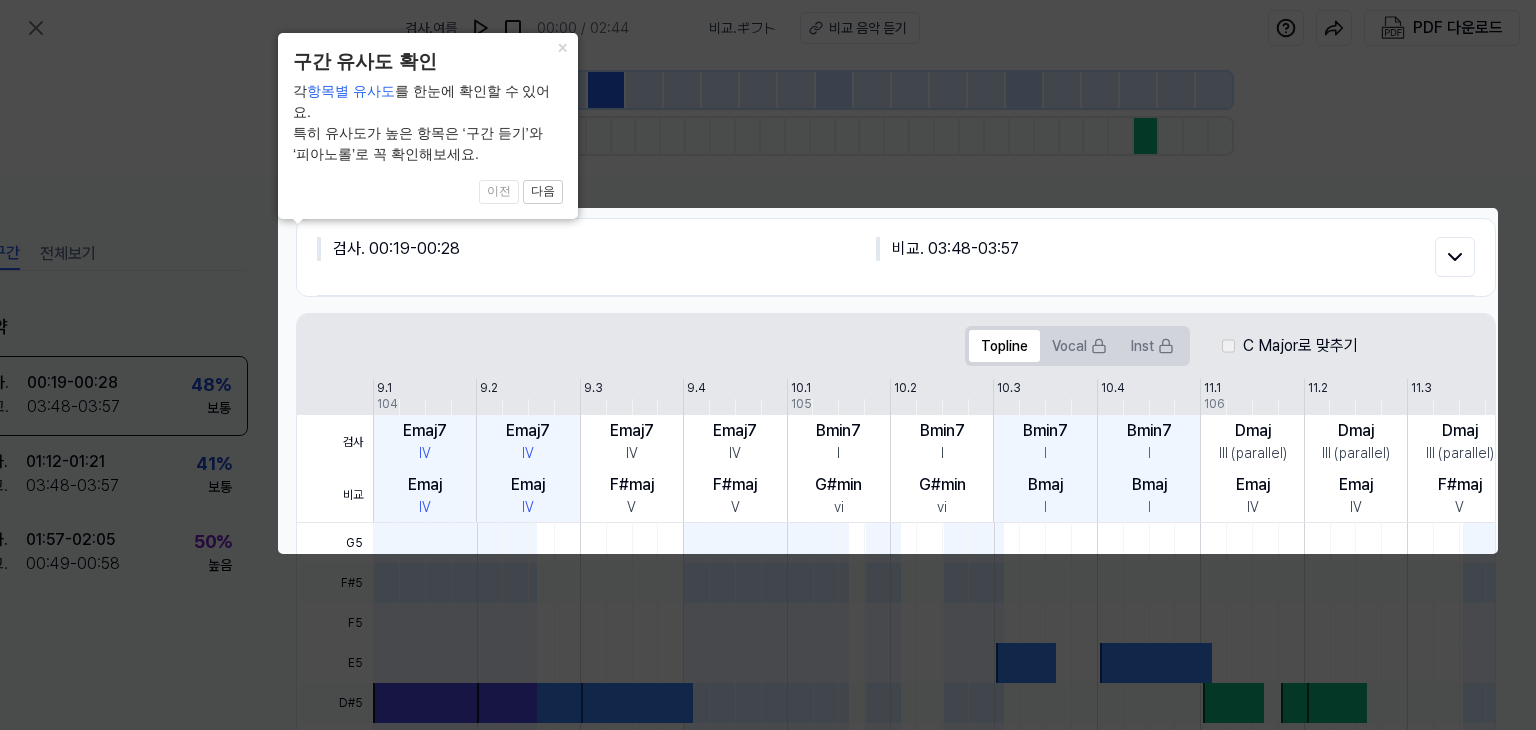click on "전체 검사 비교 겹치는 부분 × 구간 유사도 확인 각 항목별 유사도 1 of 5 이전 다음" at bounding box center [768, 365] 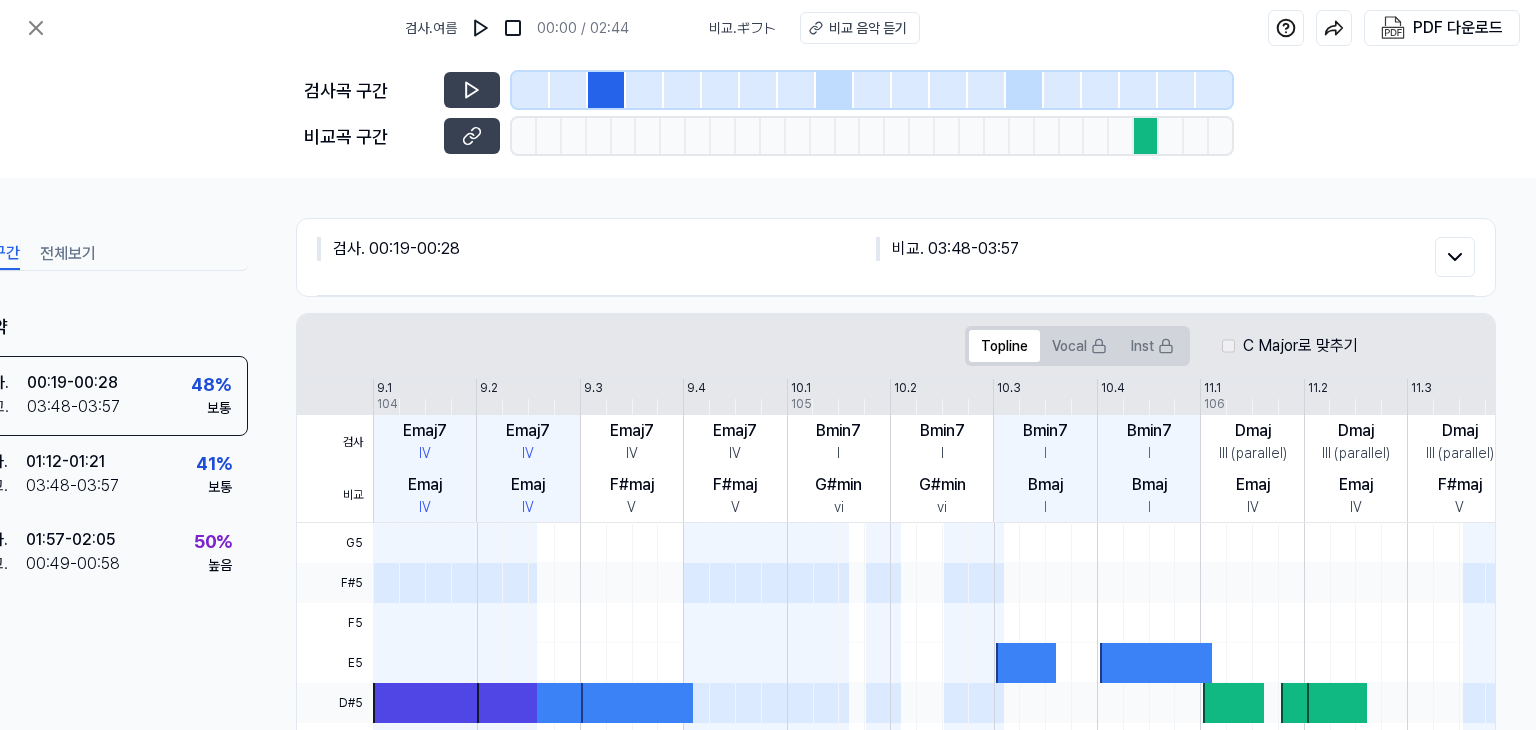 scroll, scrollTop: 200, scrollLeft: 88, axis: both 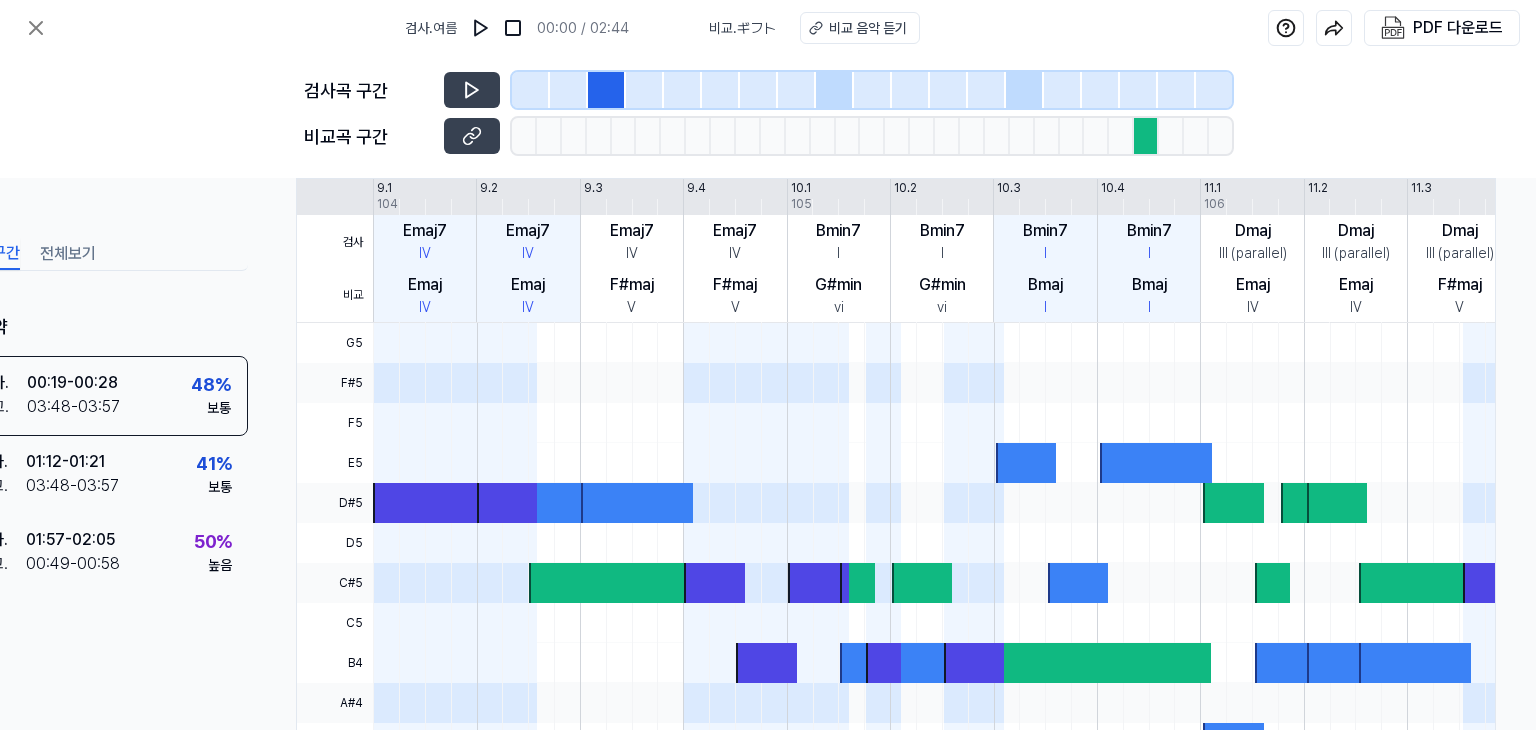click at bounding box center (637, 503) 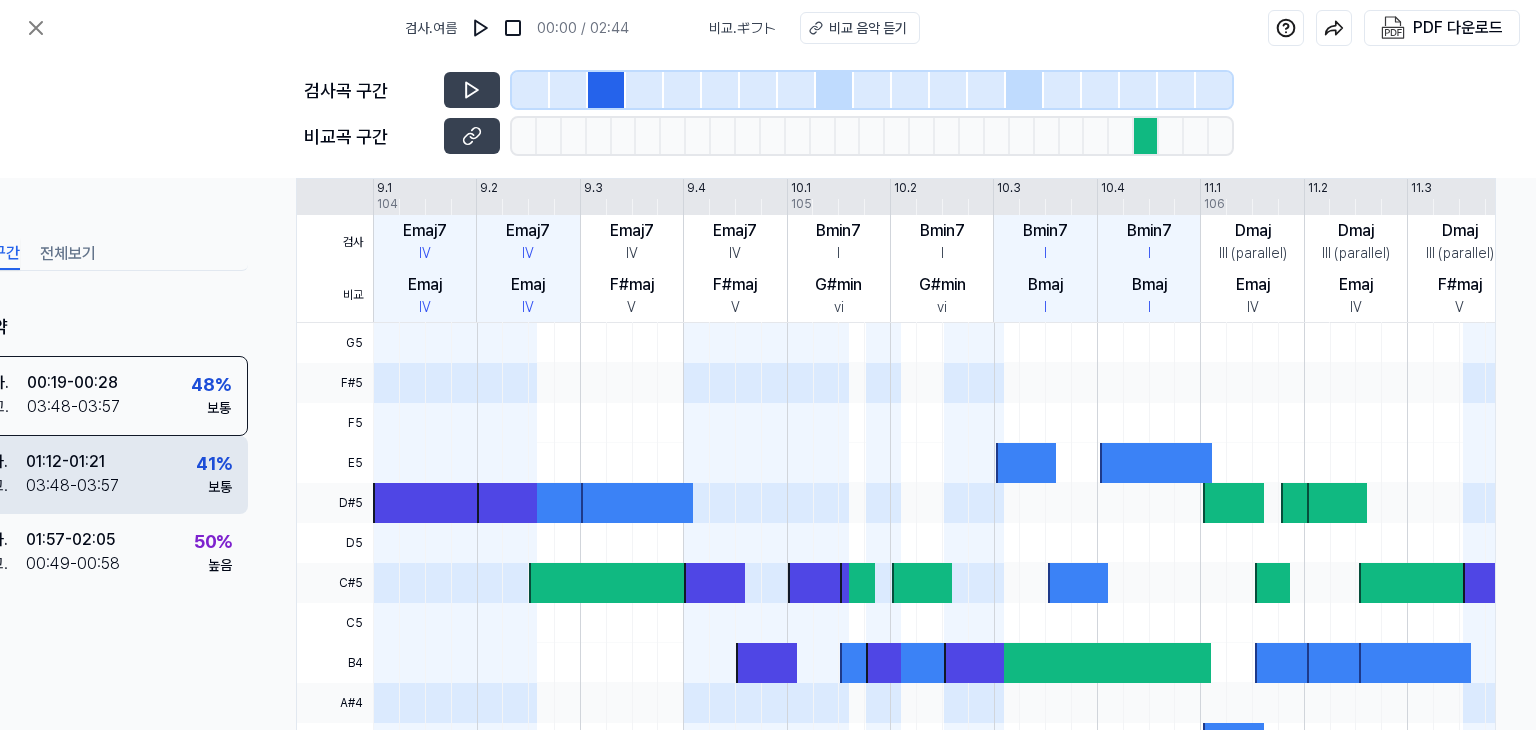 click on "검사 . [TIME] - [TIME] 비교 . [TIME] - [TIME] [PERCENT] % 보통" at bounding box center (104, 475) 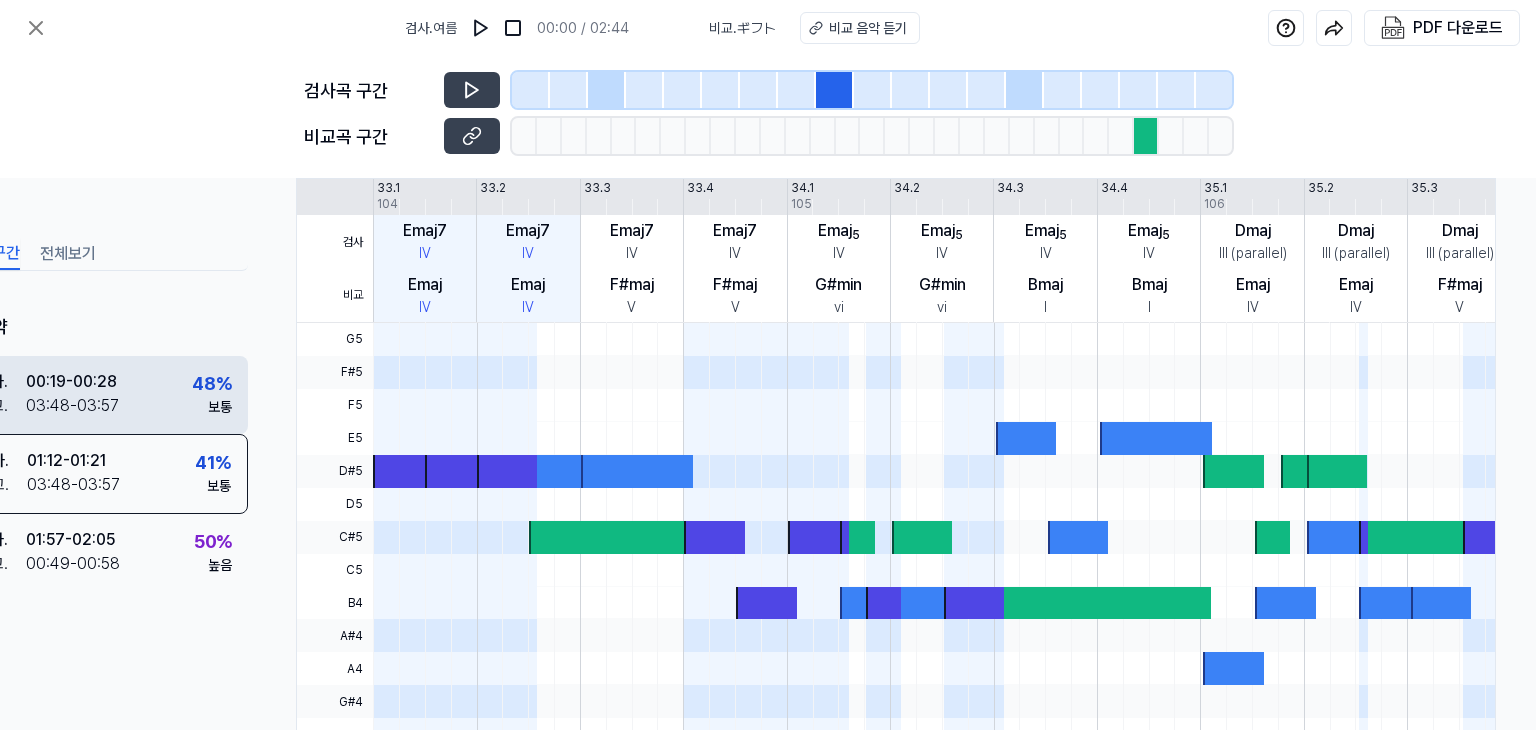 click on "00:19 - 00:28" at bounding box center [71, 382] 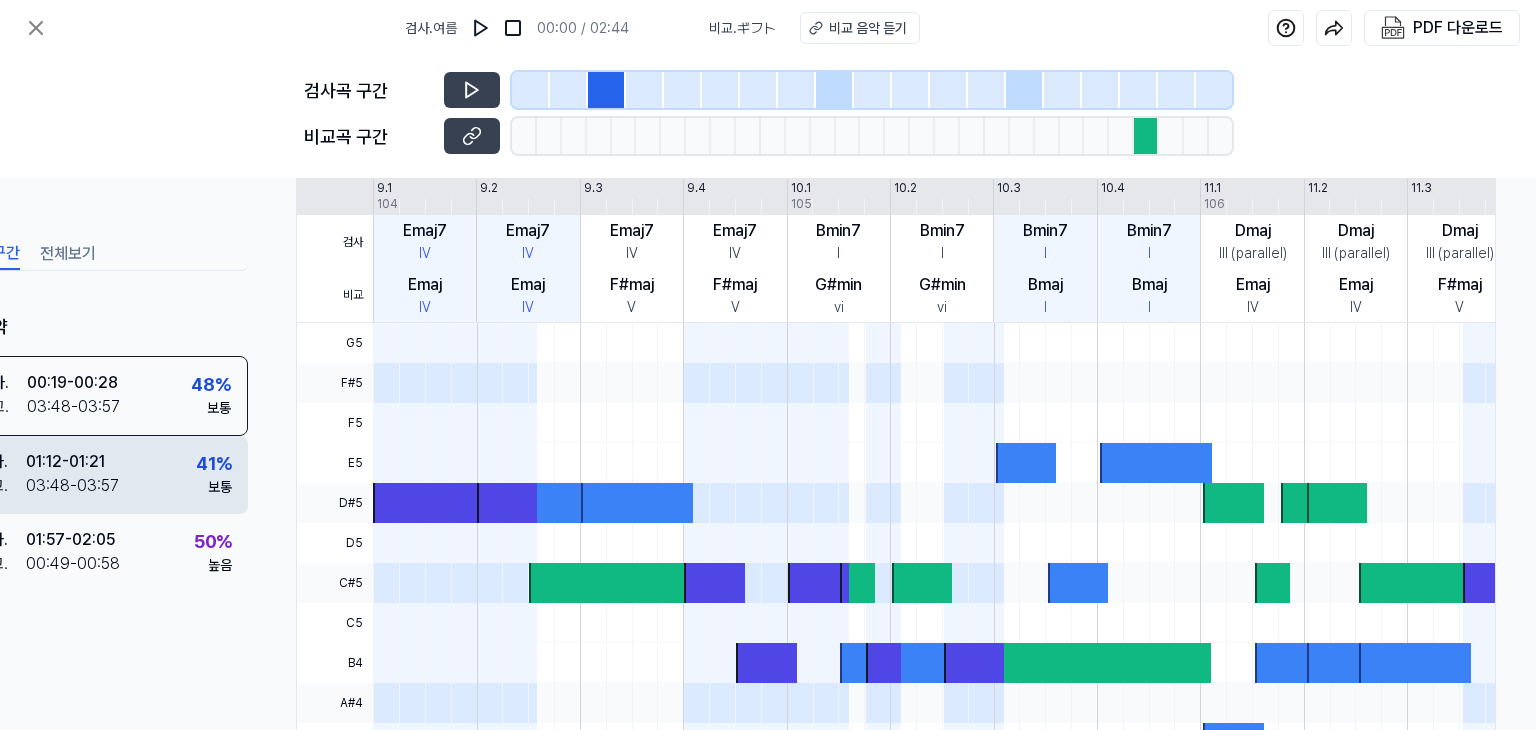 click on "03:48 - 03:57" at bounding box center (72, 486) 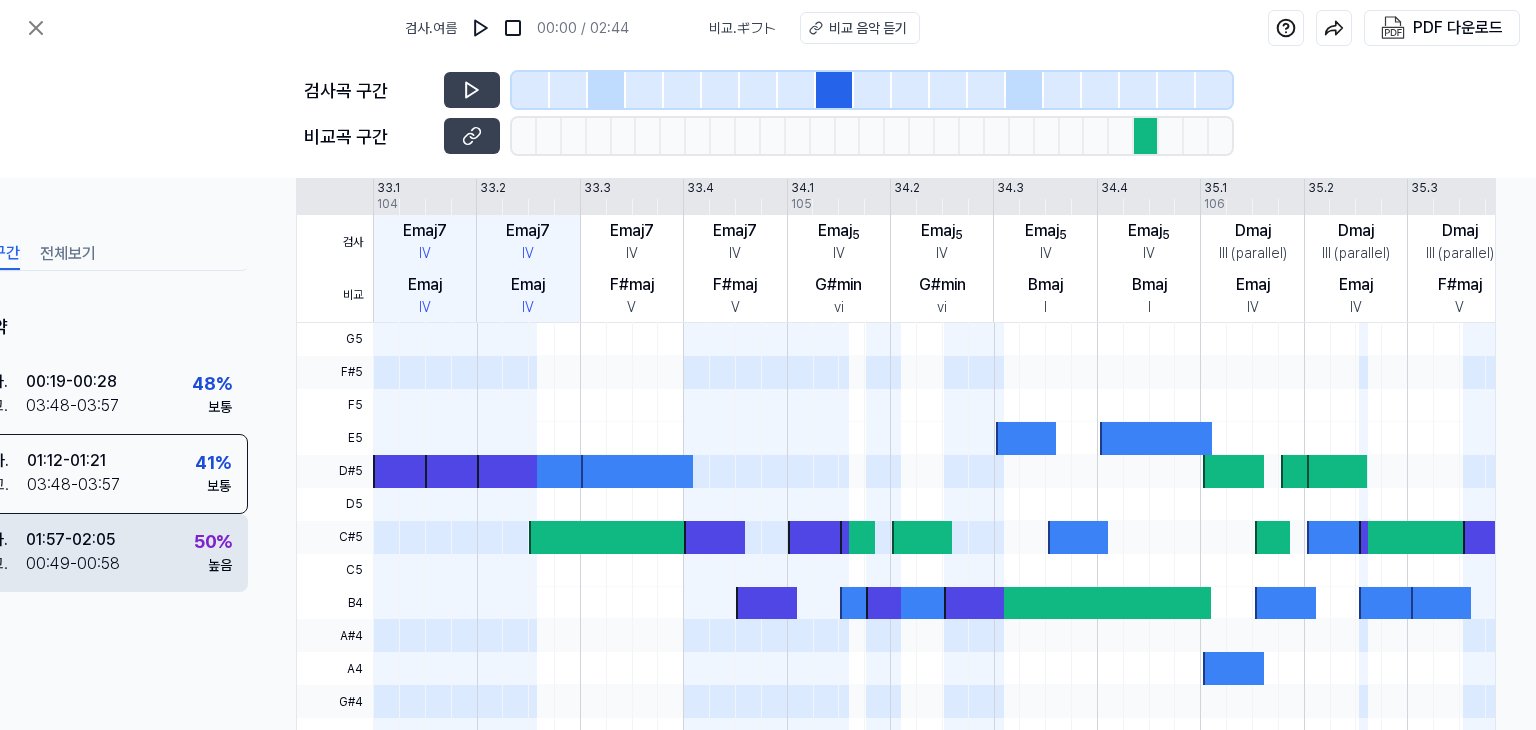 click on "01:57 - 02:05" at bounding box center (70, 540) 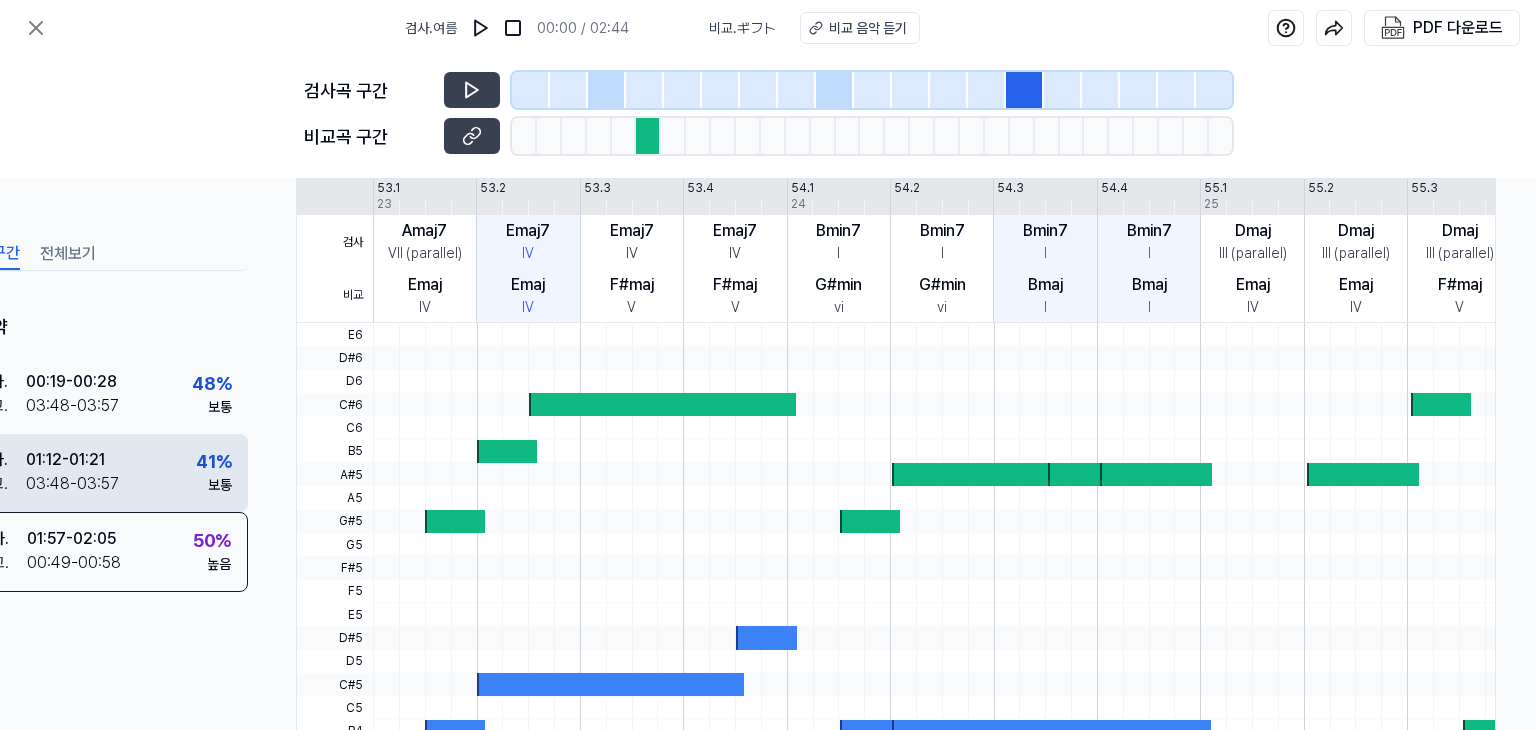 click on "03:48 - 03:57" at bounding box center [72, 484] 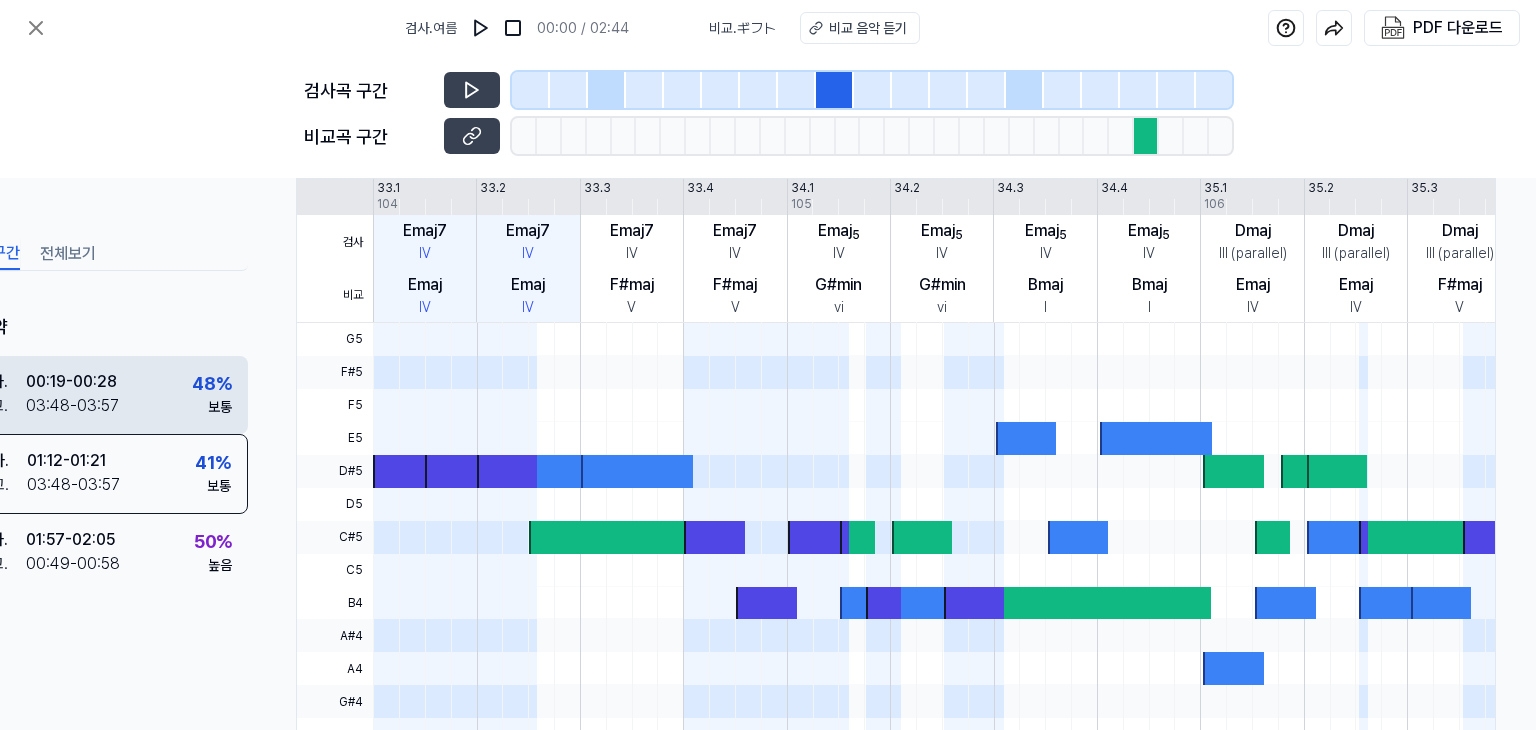 click on "검사 . [TIME] - [TIME] 비교 . [TIME] - [TIME] [PERCENT] % 보통" at bounding box center [104, 395] 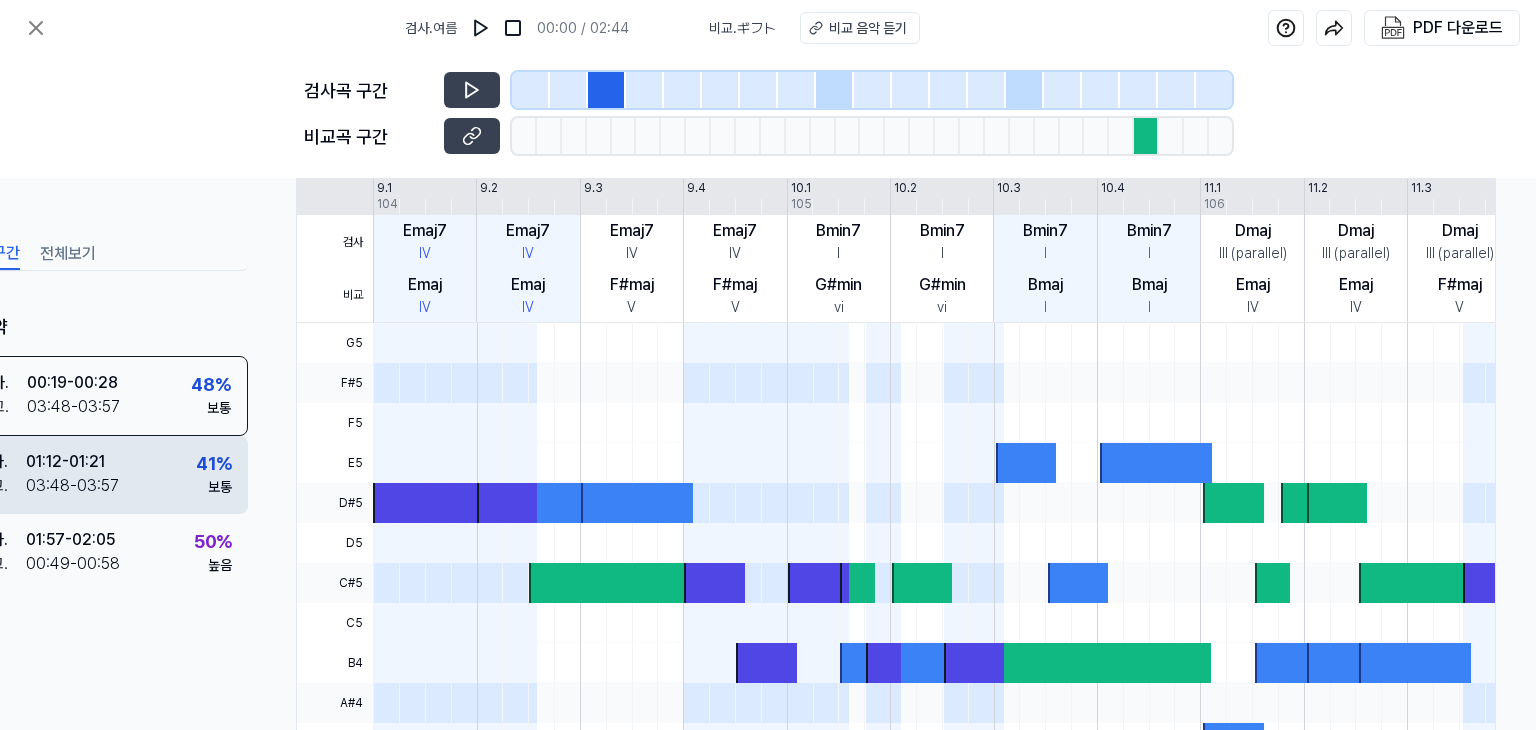 click on "검사 . [TIME] - [TIME] 비교 . [TIME] - [TIME] [PERCENT] % 보통" at bounding box center [104, 475] 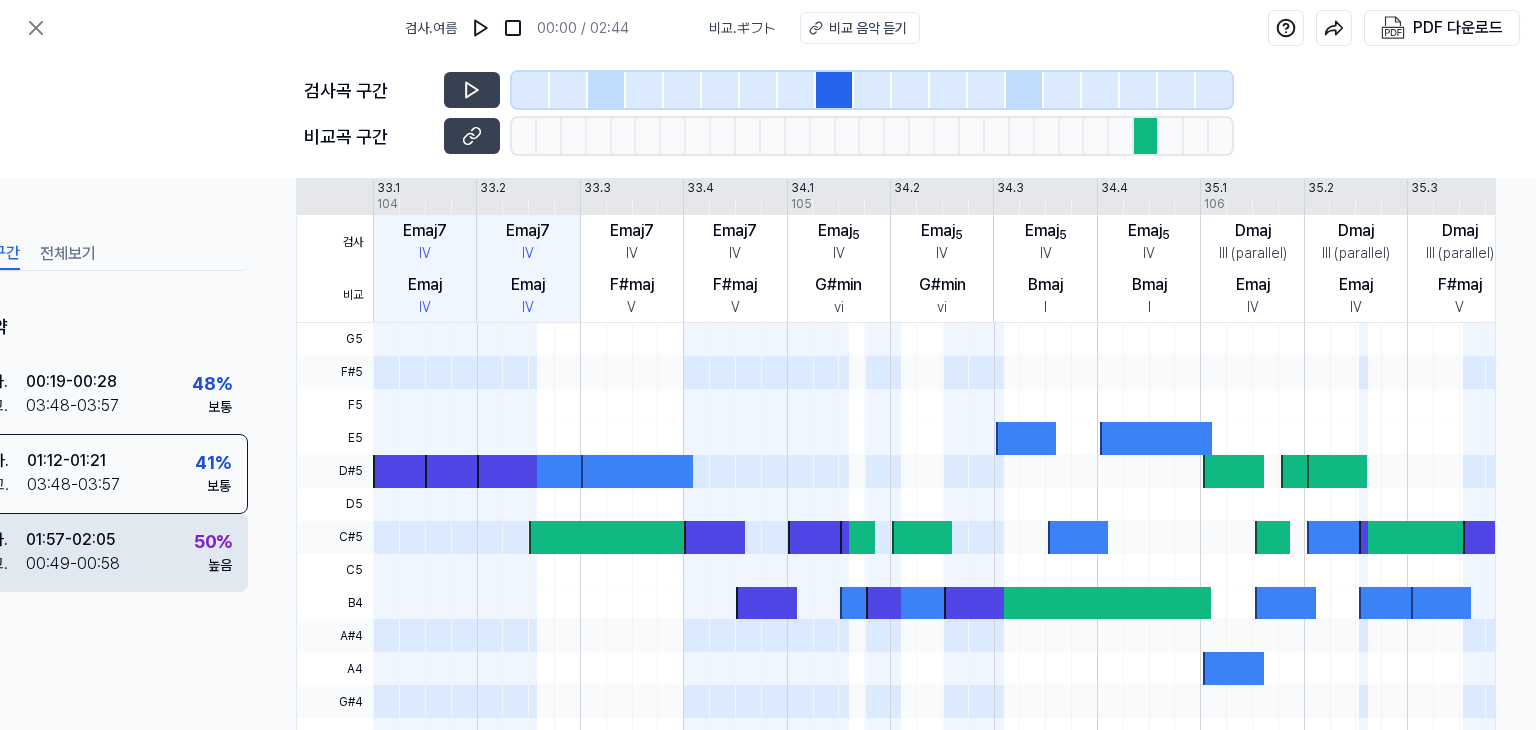 click on "검사 . [TIME] - [TIME] 비교 . [TIME] - [TIME] [PERCENT] % 높음" at bounding box center (104, 553) 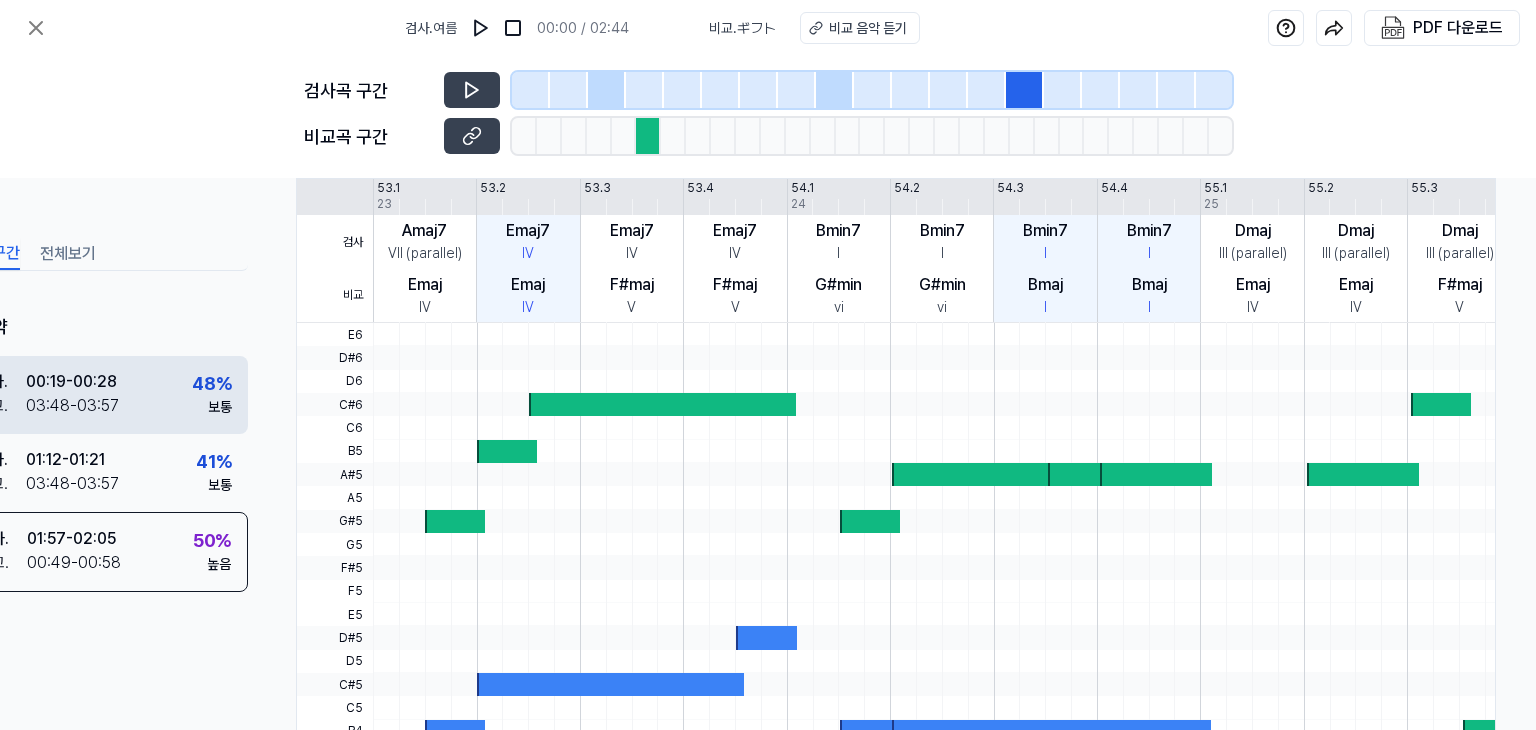click on "검사 . [TIME] - [TIME] 비교 . [TIME] - [TIME] [PERCENT] % 보통" at bounding box center (104, 395) 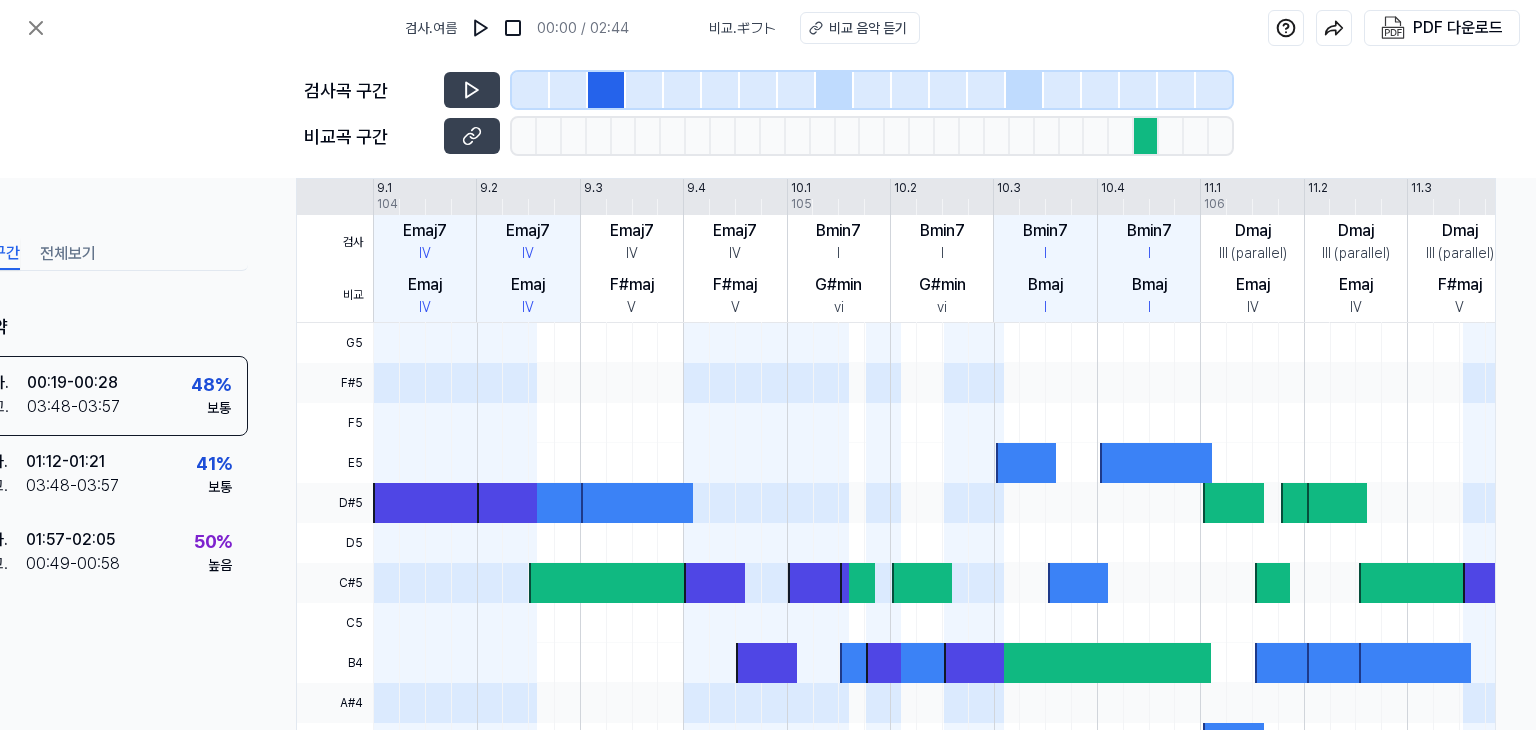 click at bounding box center (1146, 136) 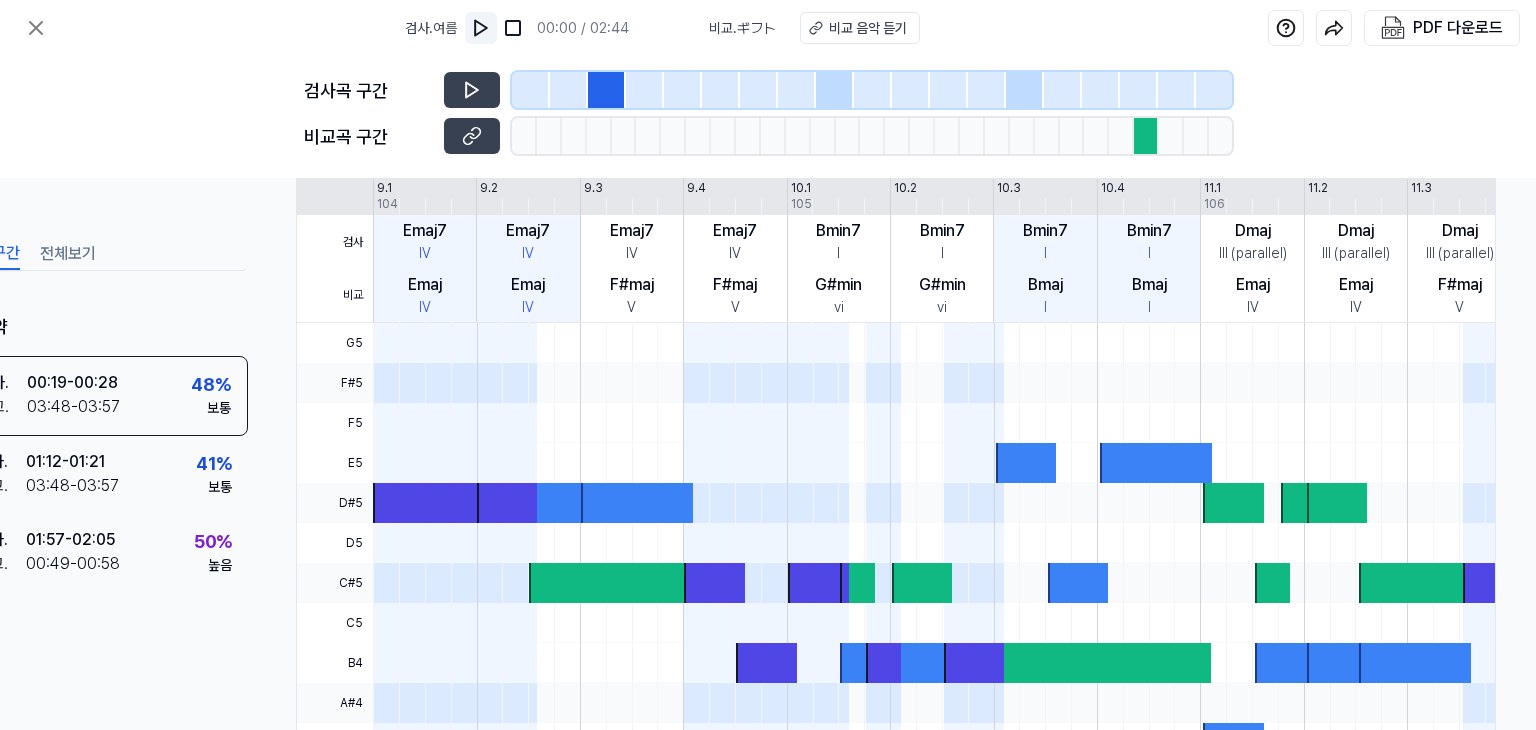 click at bounding box center [481, 28] 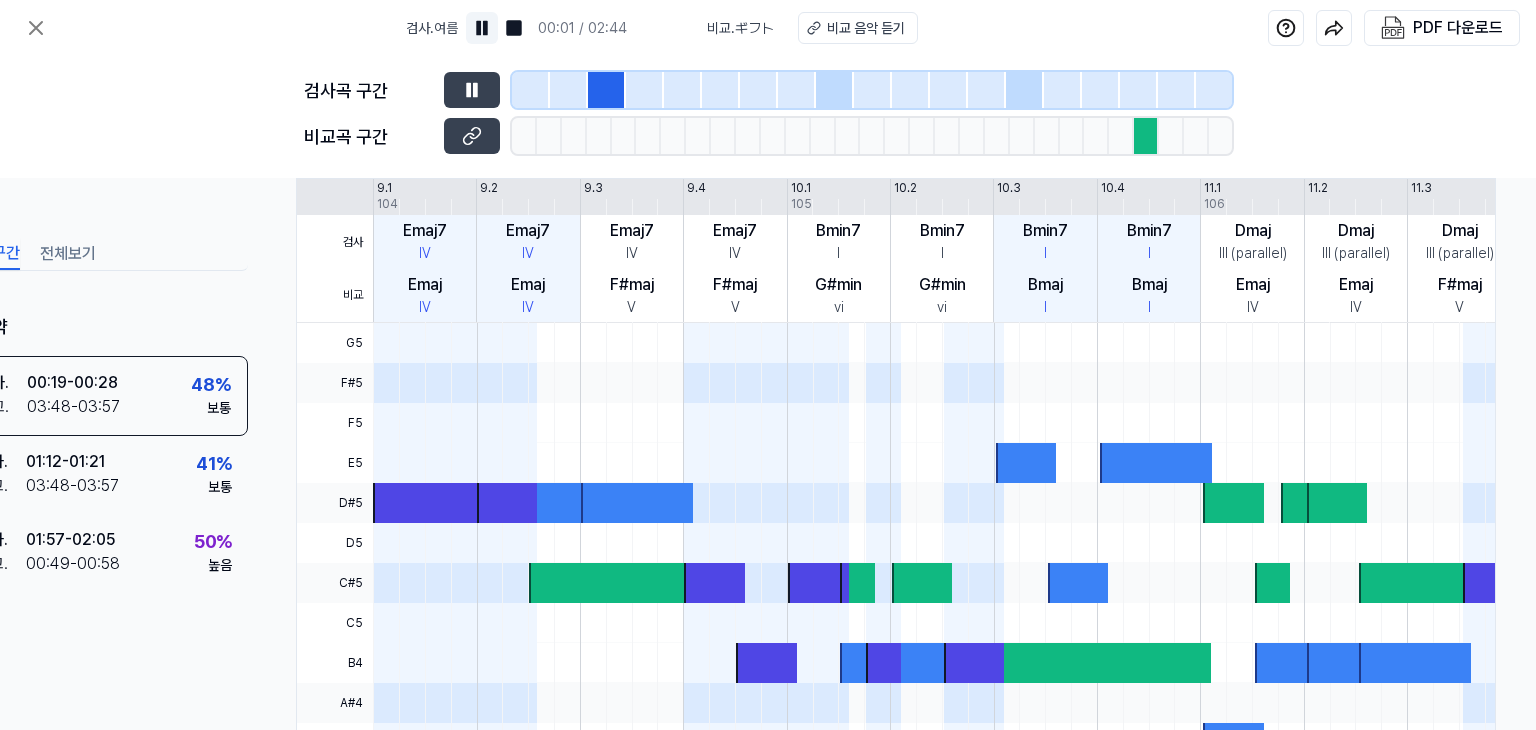 click at bounding box center (482, 28) 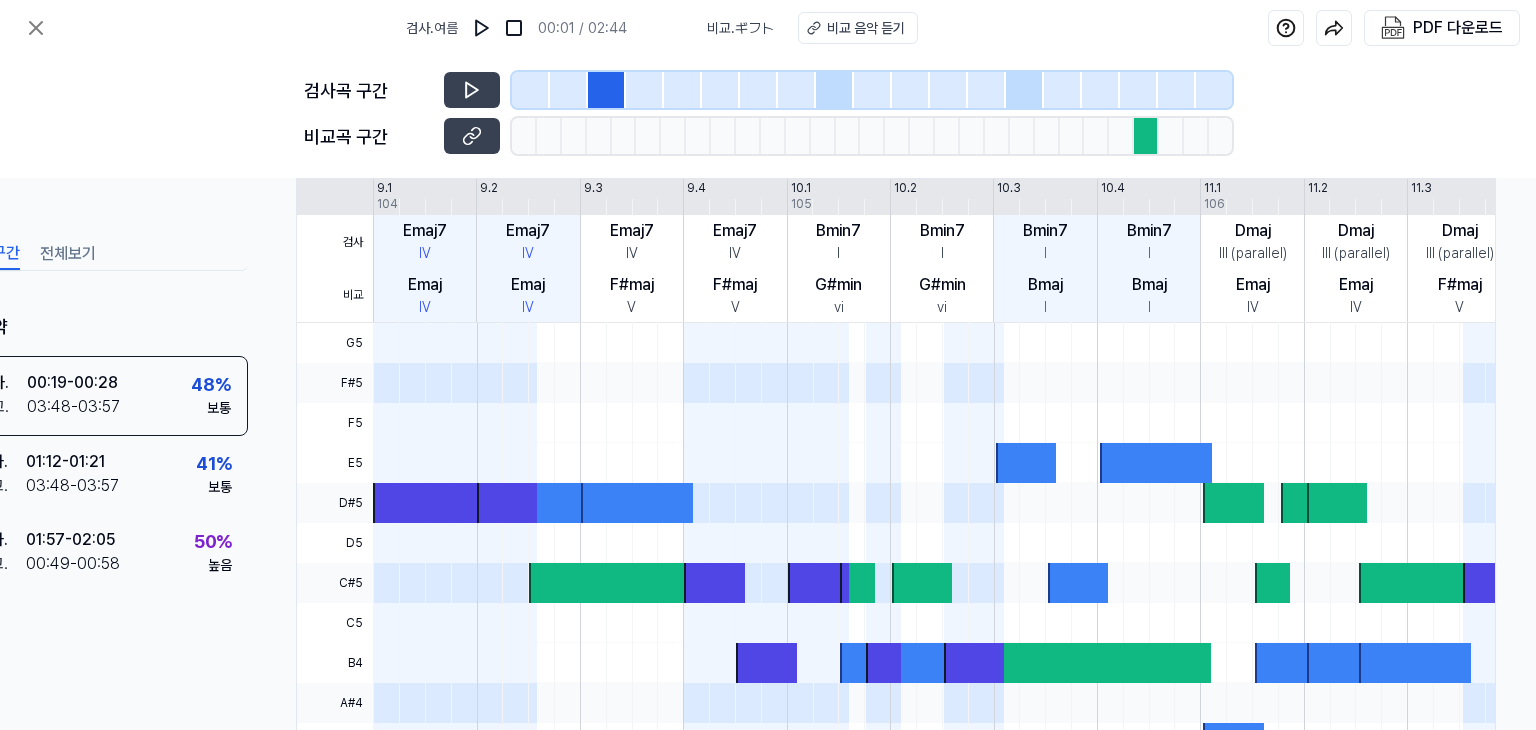 click at bounding box center (569, 90) 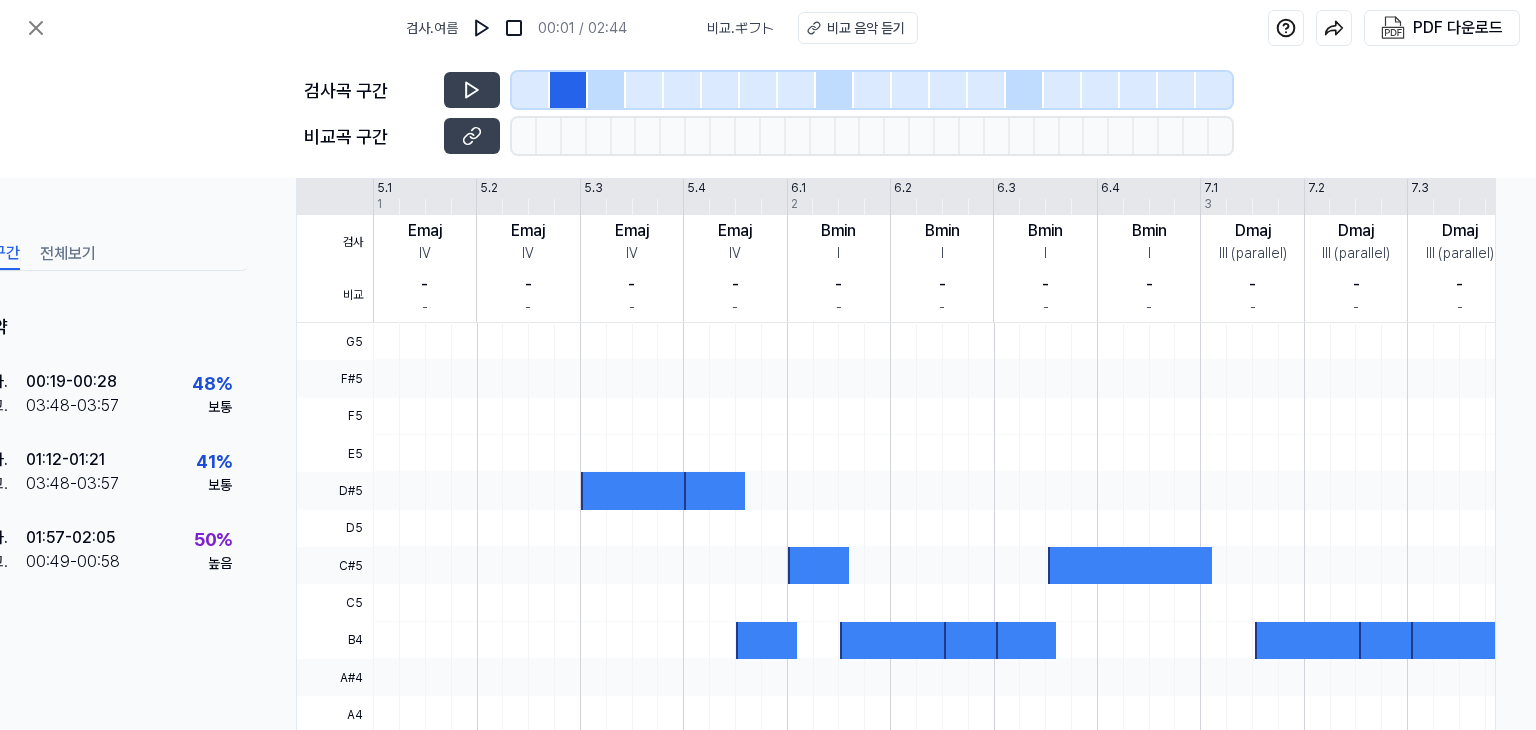 click at bounding box center (607, 90) 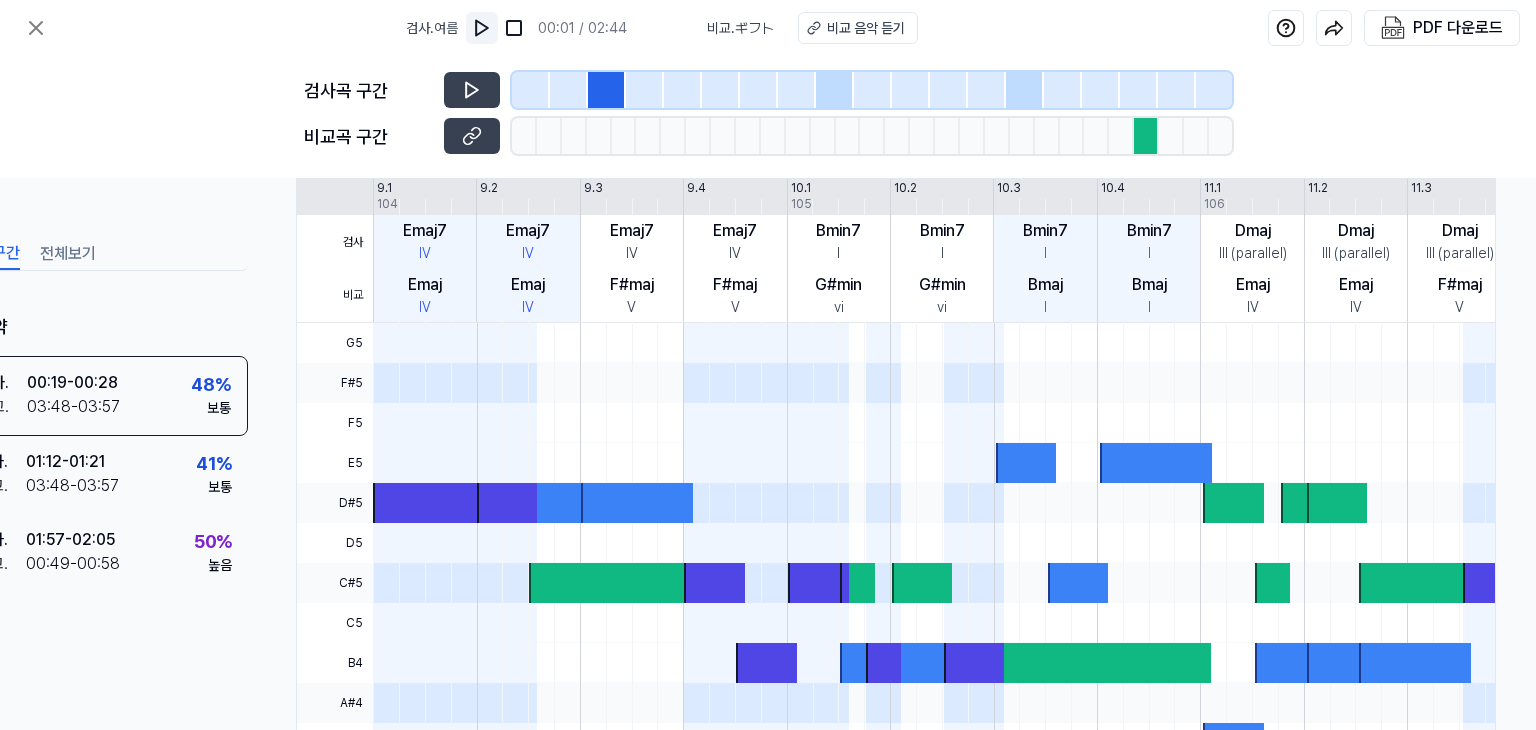 click at bounding box center [482, 28] 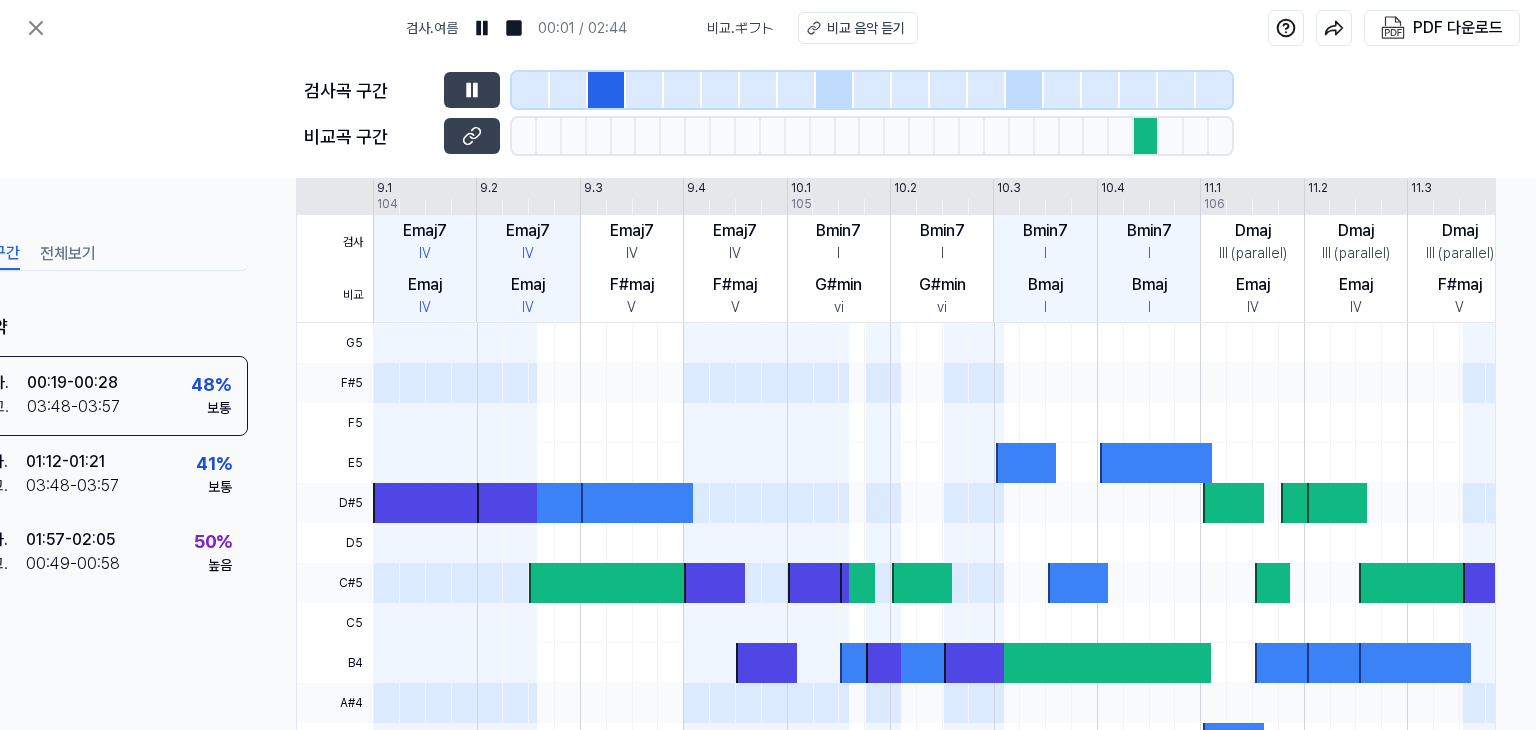 click at bounding box center (531, 90) 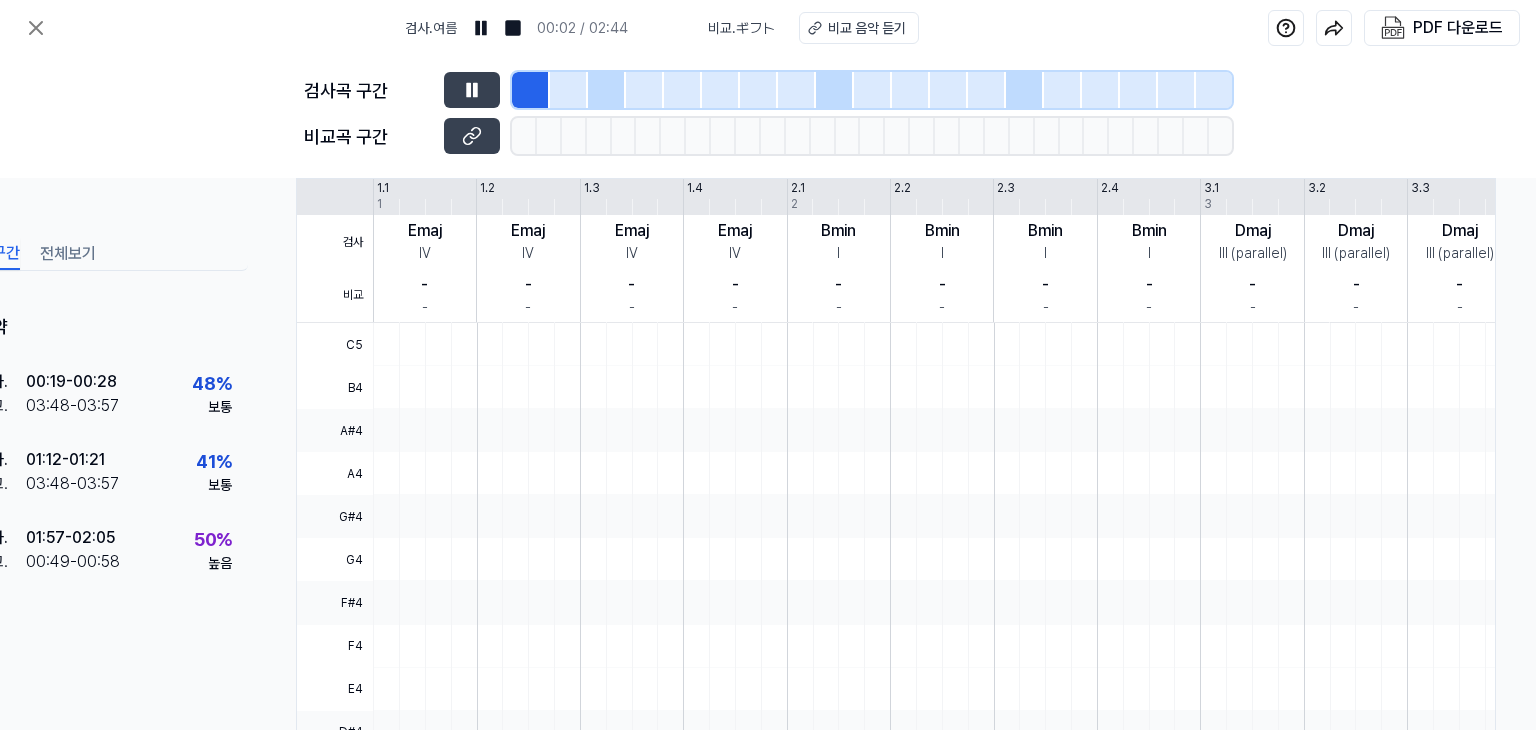 click at bounding box center [569, 90] 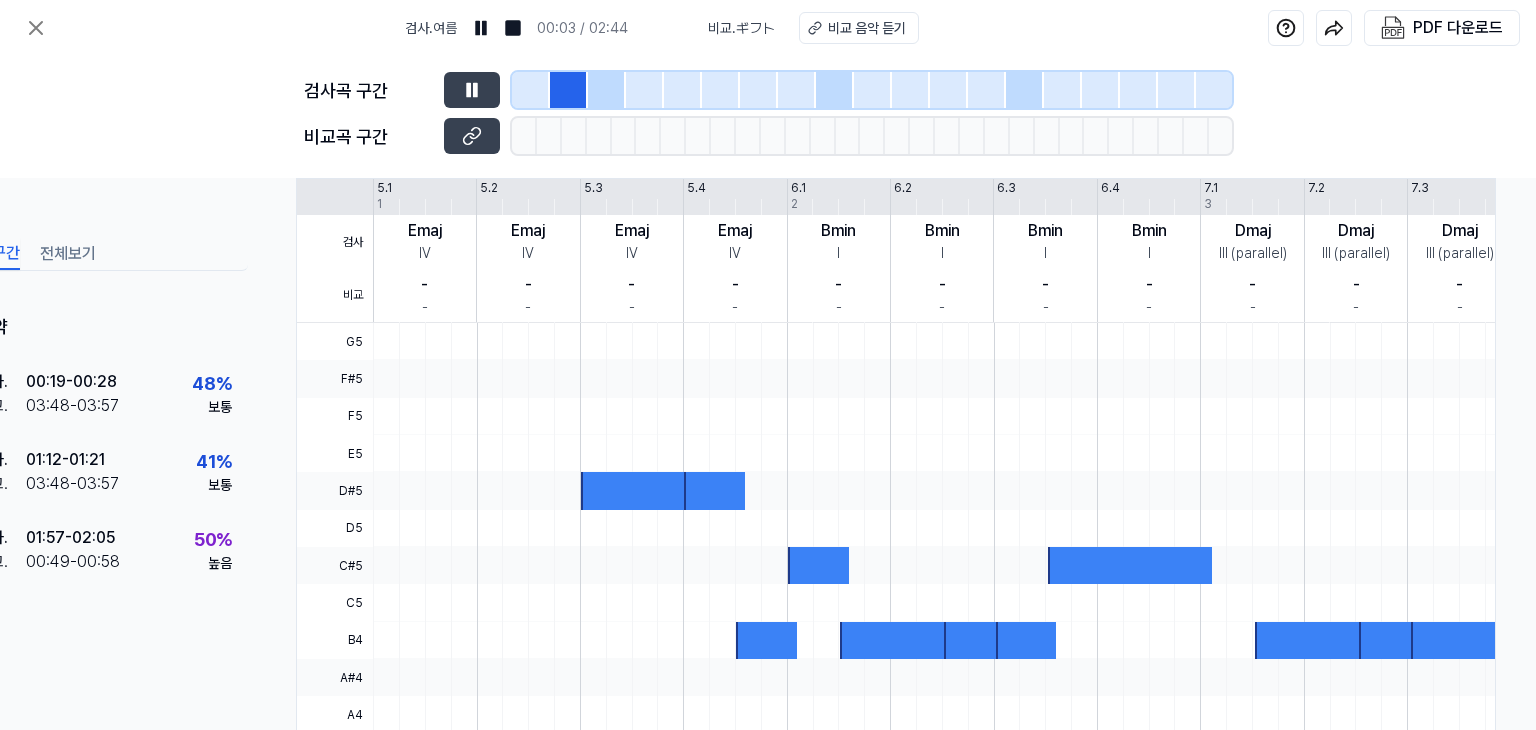 click at bounding box center [607, 90] 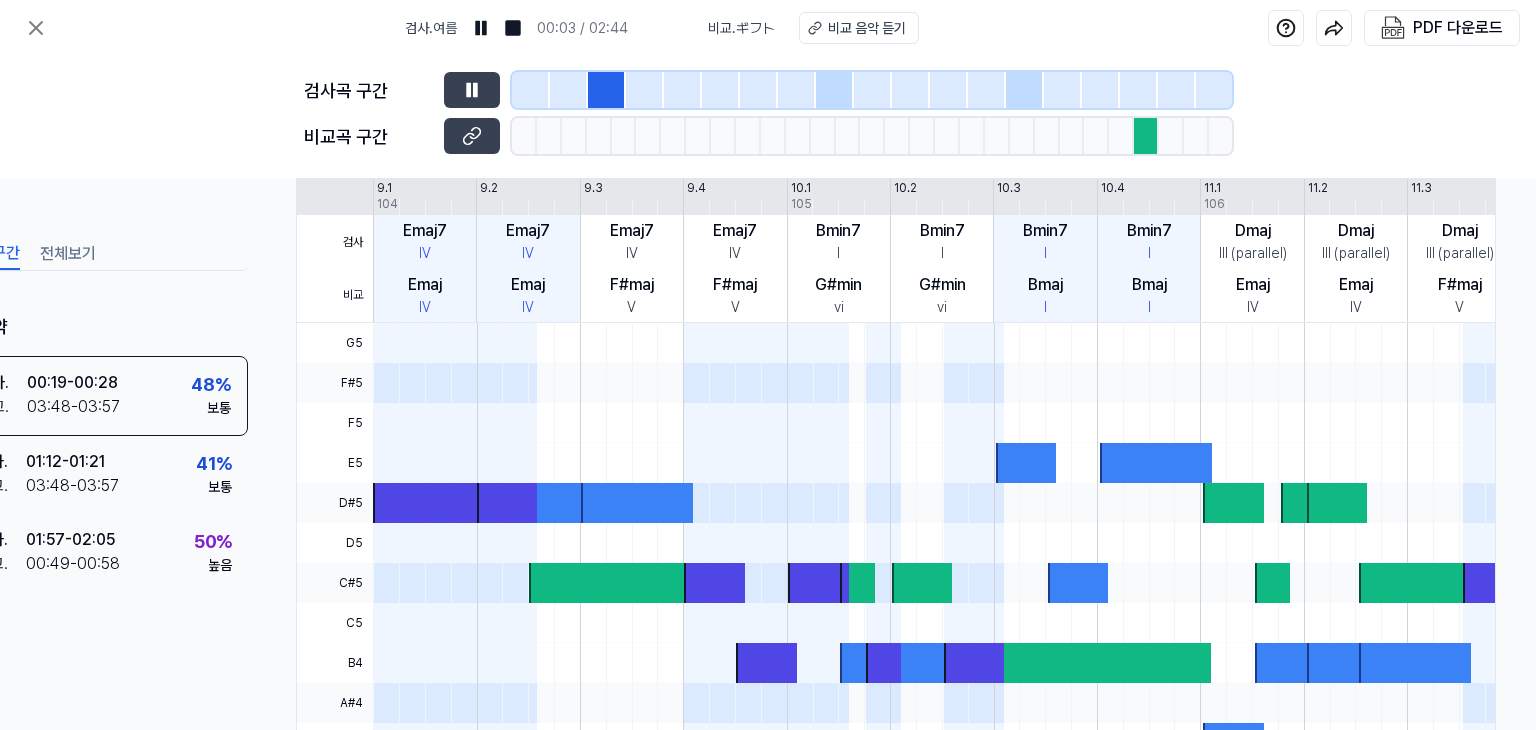click at bounding box center [835, 90] 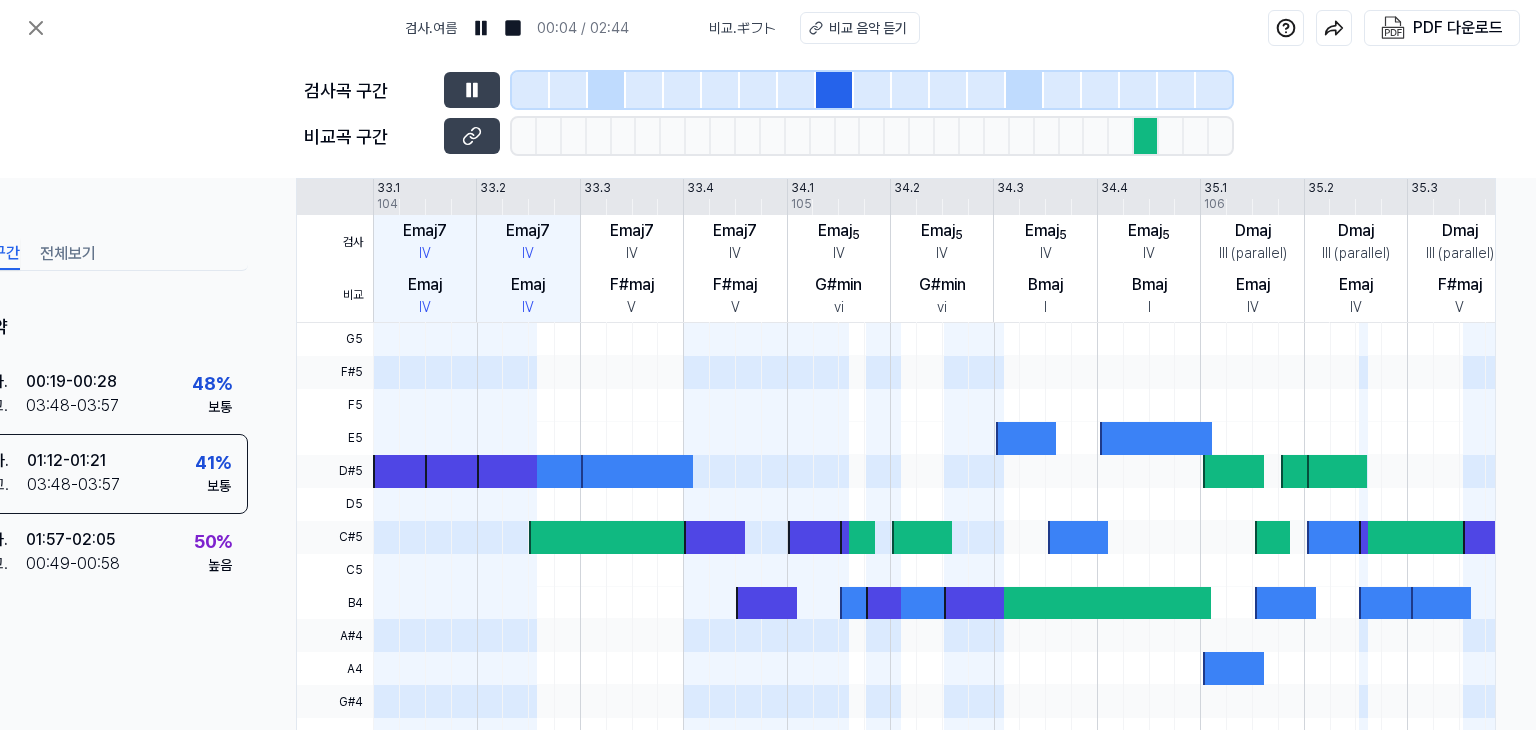 click at bounding box center [1025, 90] 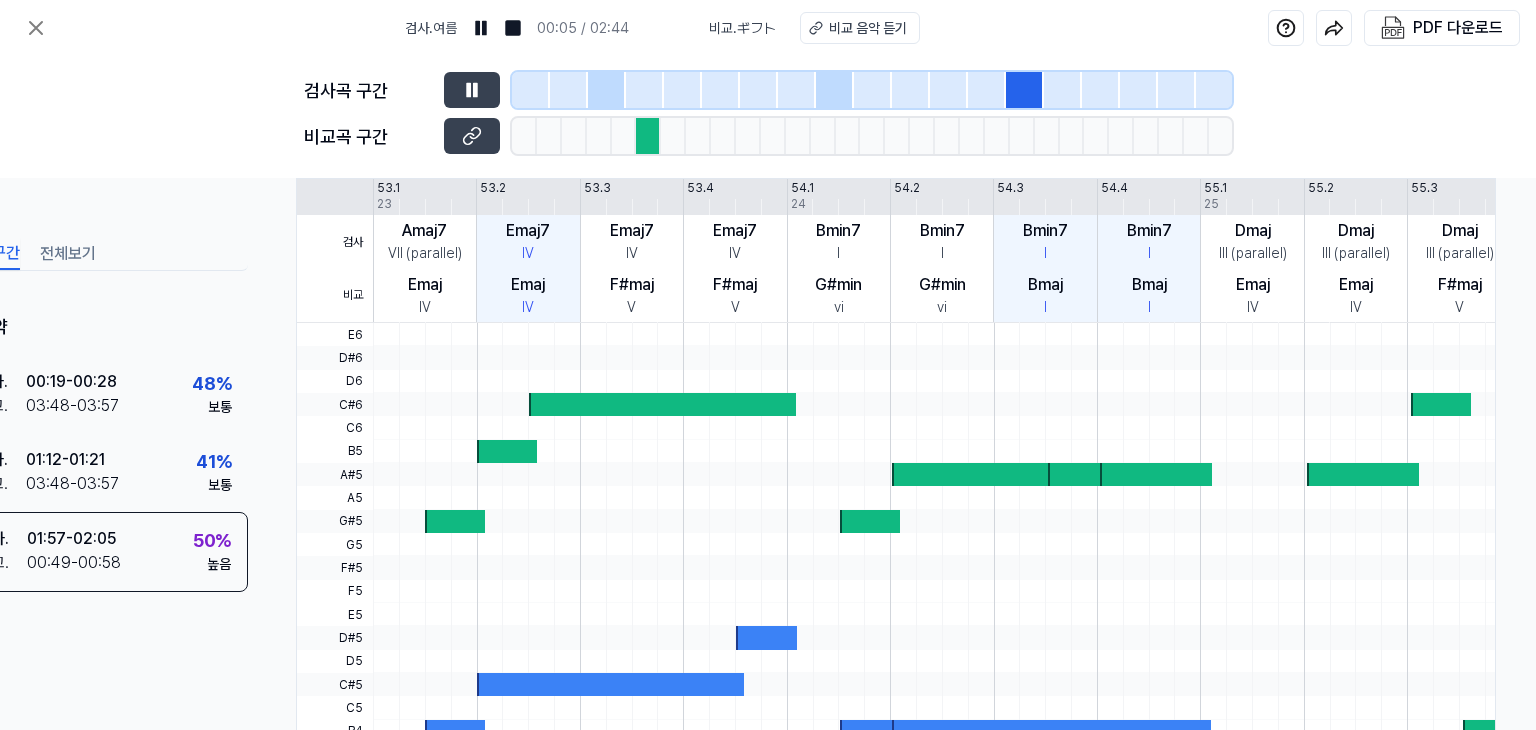 click at bounding box center [607, 90] 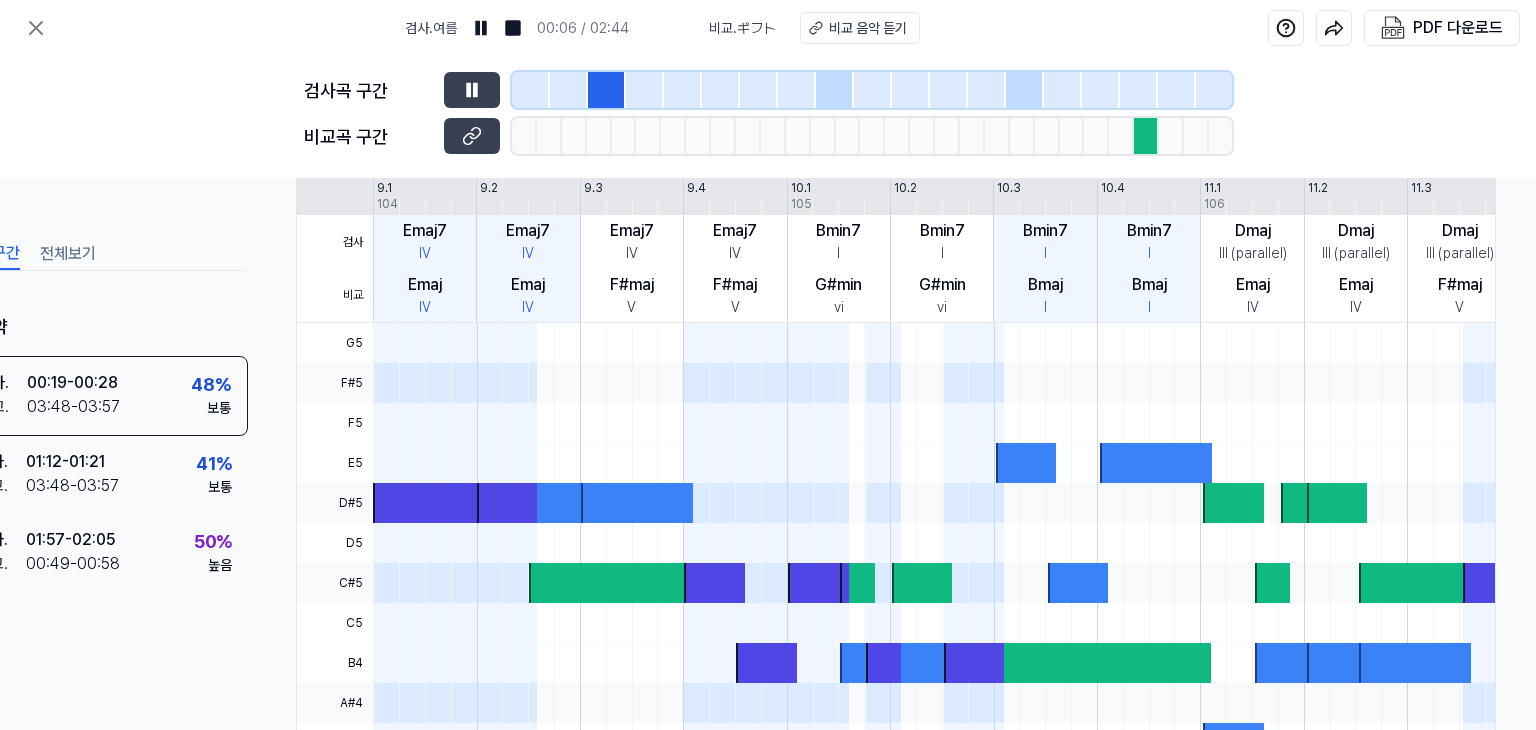 click at bounding box center [1146, 136] 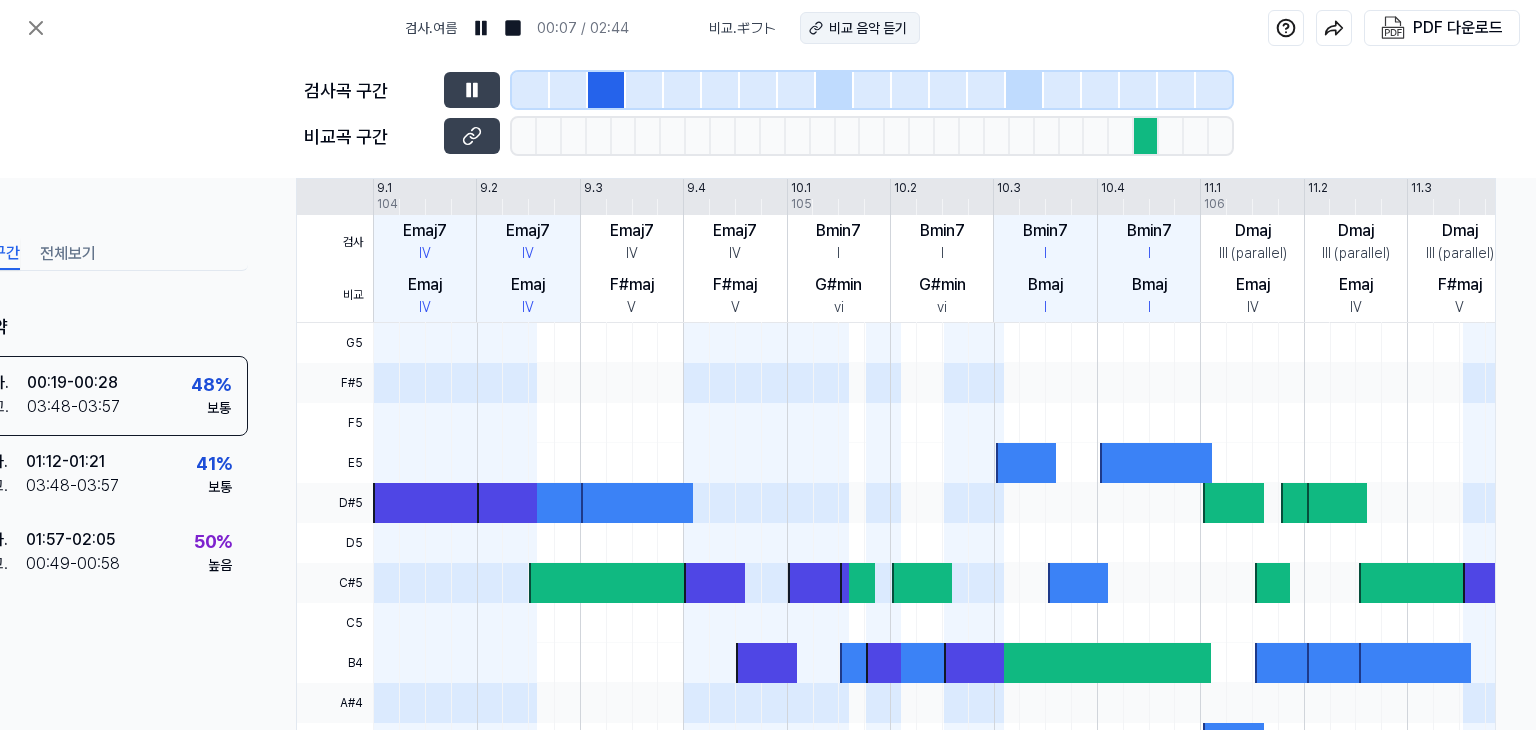 click on "비교 음악 듣기" at bounding box center [868, 28] 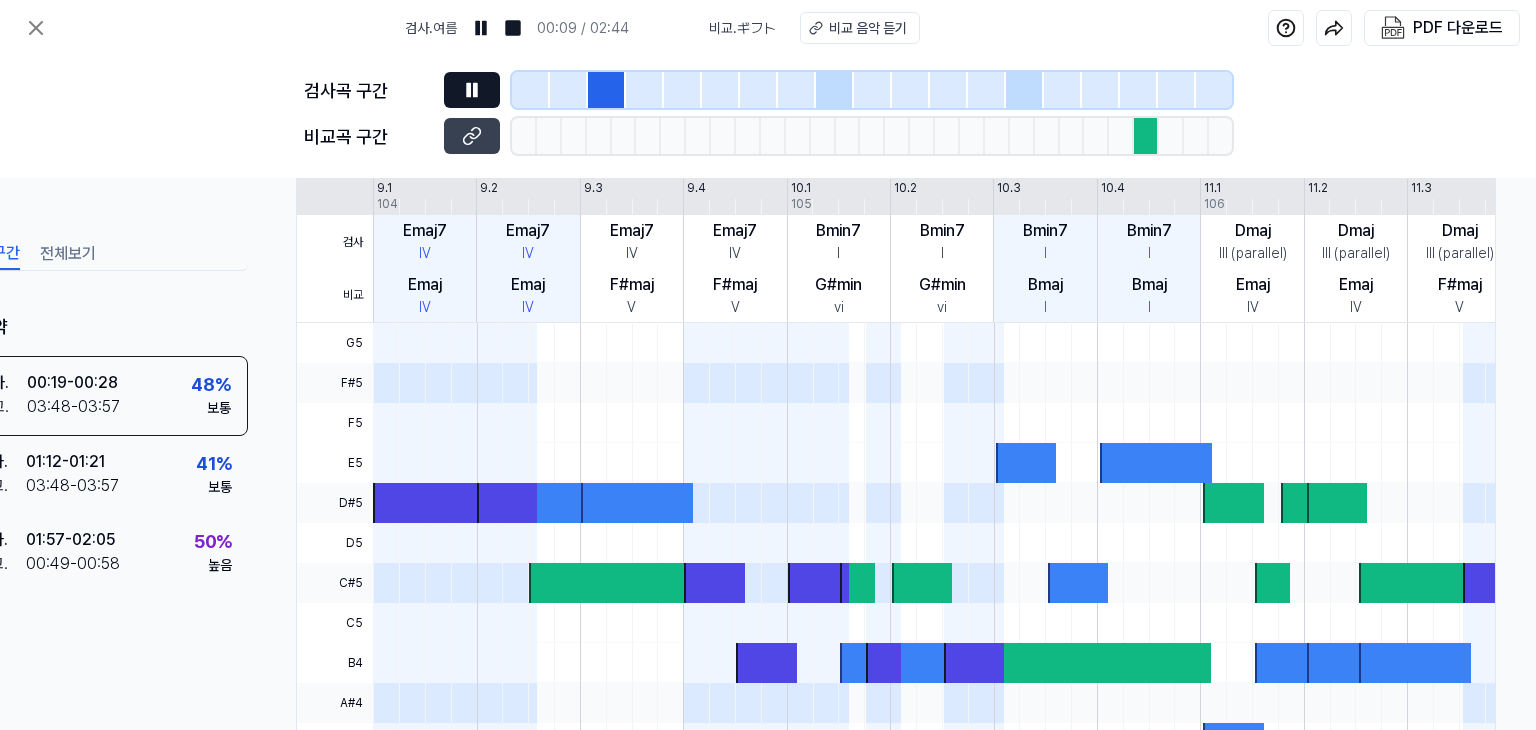 click at bounding box center (472, 90) 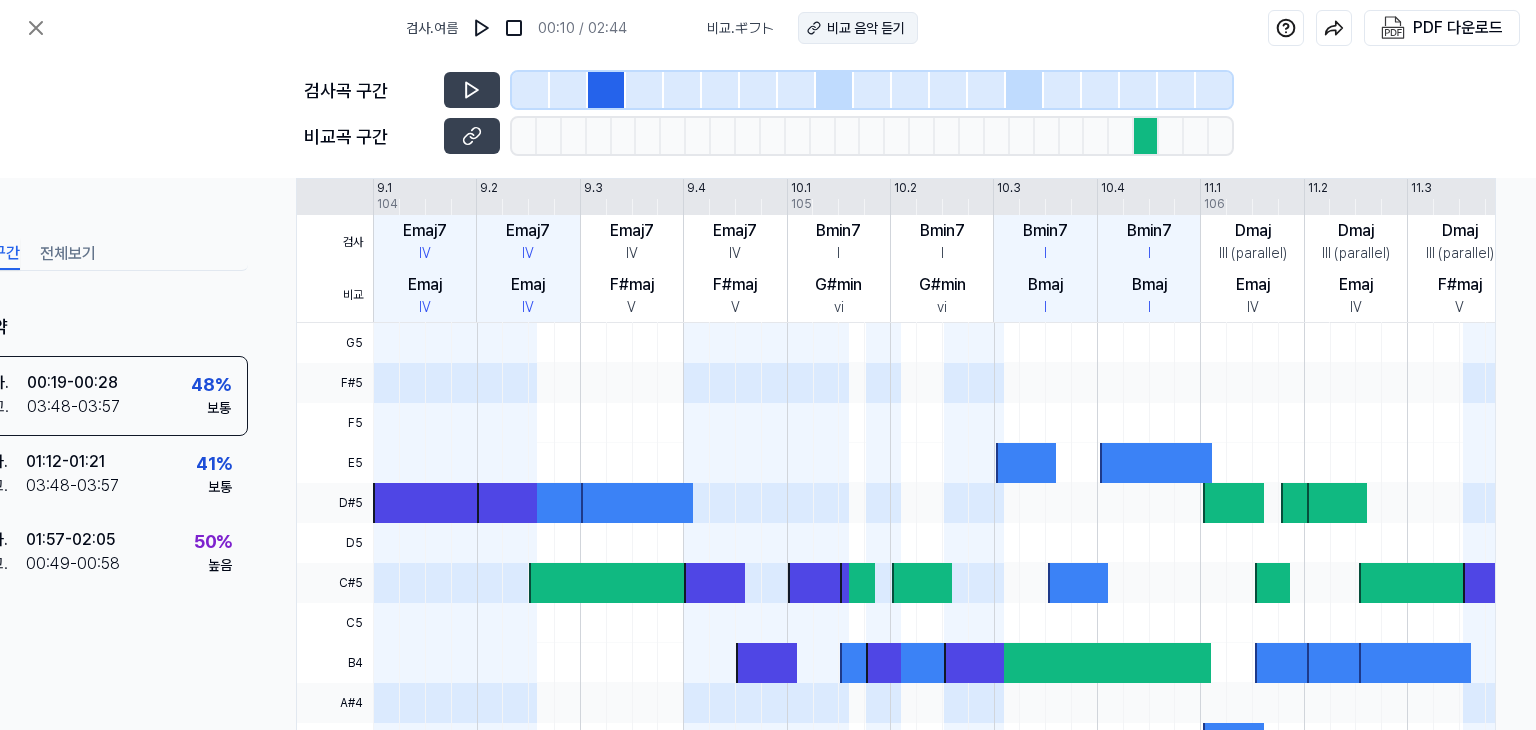 click on "비교 음악 듣기" at bounding box center (866, 28) 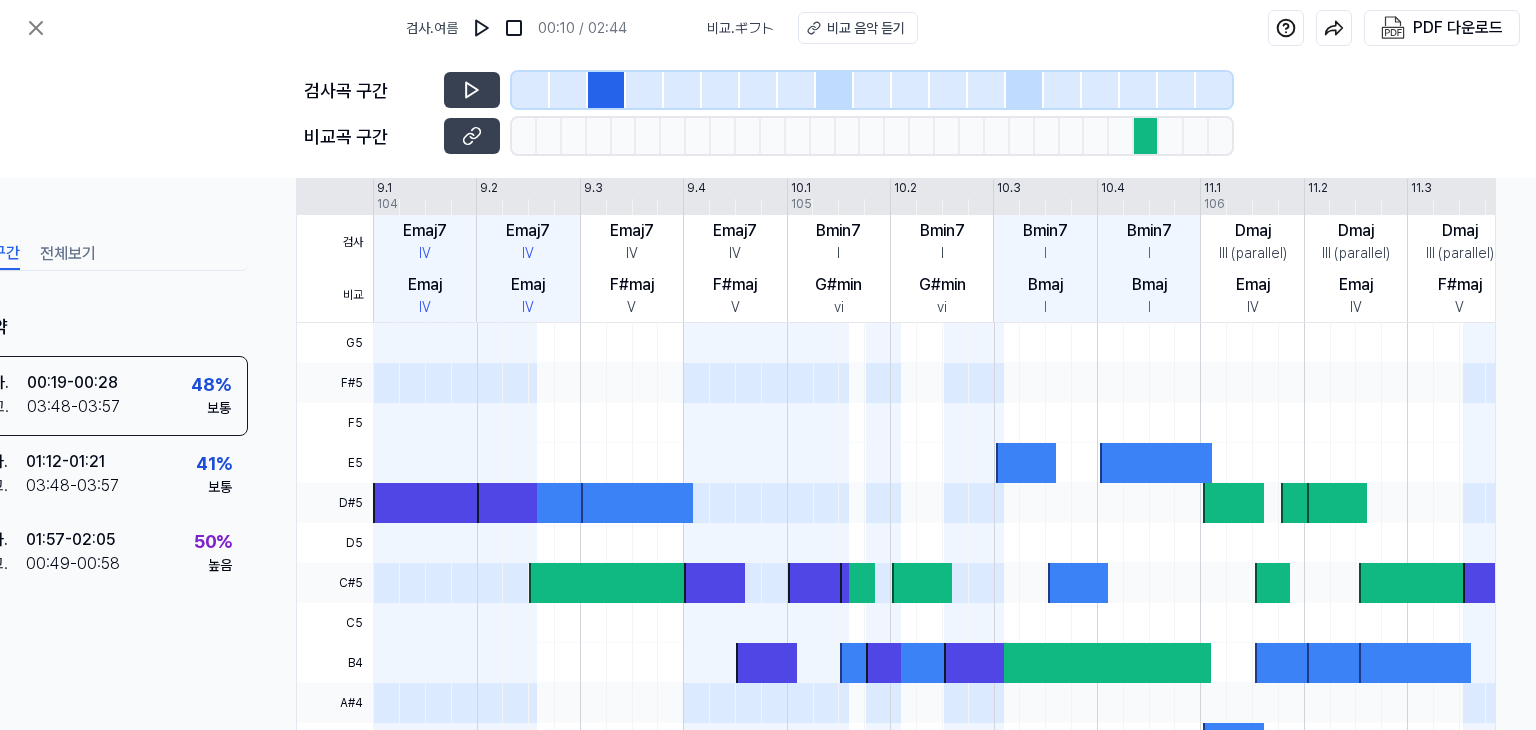 click at bounding box center [1146, 136] 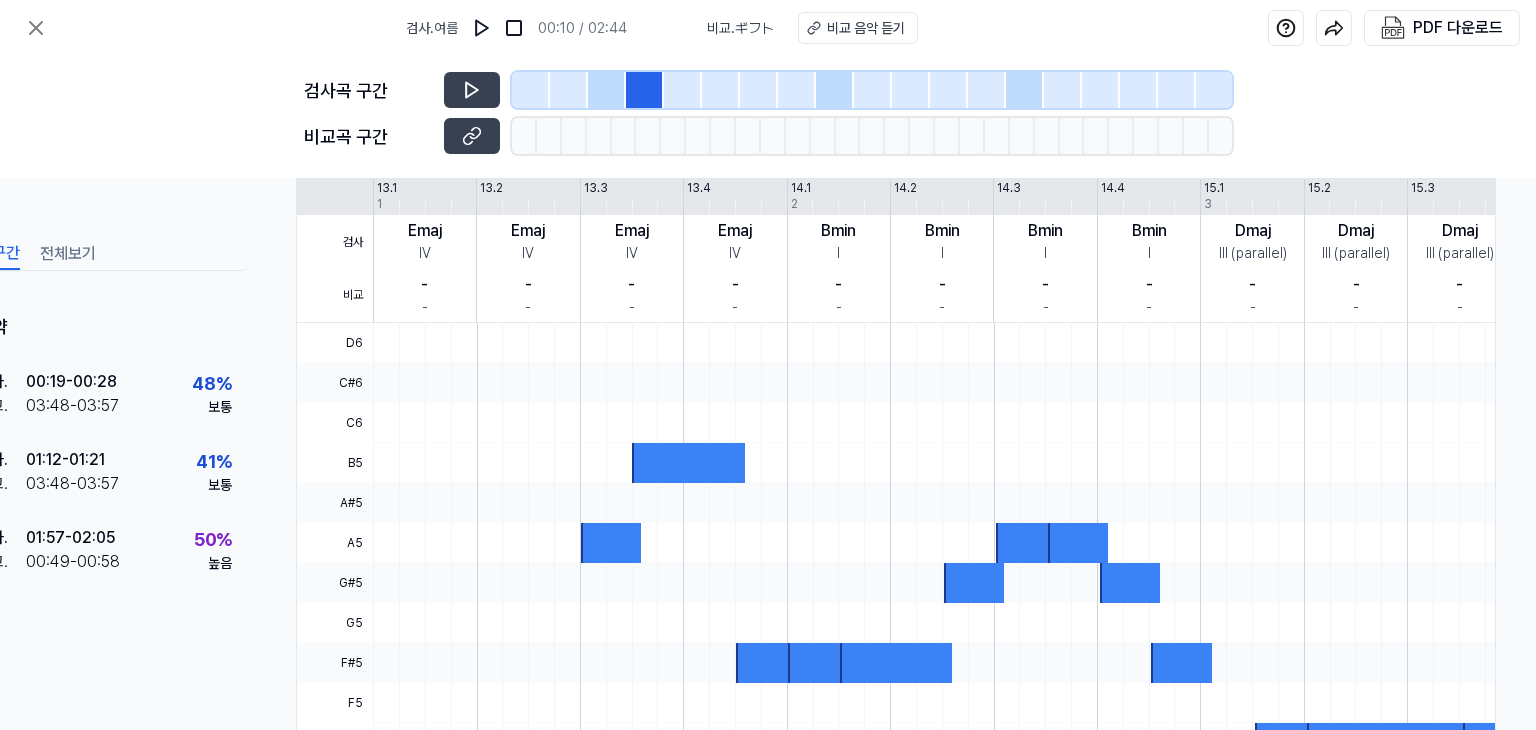 click at bounding box center (835, 90) 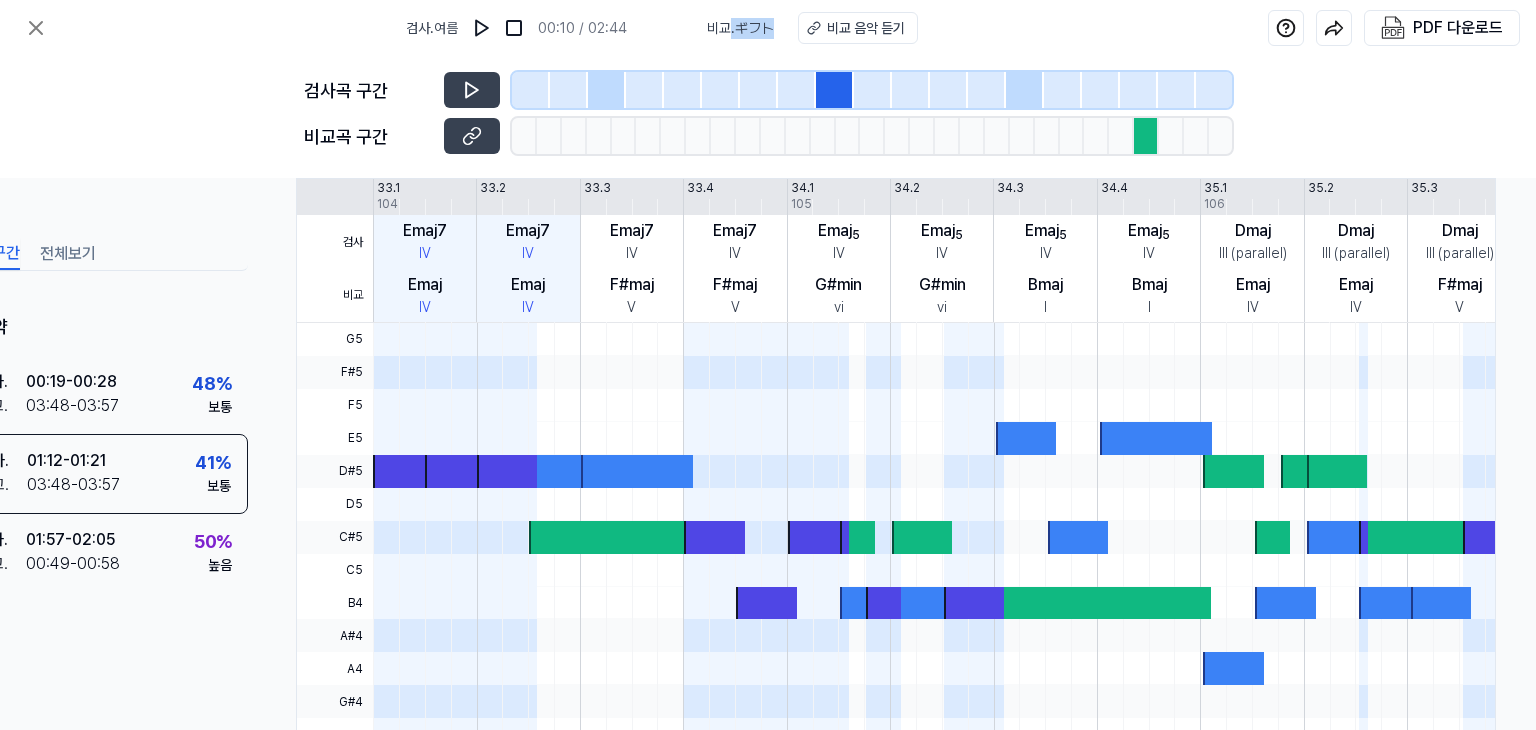 drag, startPoint x: 725, startPoint y: 28, endPoint x: 781, endPoint y: 29, distance: 56.008926 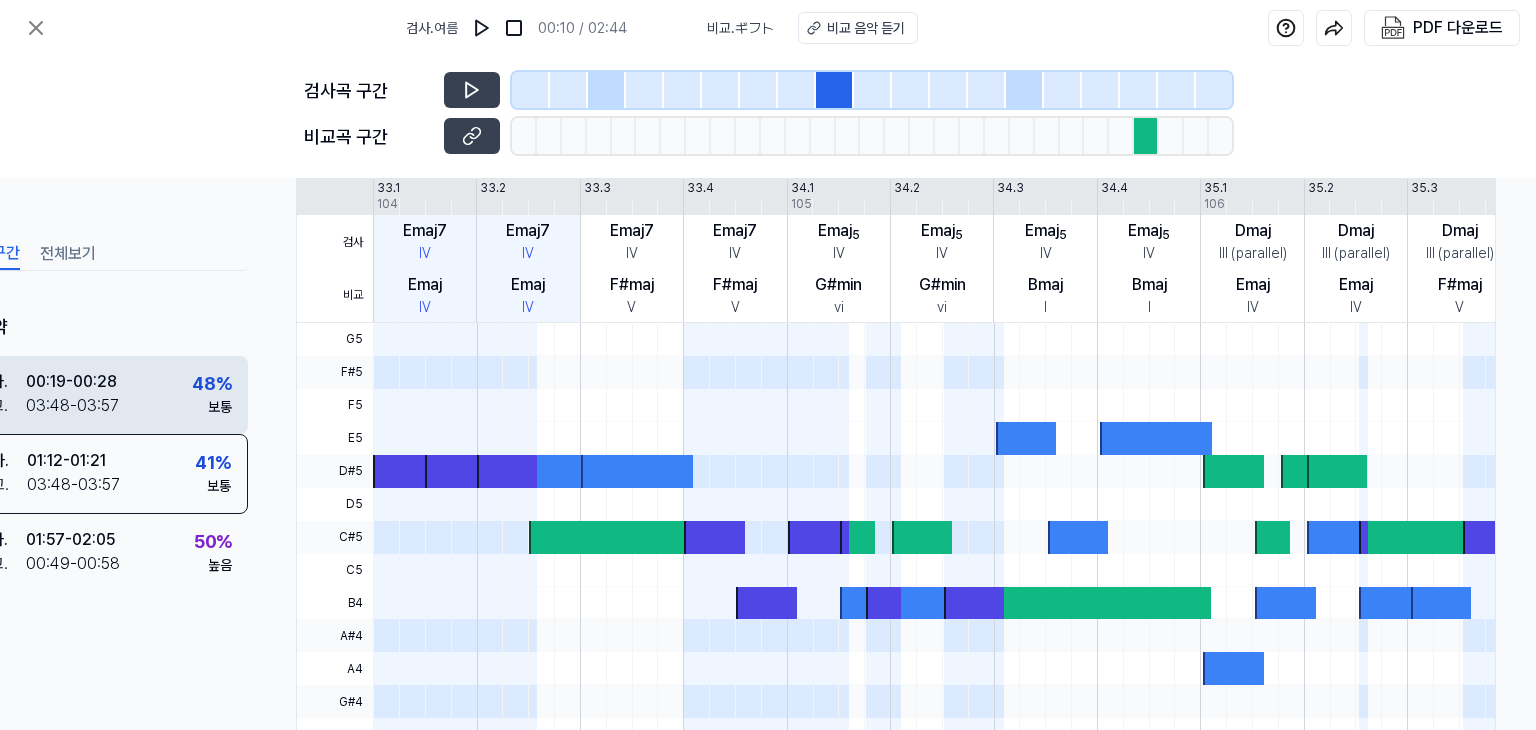 click on "검사 ." at bounding box center (1, 382) 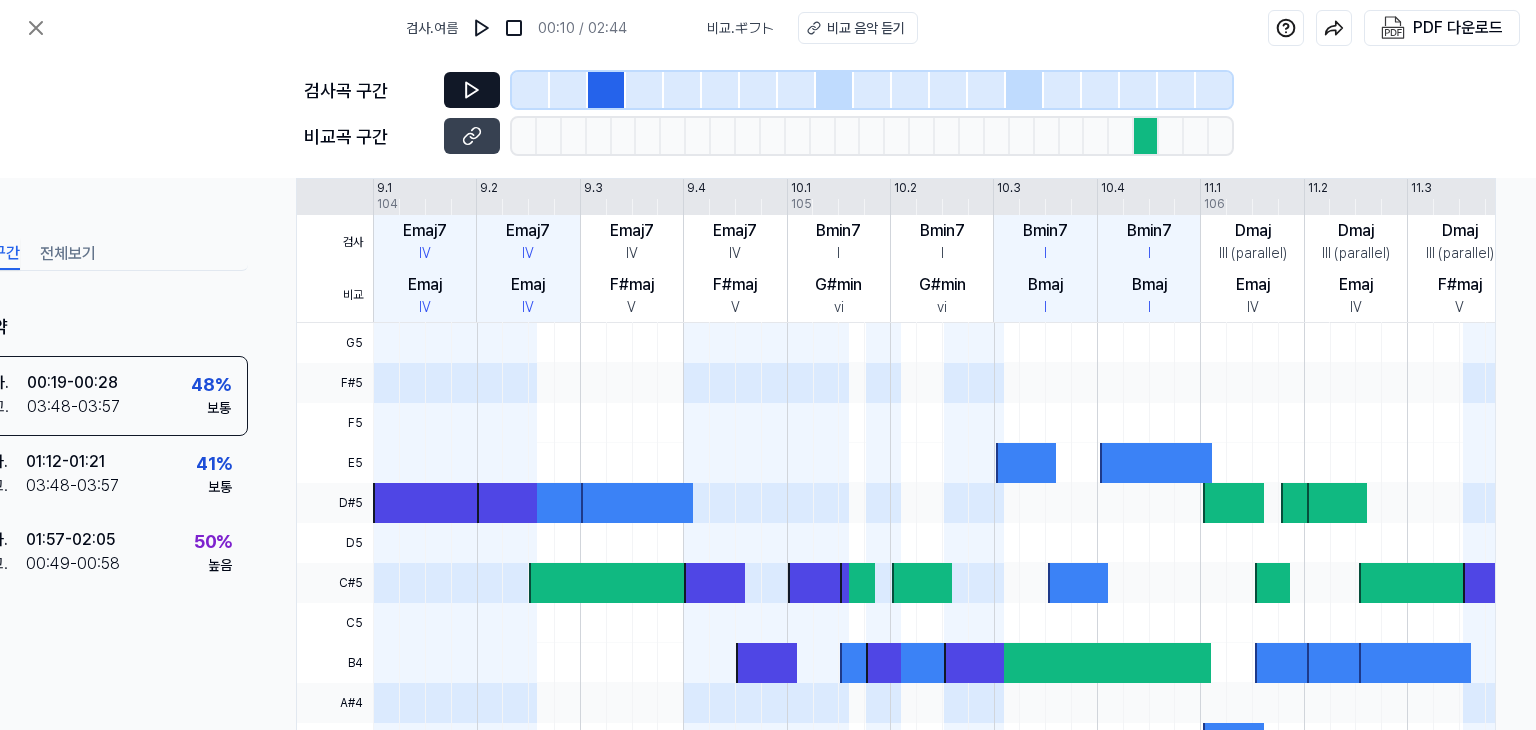 click 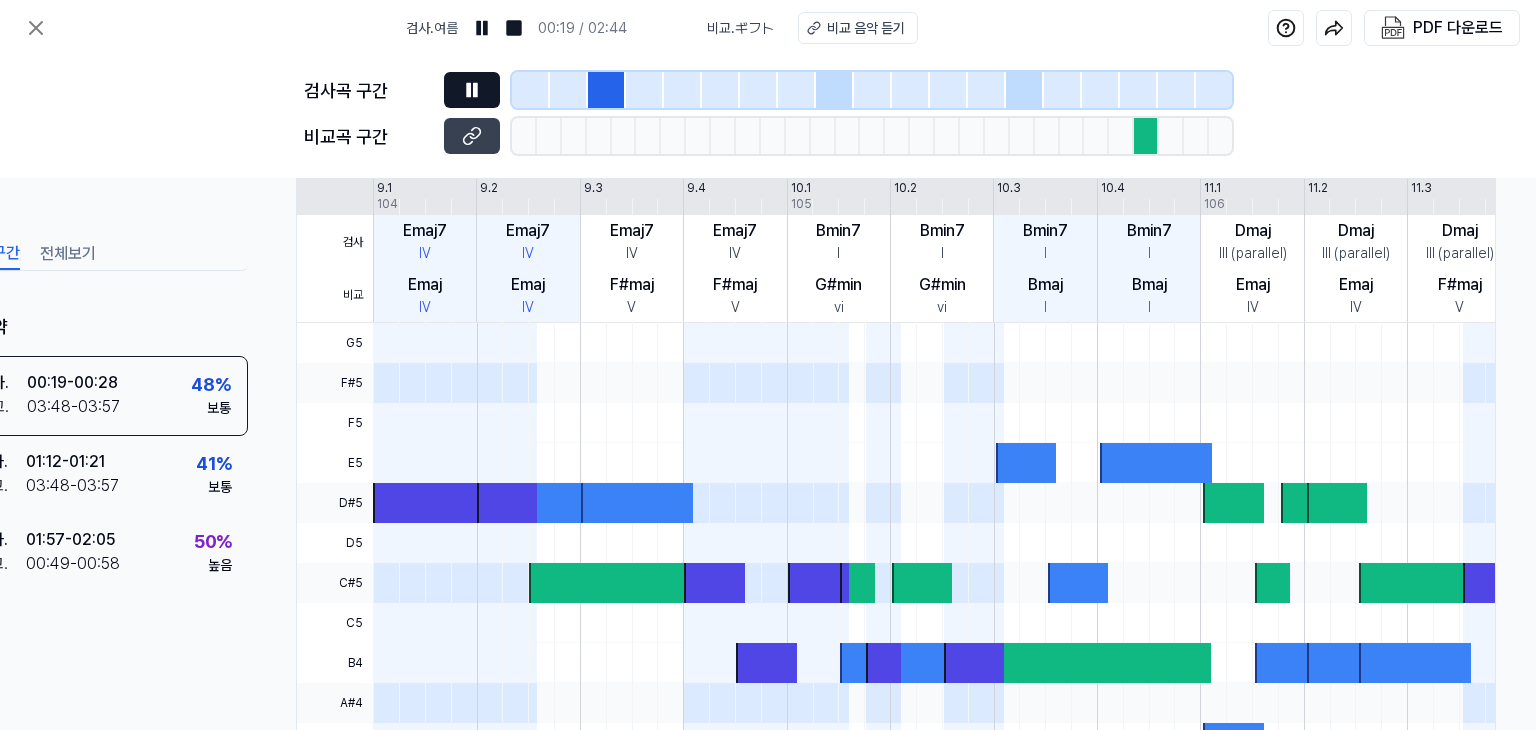 click at bounding box center [472, 90] 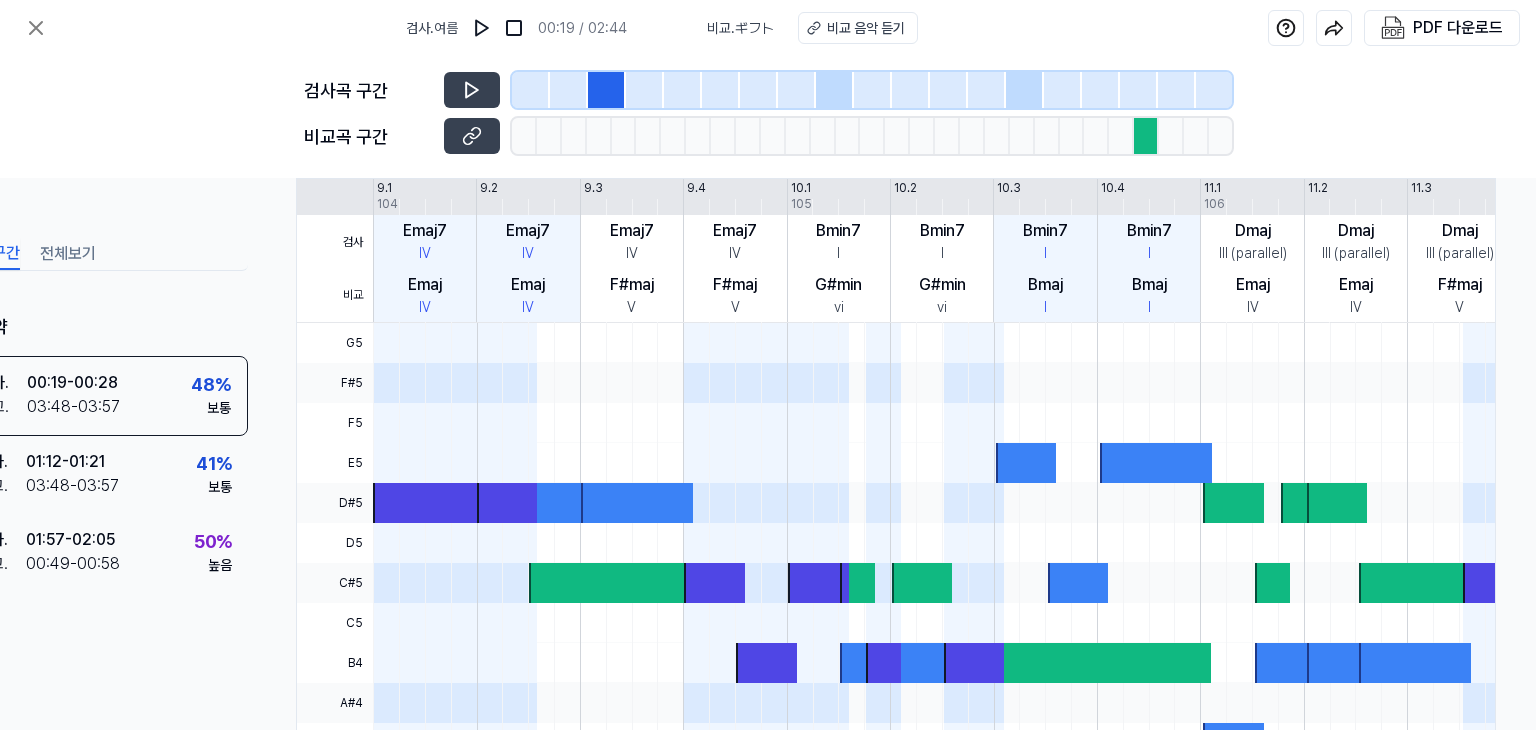click at bounding box center [797, 90] 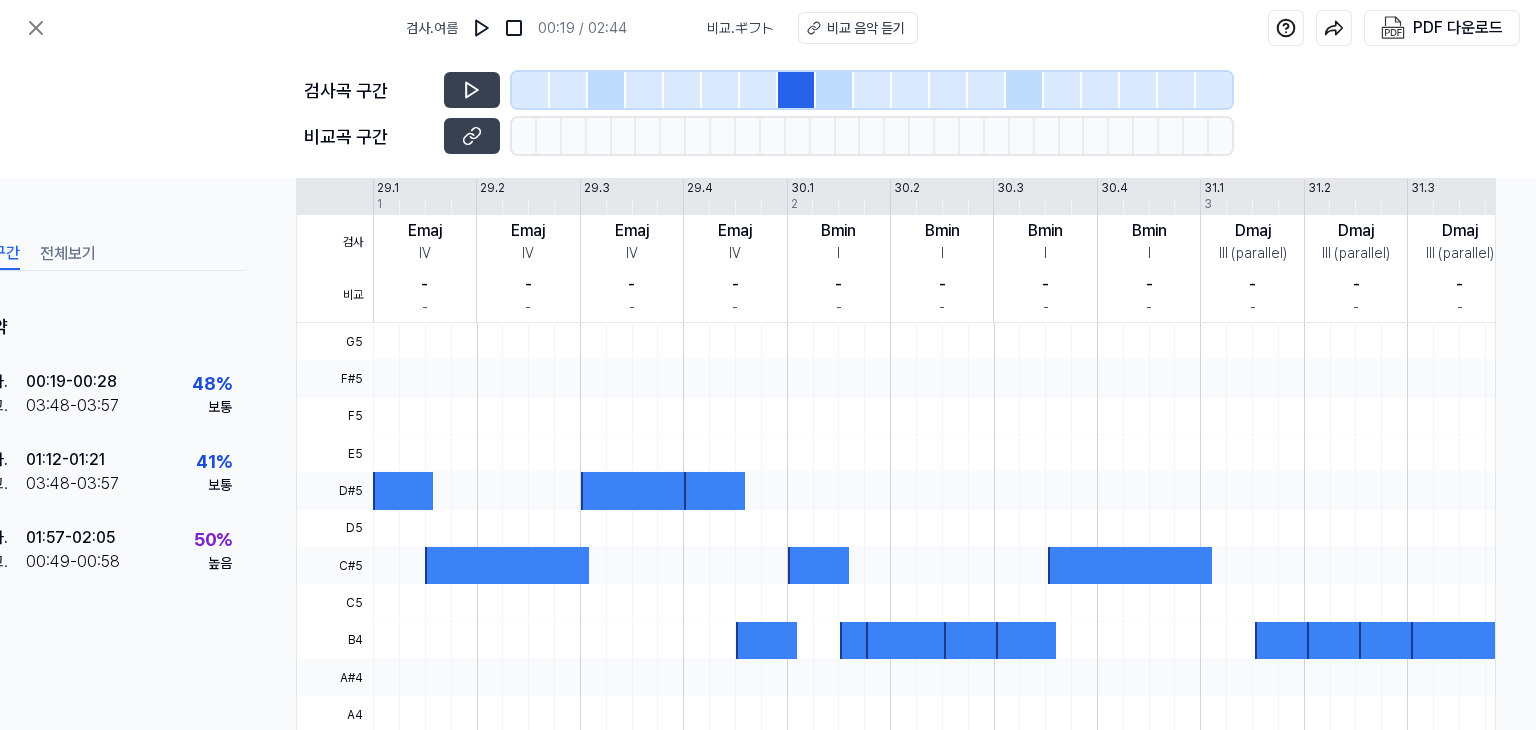 click at bounding box center (835, 90) 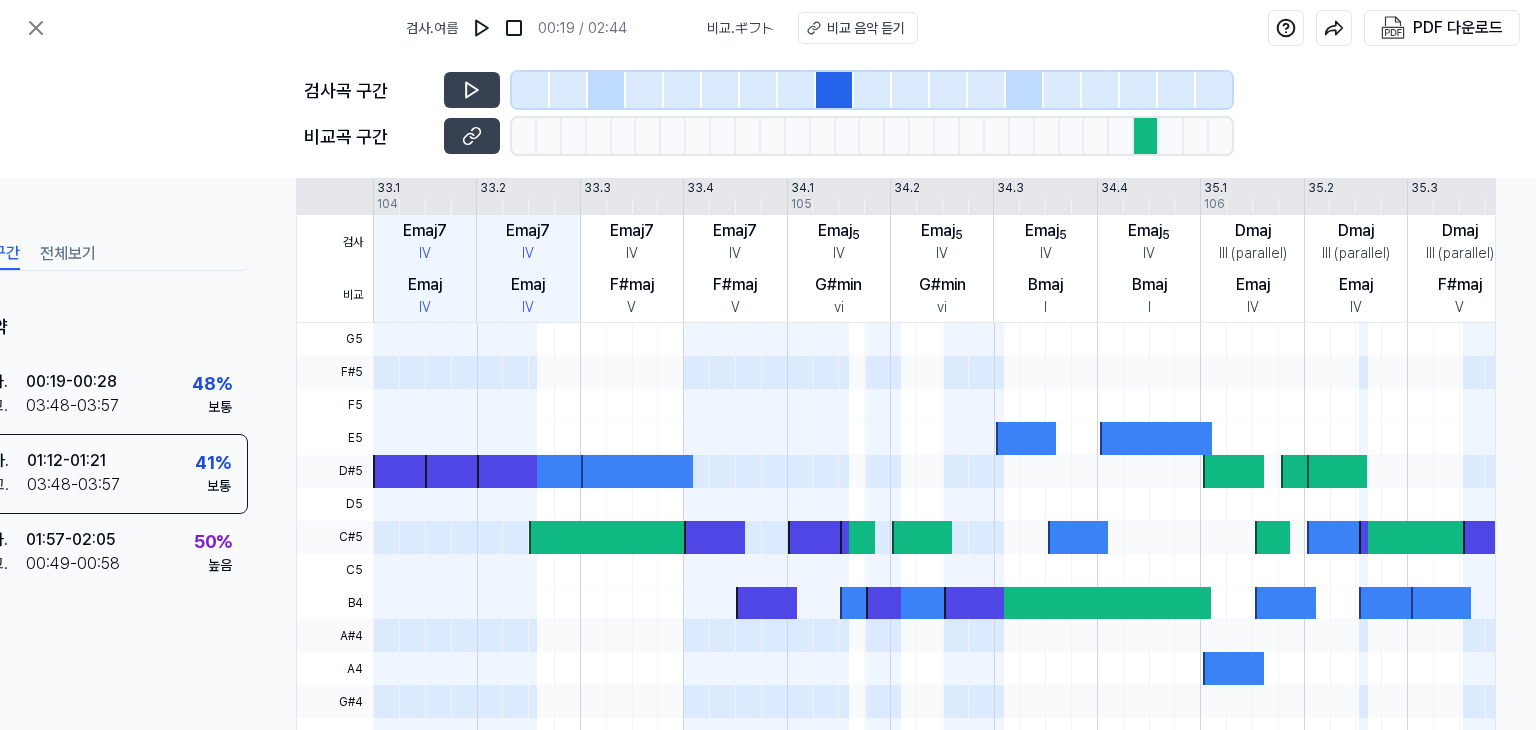 click on "검사곡 구간" at bounding box center (768, 90) 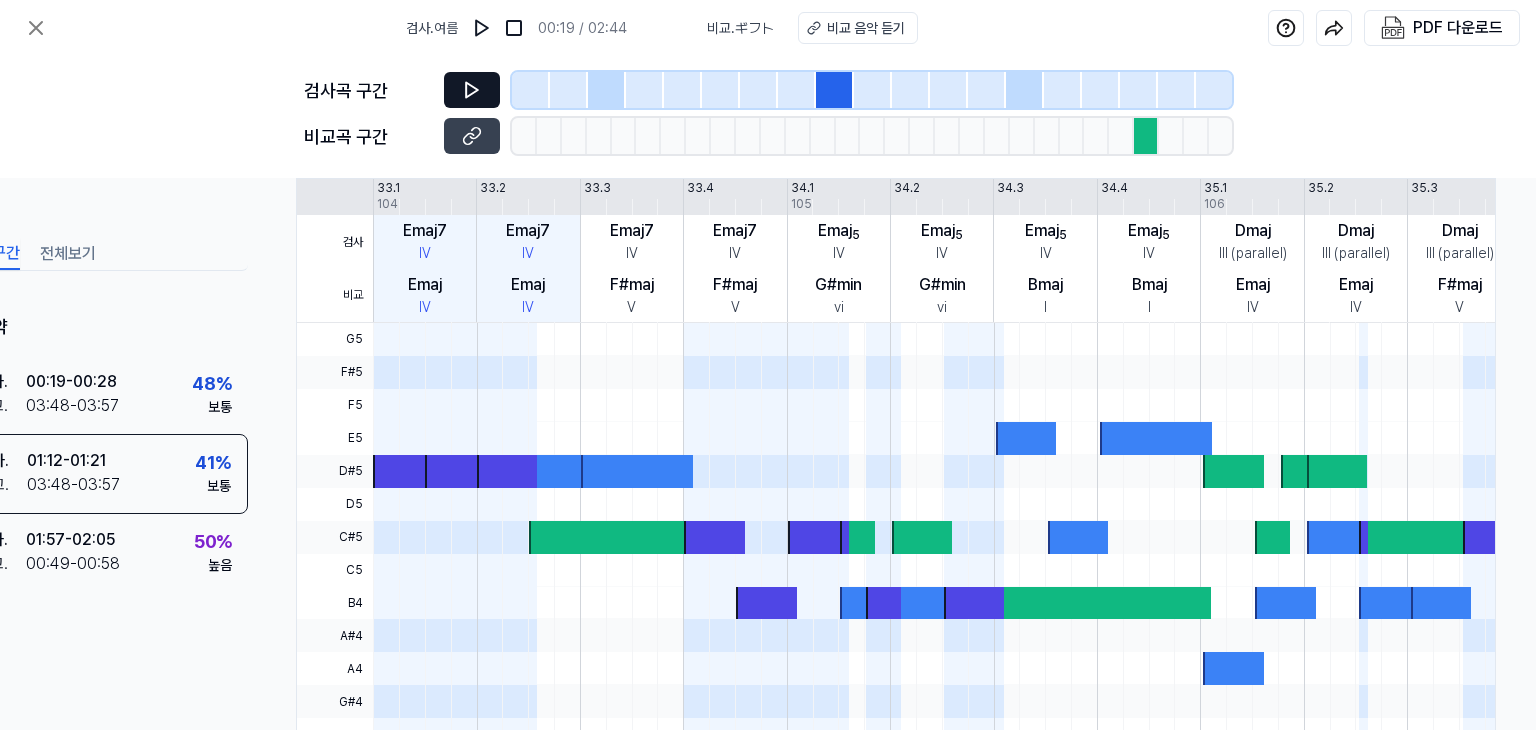 click at bounding box center [472, 90] 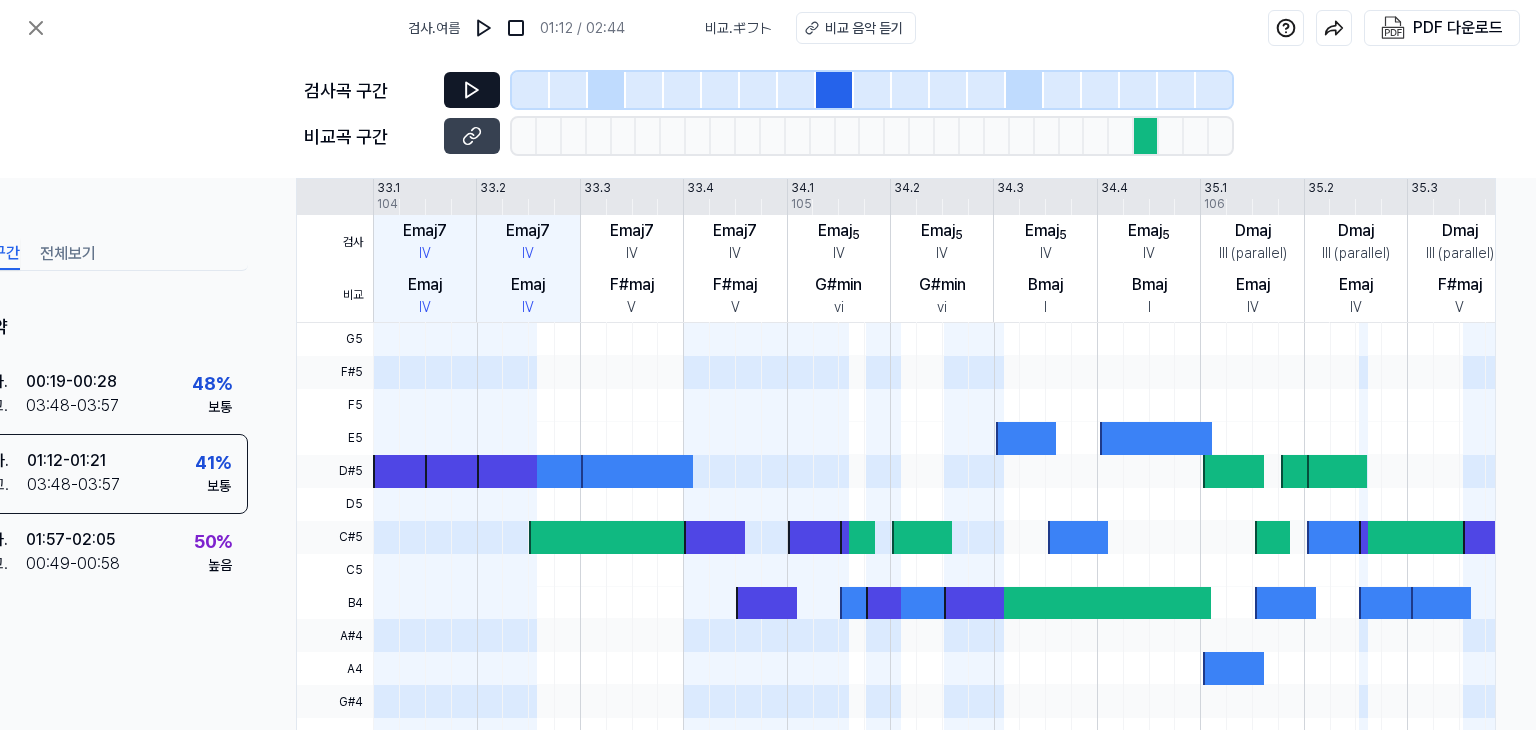click at bounding box center (472, 90) 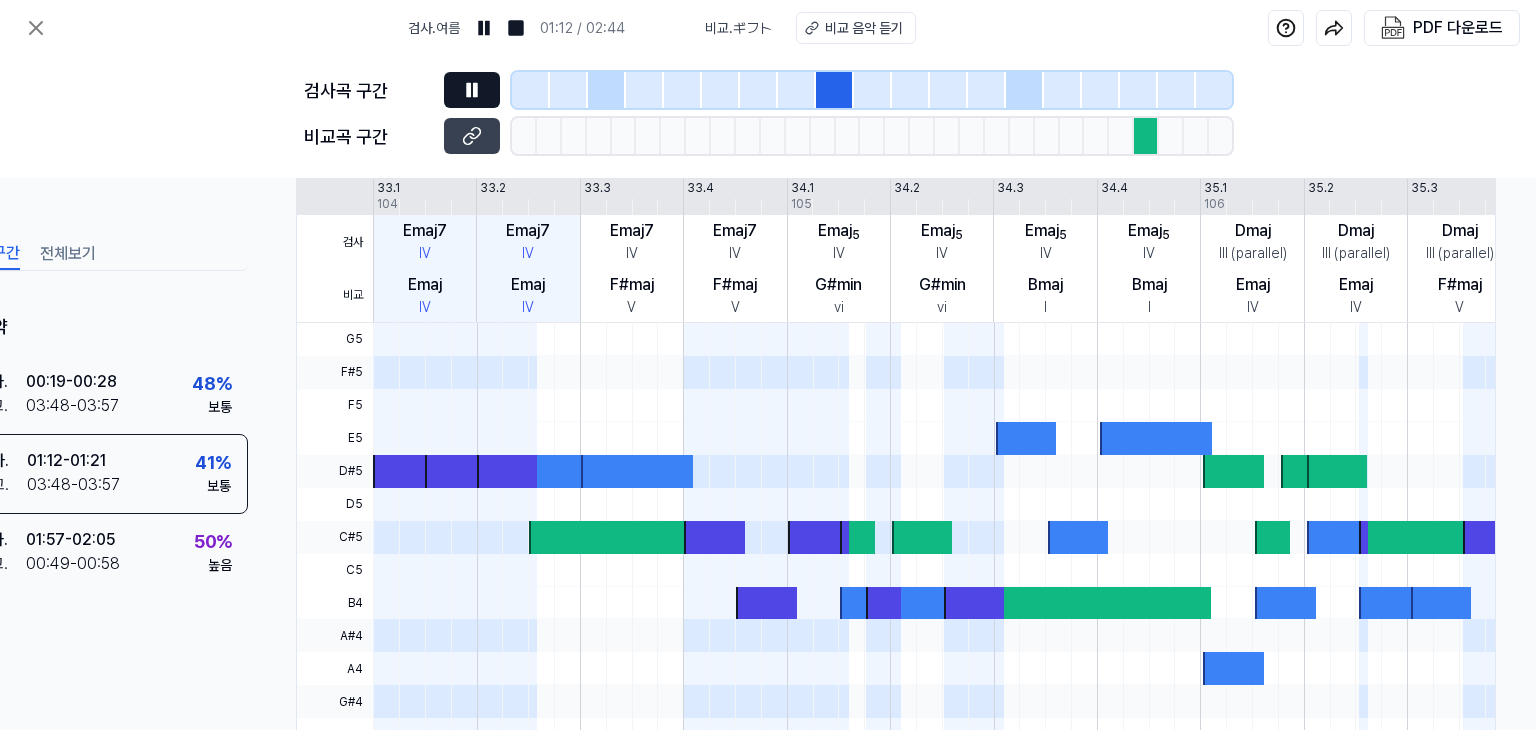 click at bounding box center [472, 90] 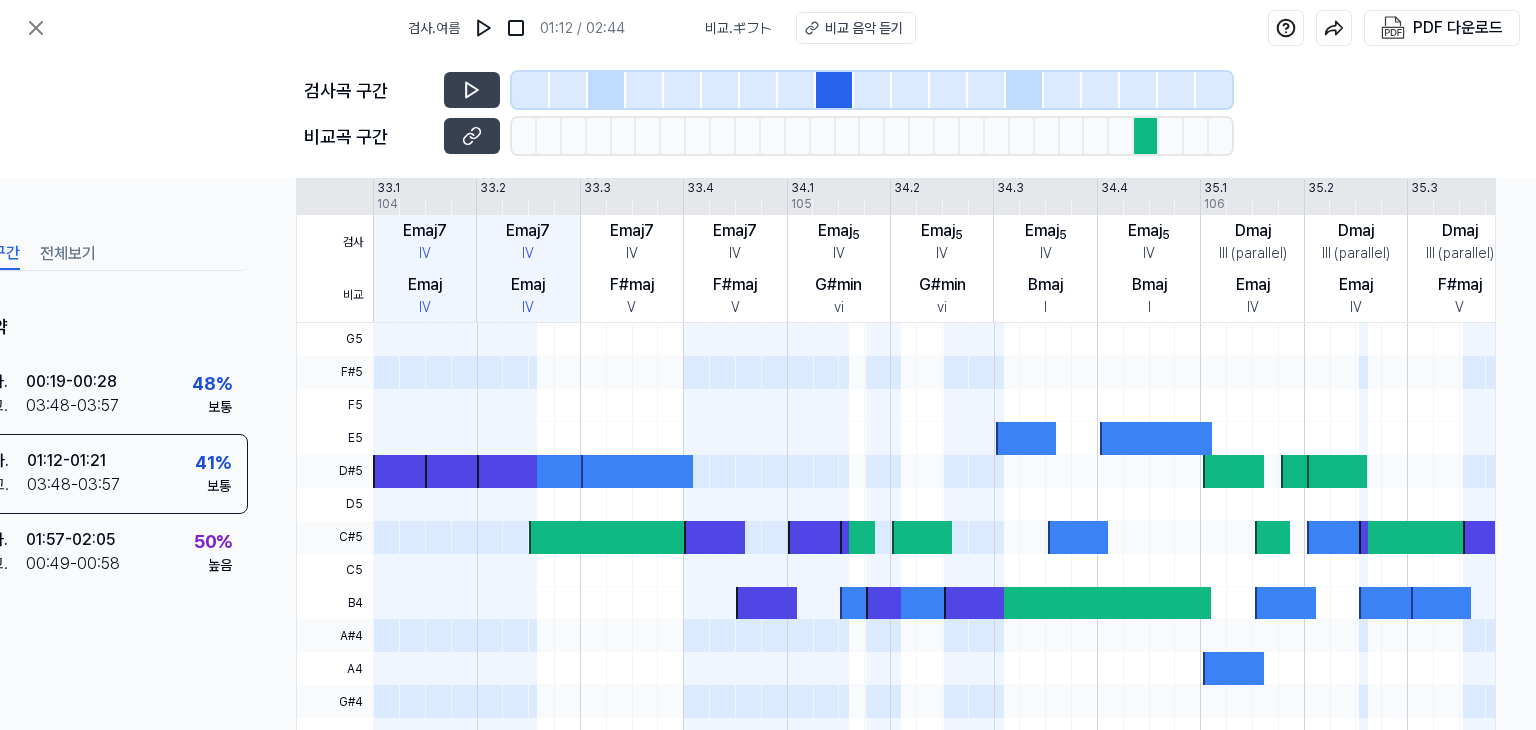 click at bounding box center [1025, 90] 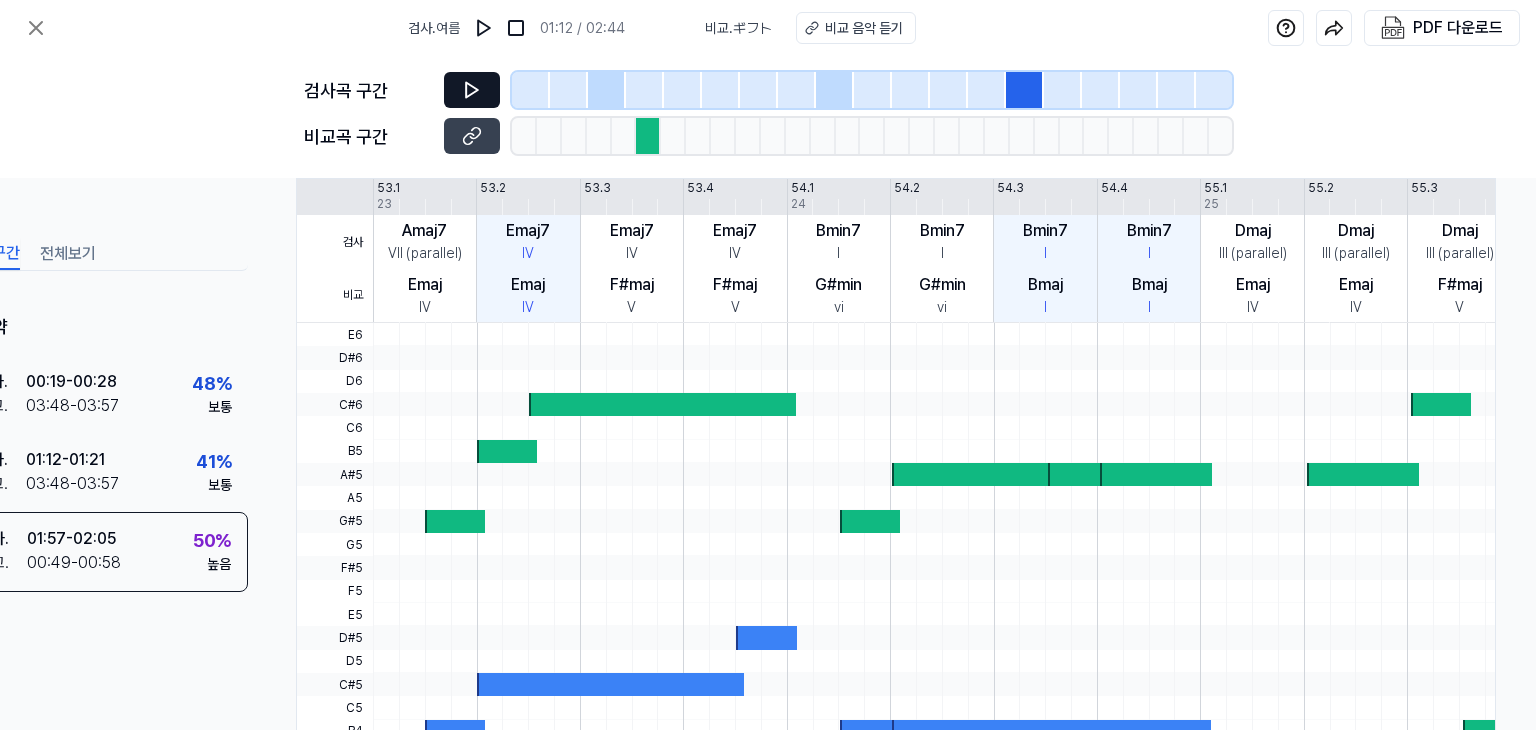 click at bounding box center (472, 90) 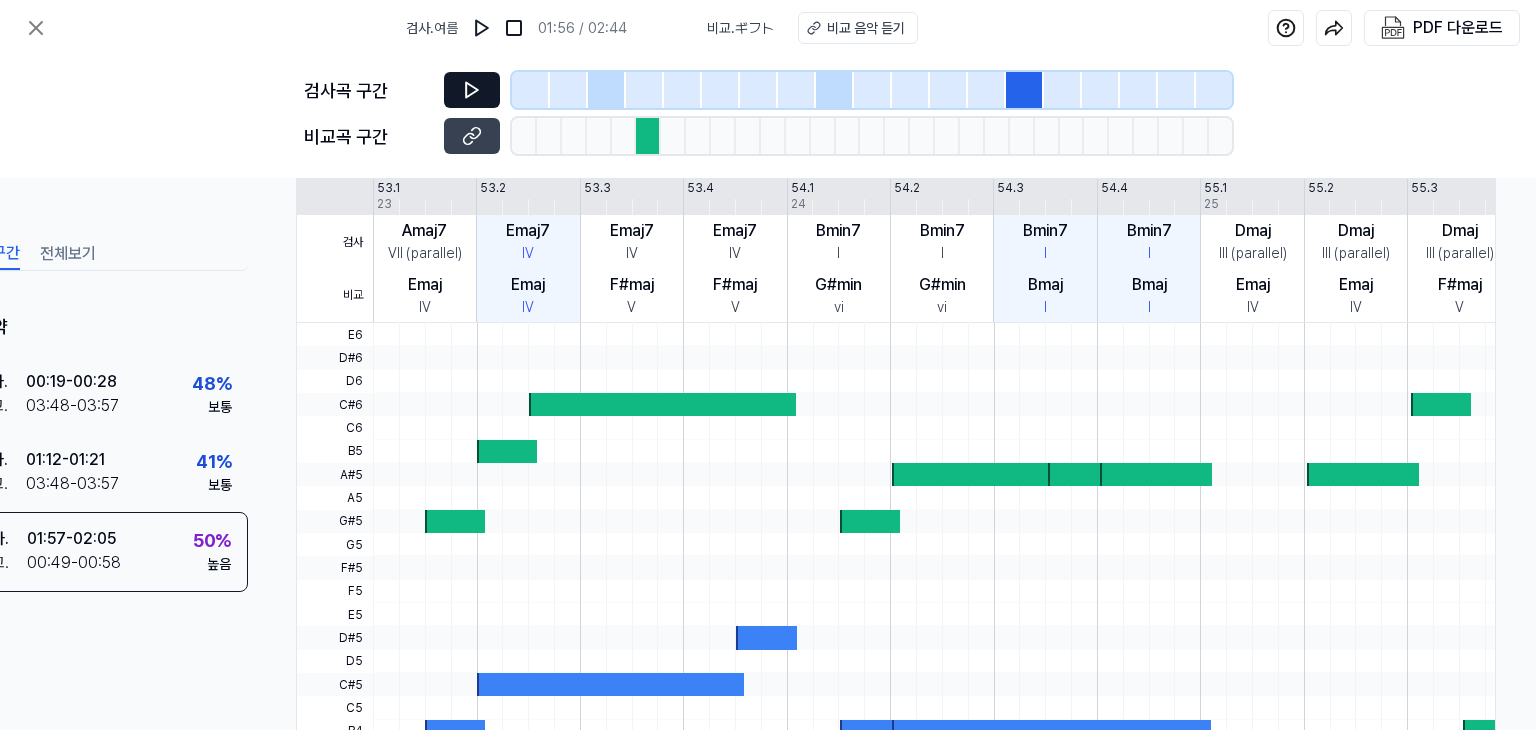 click 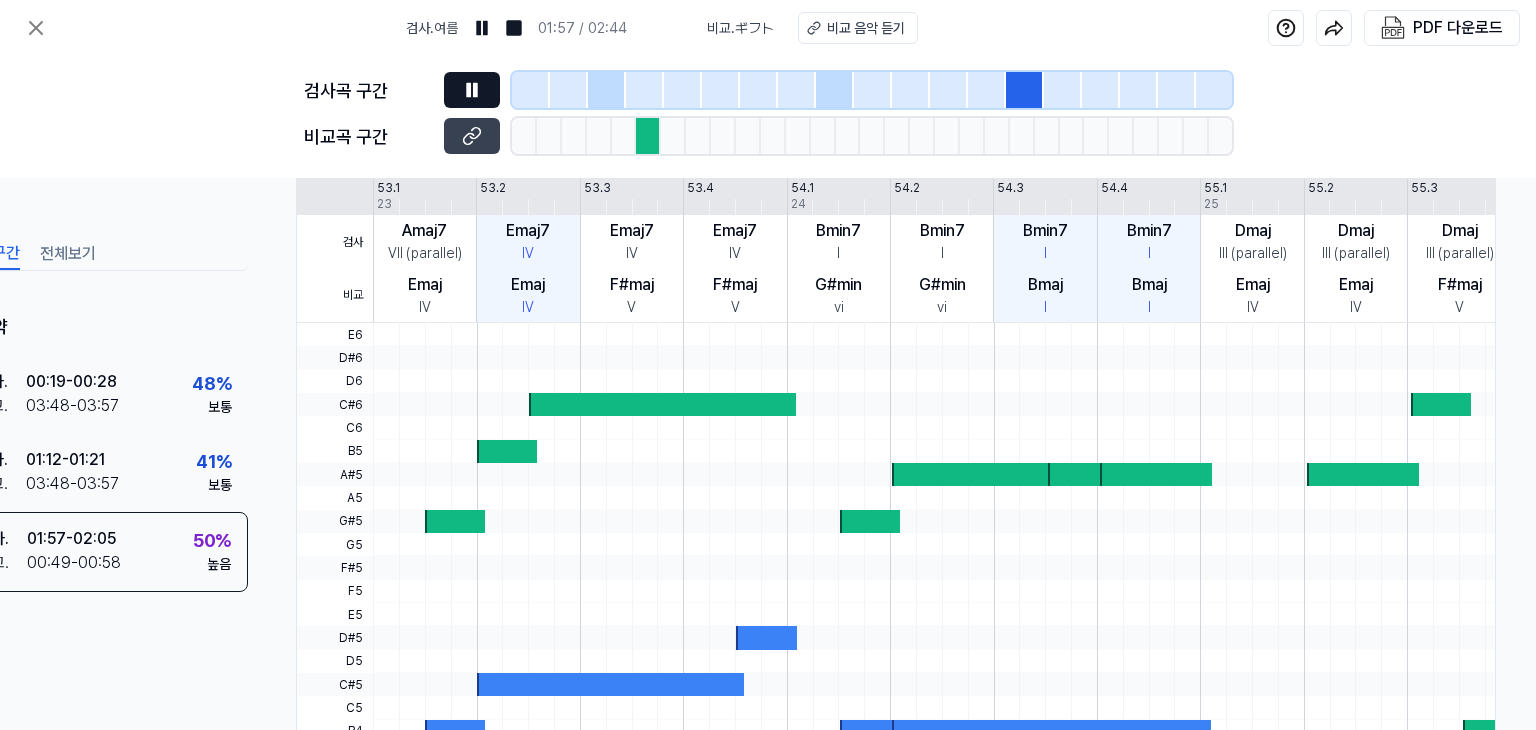 click 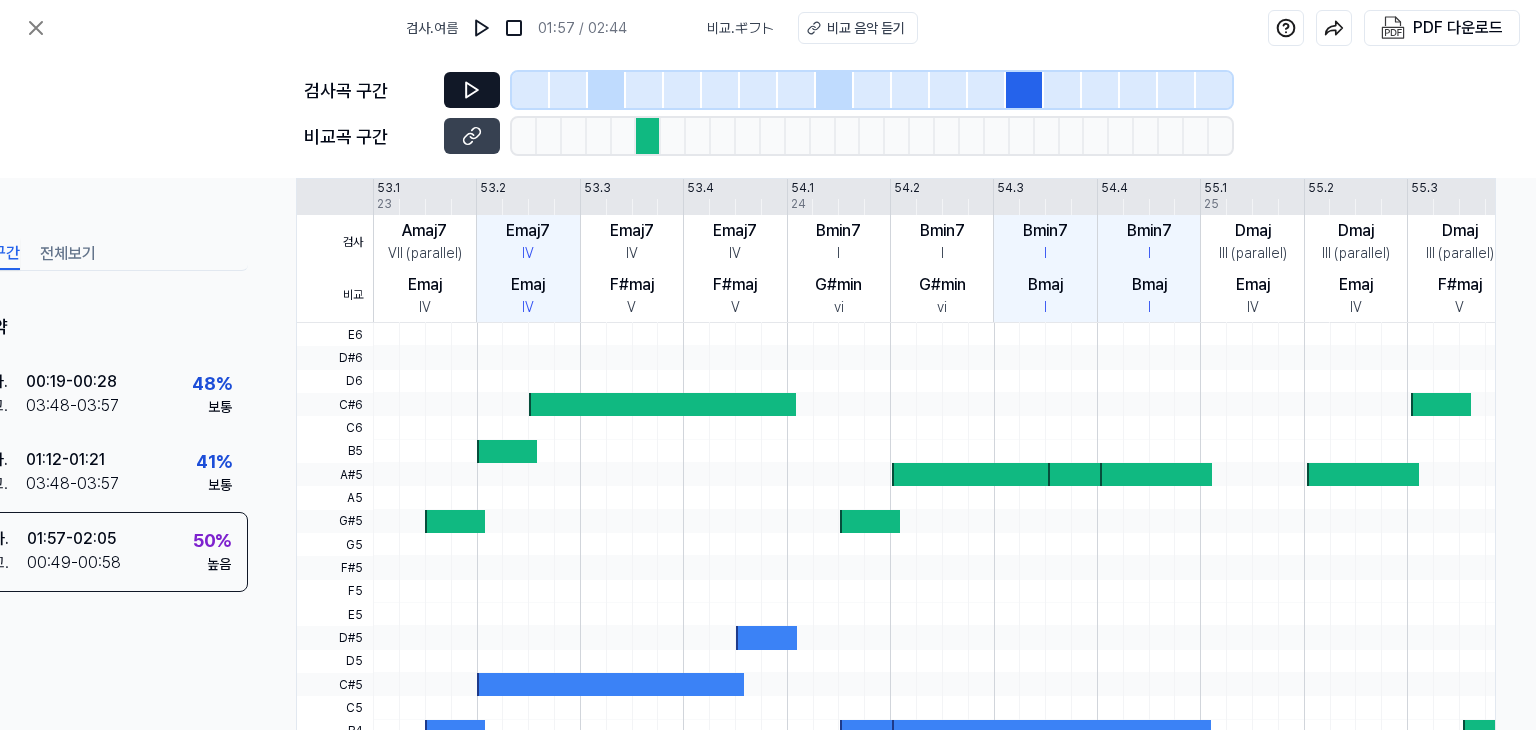 click at bounding box center (648, 136) 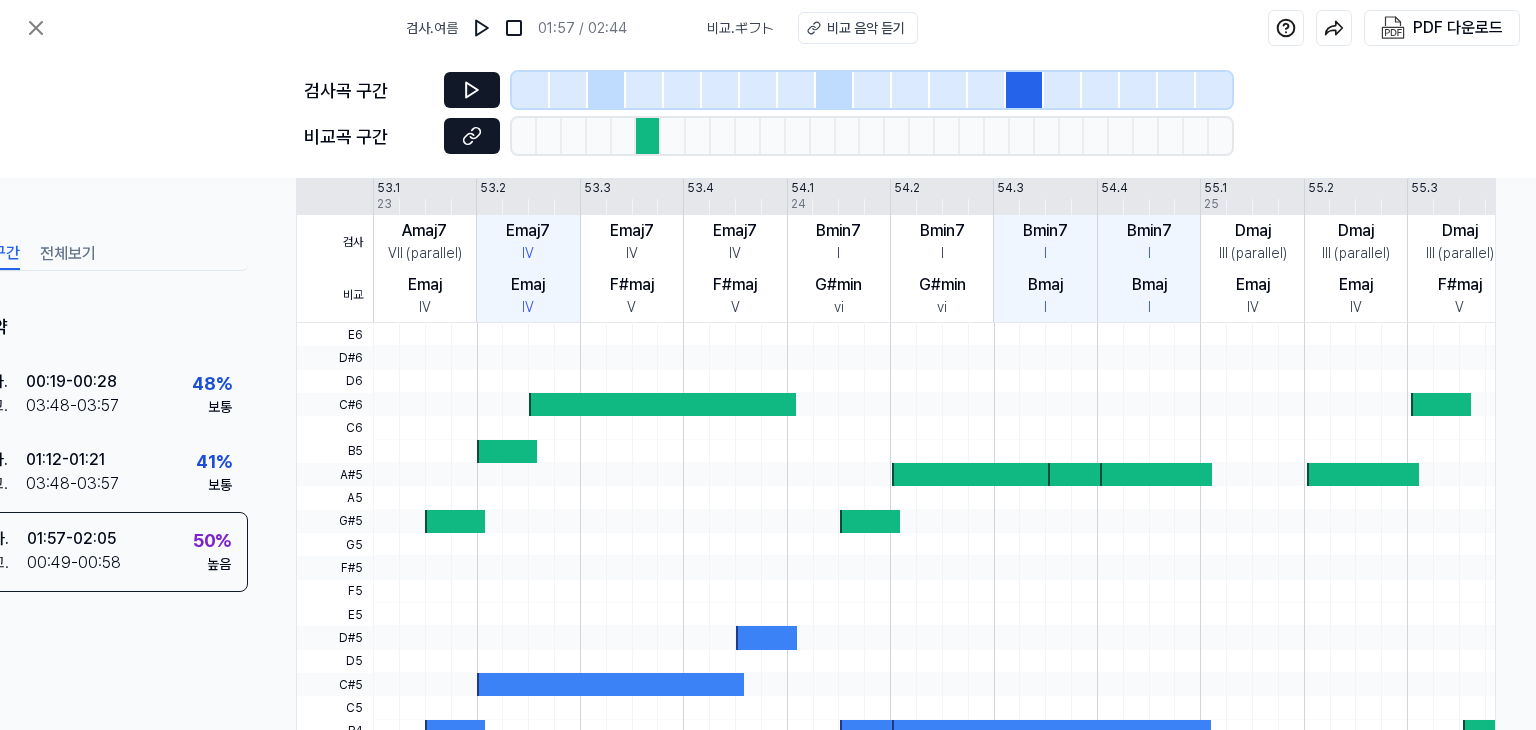 click 